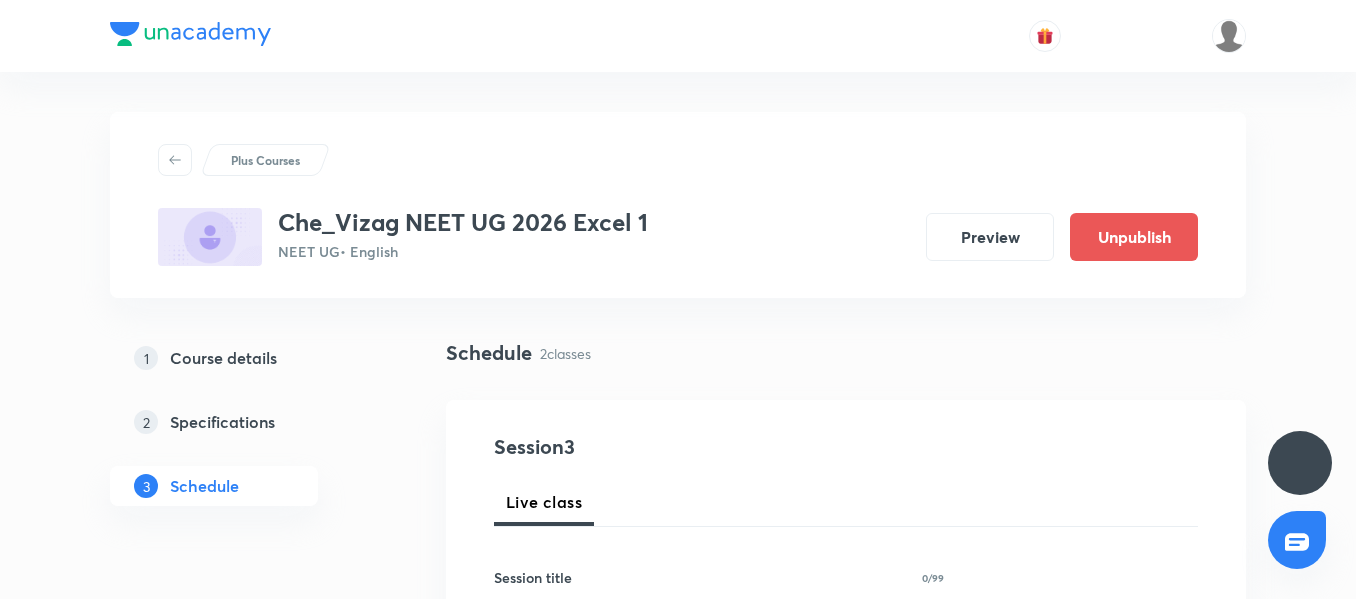 scroll, scrollTop: 0, scrollLeft: 0, axis: both 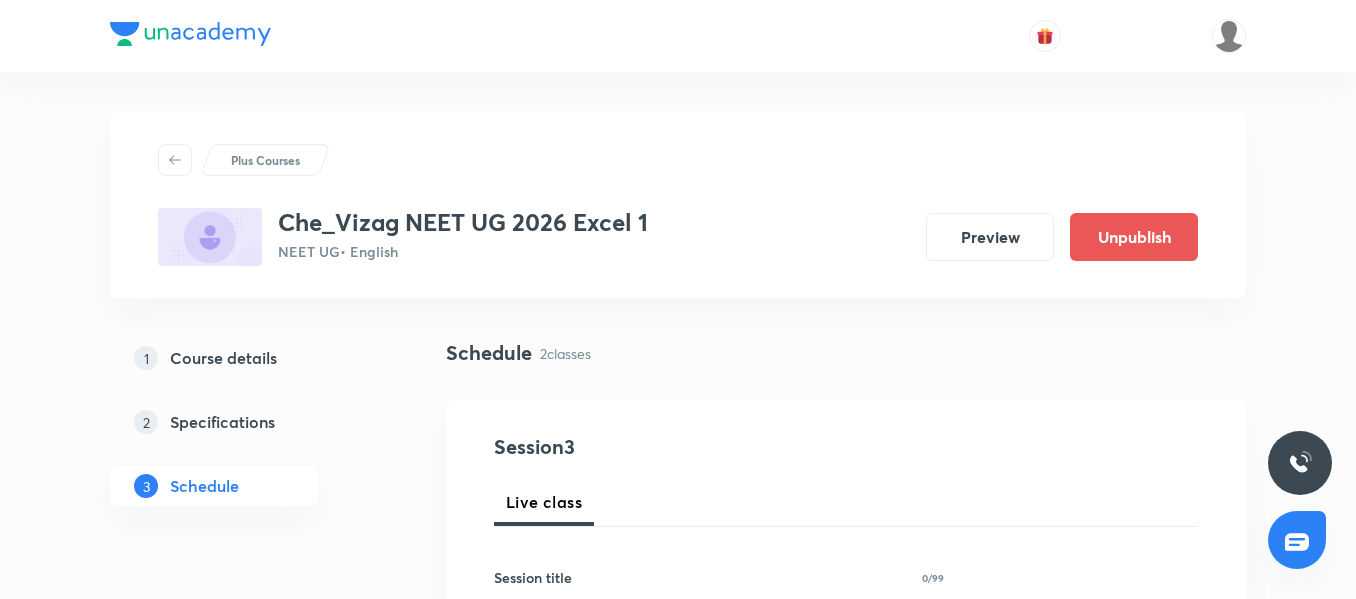 click on "Course details" at bounding box center [223, 358] 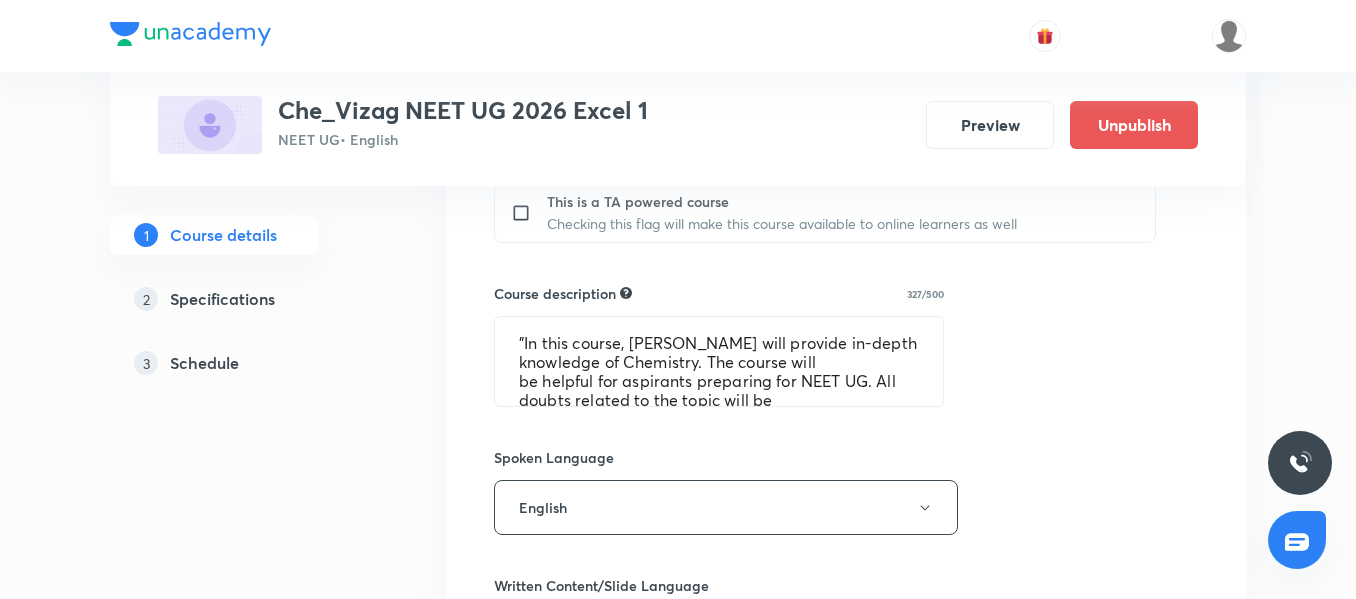 scroll, scrollTop: 924, scrollLeft: 0, axis: vertical 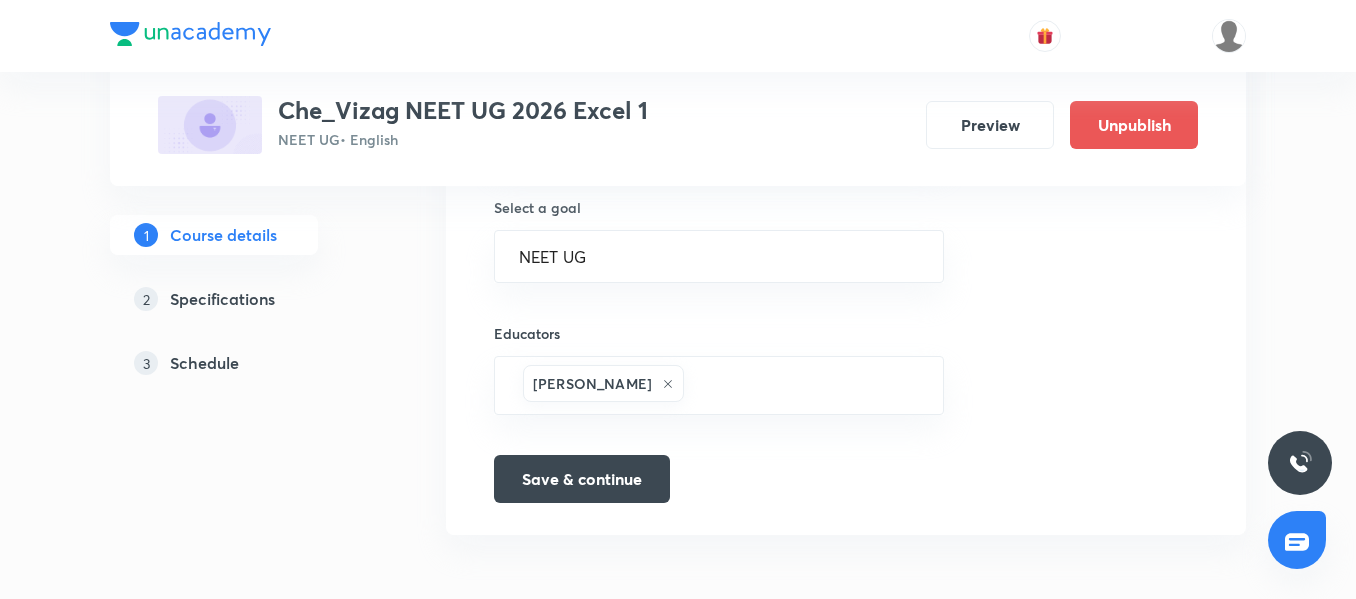 click on "Schedule" at bounding box center (204, 363) 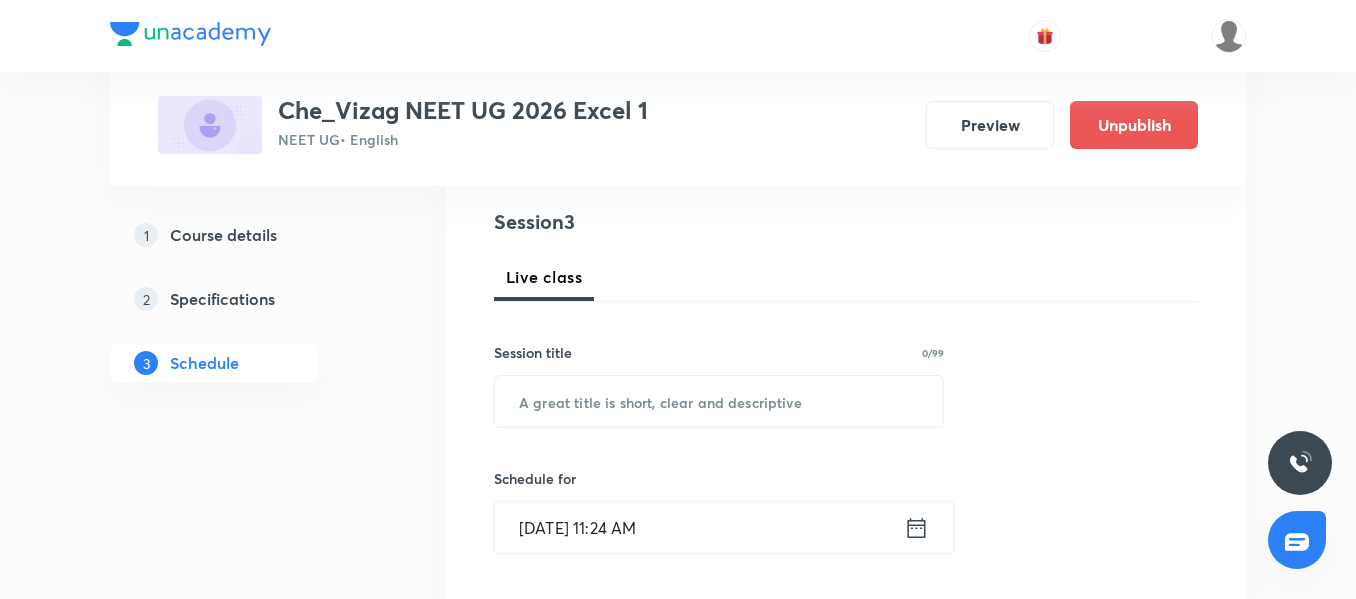 scroll, scrollTop: 236, scrollLeft: 0, axis: vertical 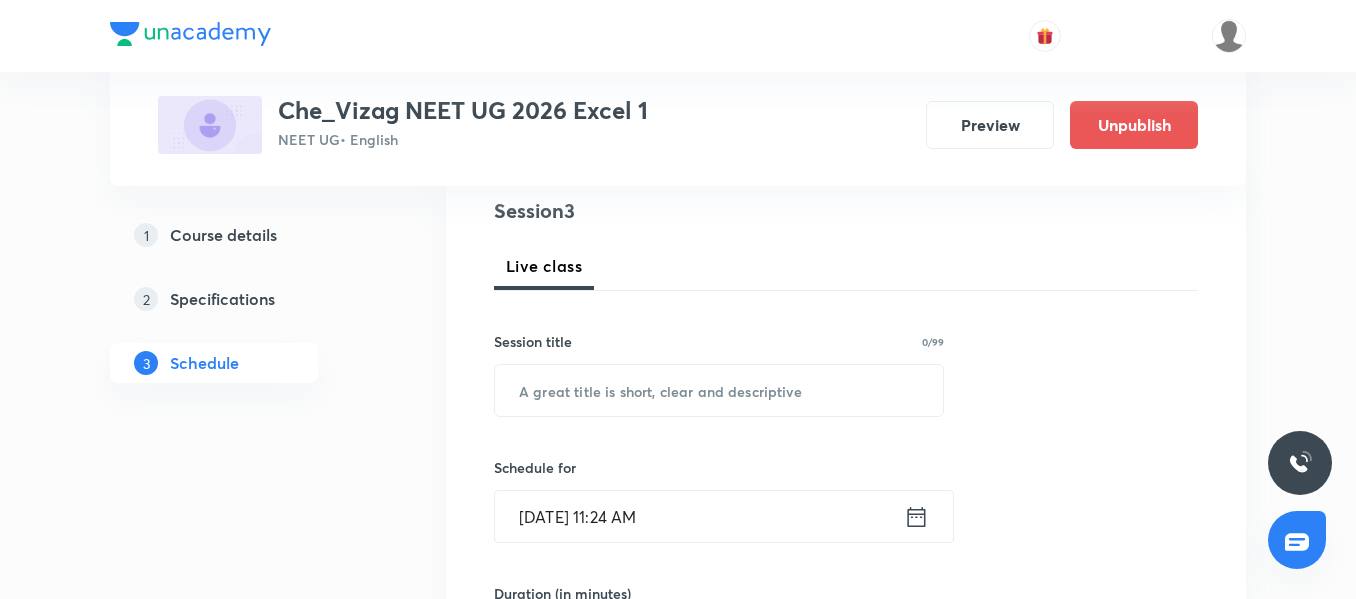 click on "Session  3 Live class Session title 0/99 ​ Schedule for Jul 10, 2025, 11:24 AM ​ Duration (in minutes) ​   Session type Online Offline Room Select centre room Sub-concepts Select concepts that wil be covered in this session Add Cancel" at bounding box center (846, 665) 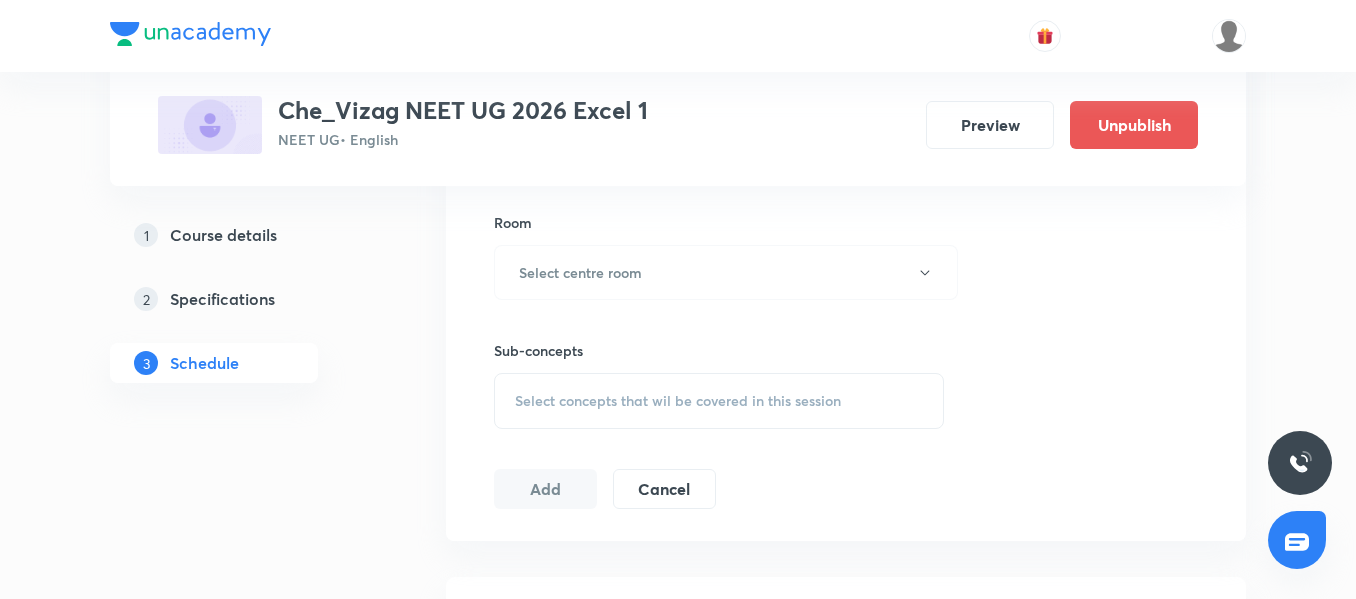 scroll, scrollTop: 1314, scrollLeft: 0, axis: vertical 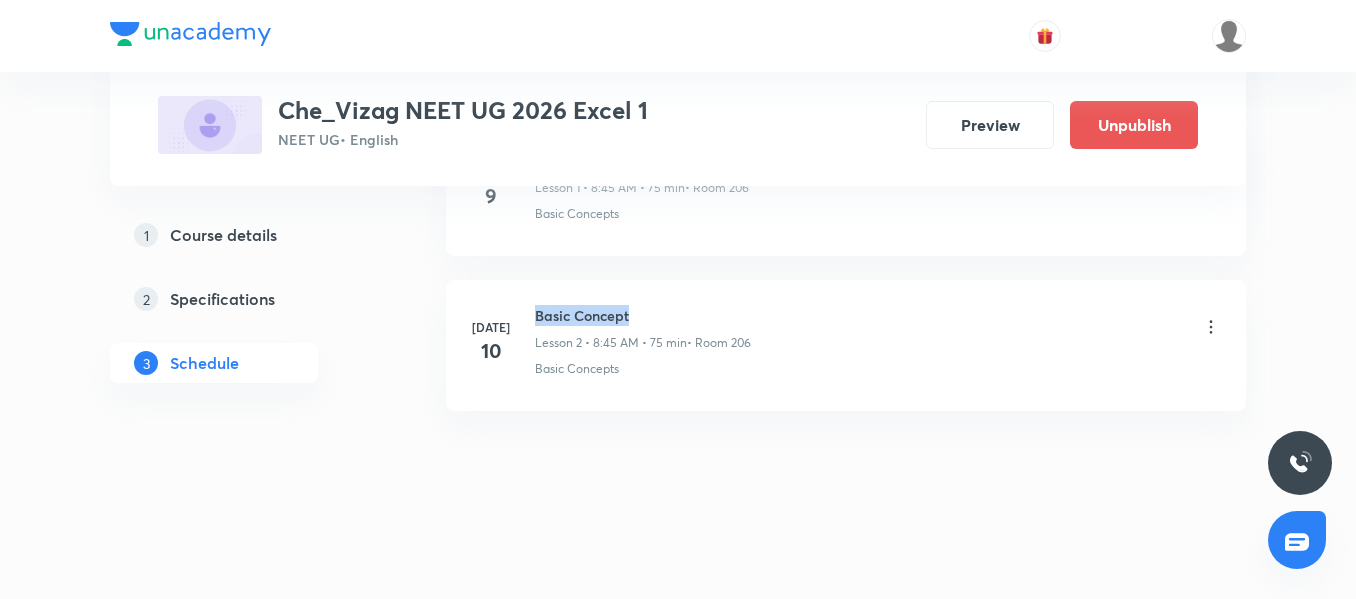 drag, startPoint x: 637, startPoint y: 316, endPoint x: 526, endPoint y: 308, distance: 111.28792 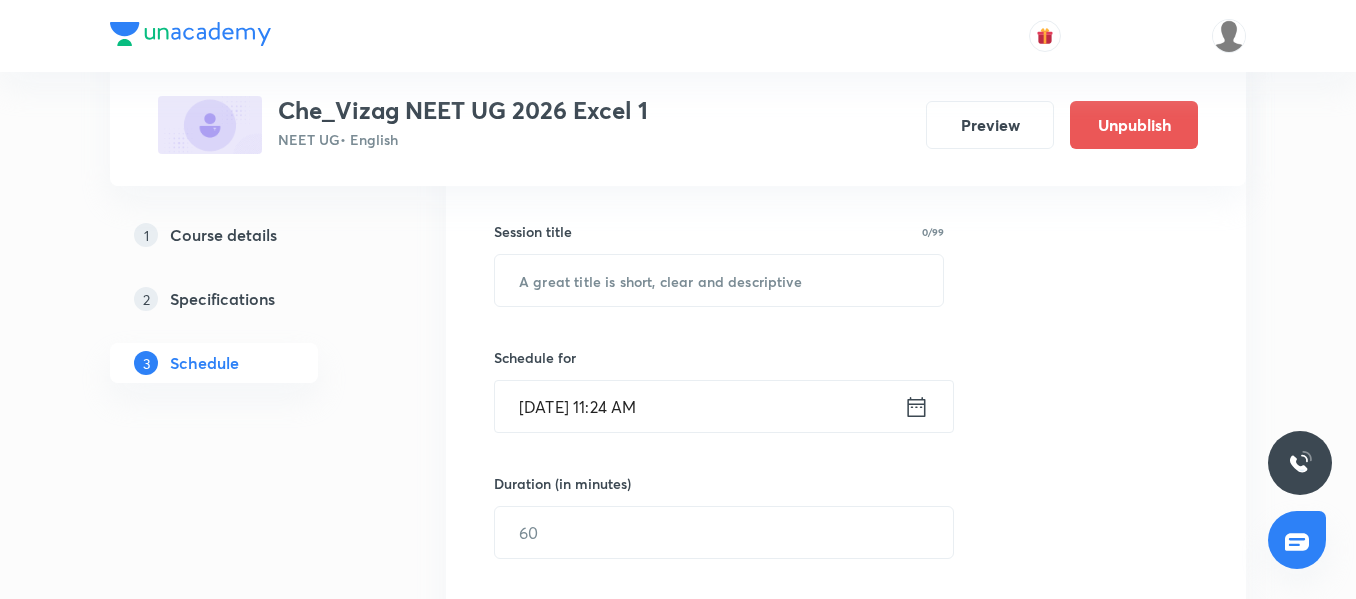 scroll, scrollTop: 344, scrollLeft: 0, axis: vertical 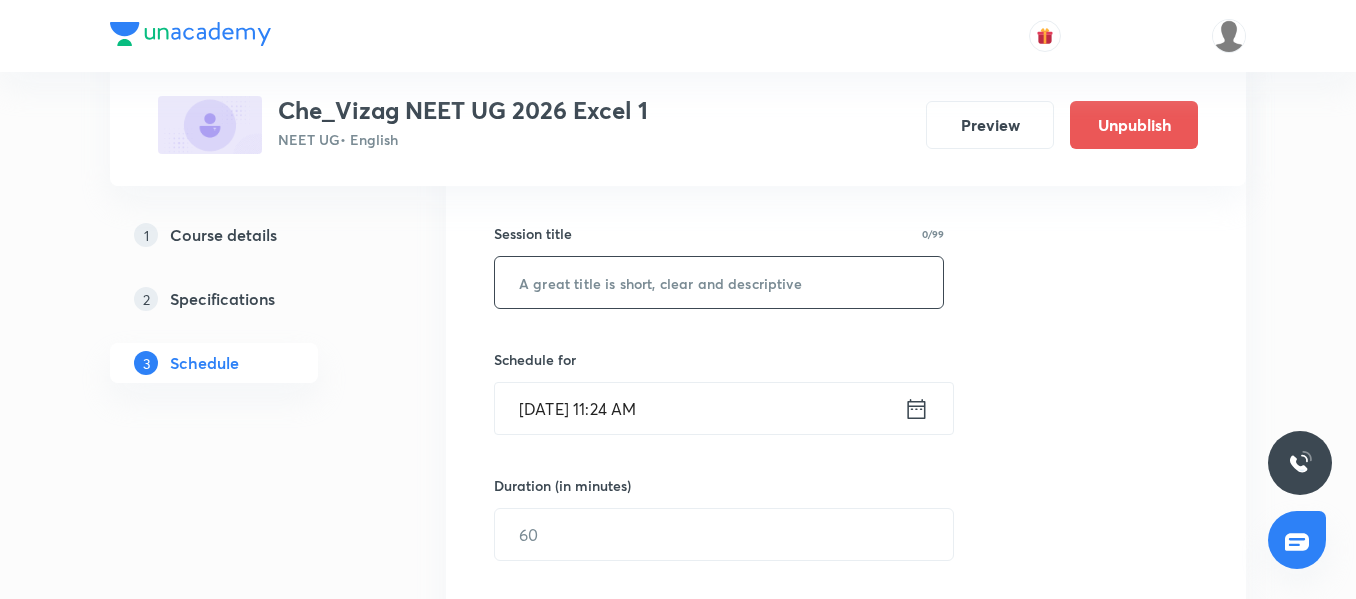 click at bounding box center [719, 282] 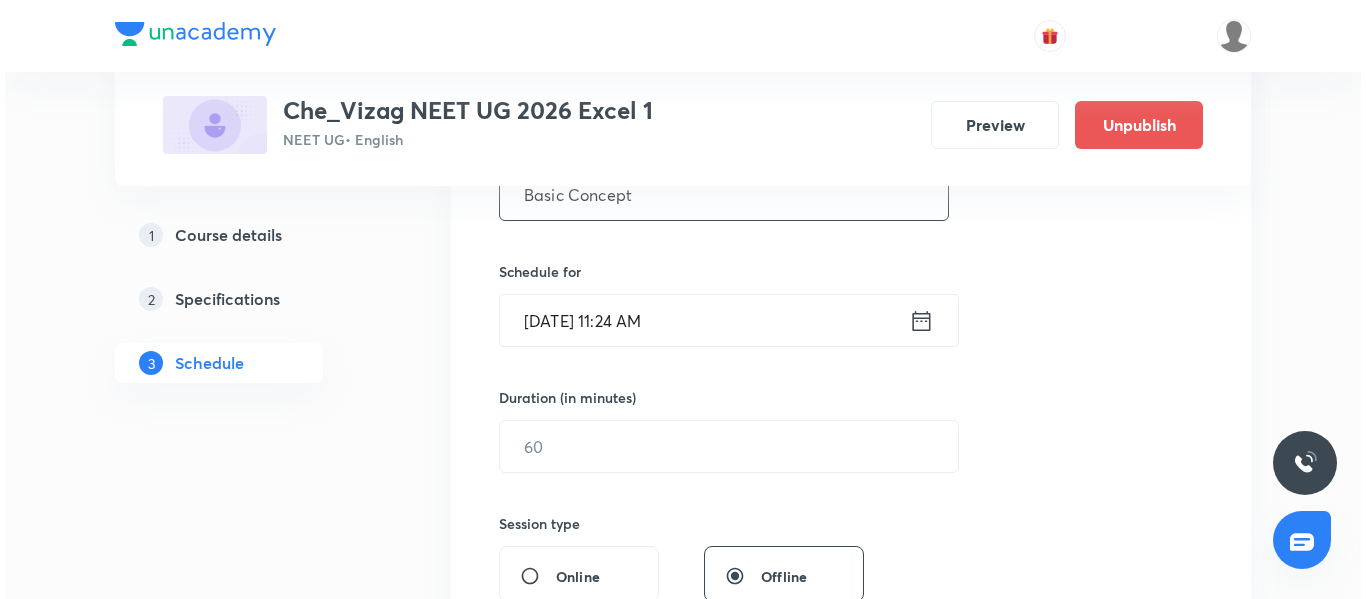 scroll, scrollTop: 434, scrollLeft: 0, axis: vertical 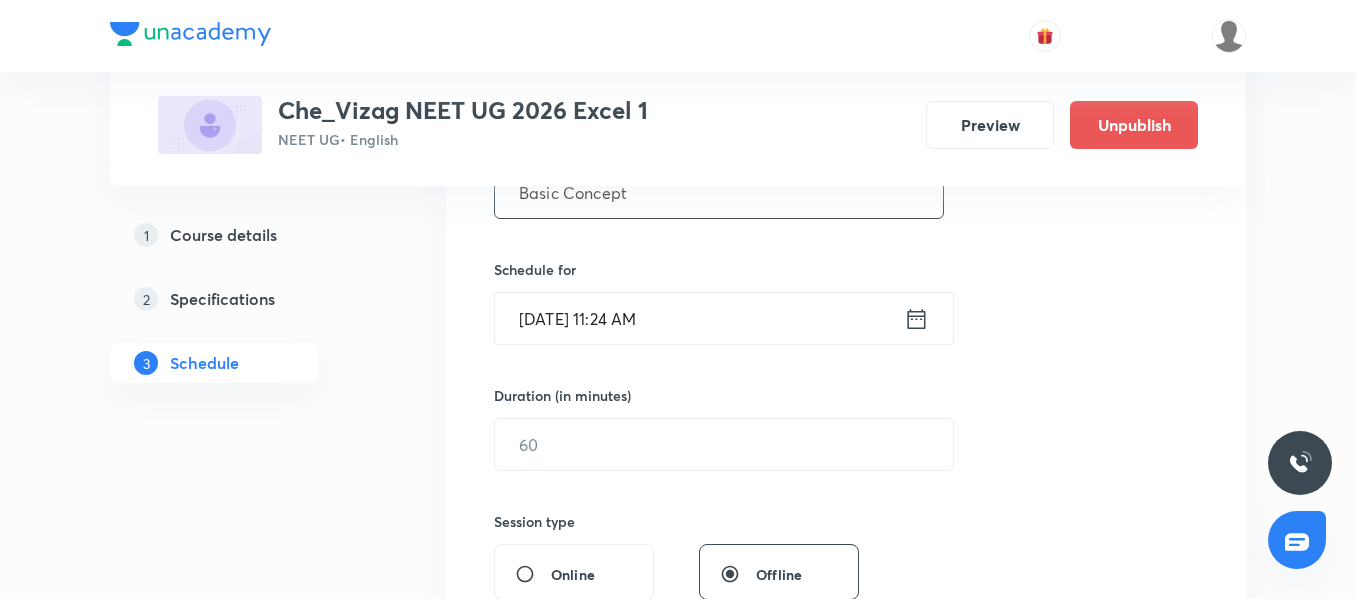 type on "Basic Concept" 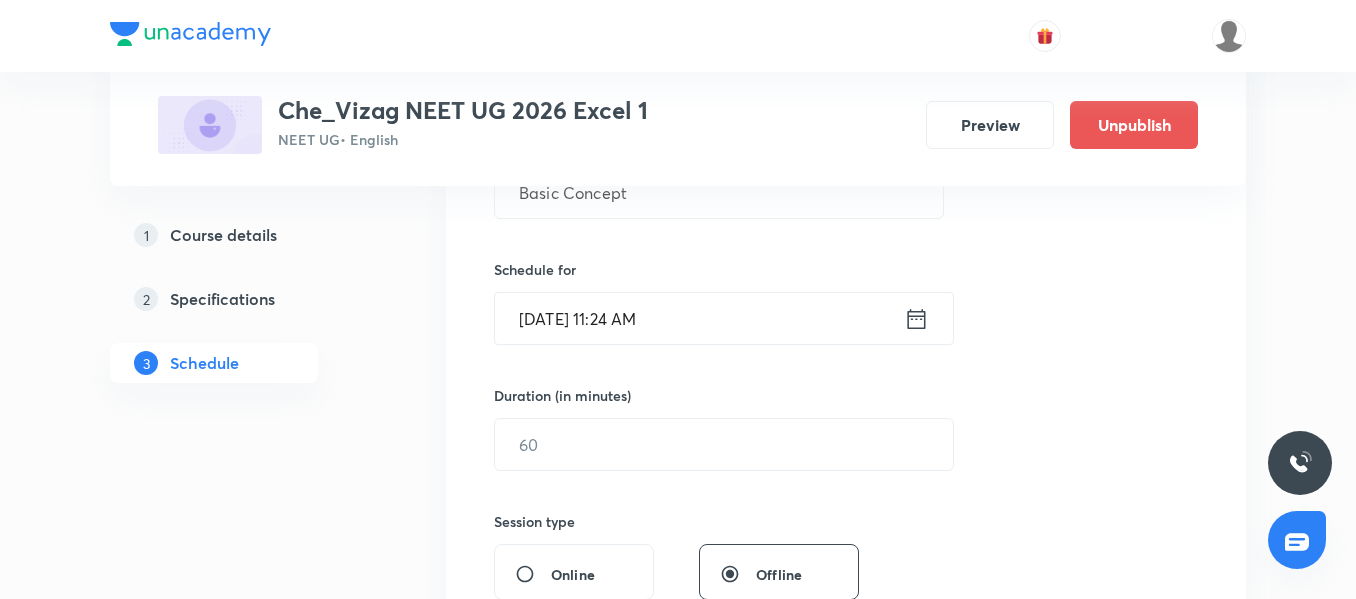 click 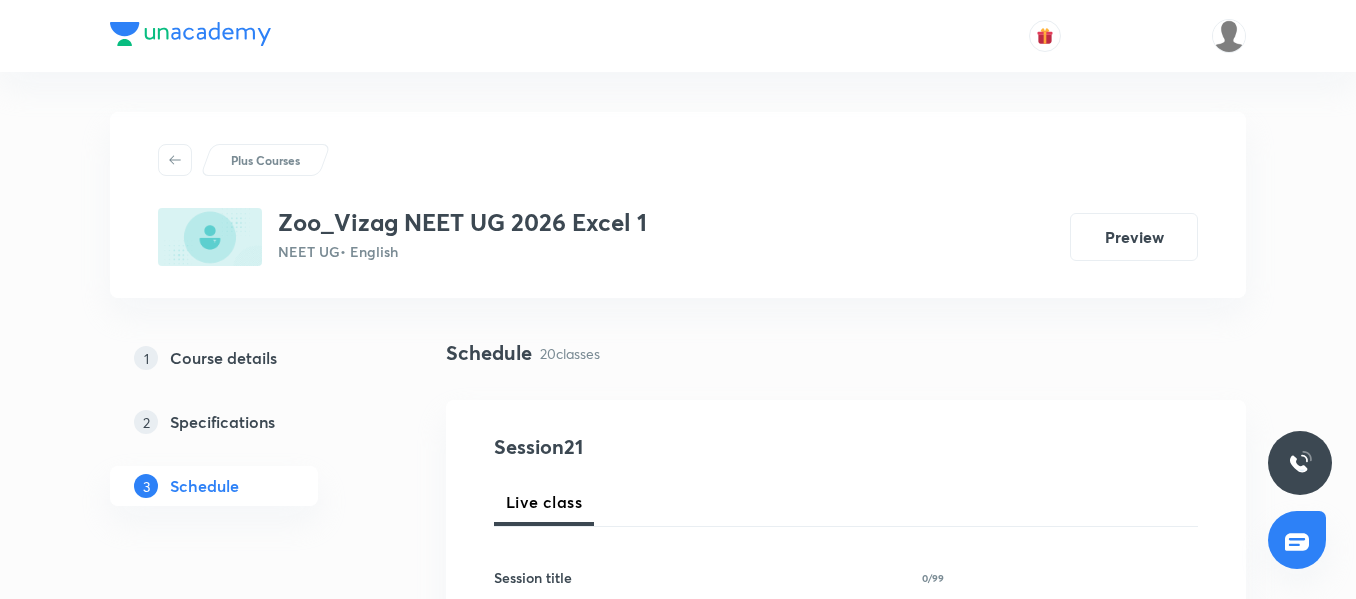 scroll, scrollTop: 0, scrollLeft: 0, axis: both 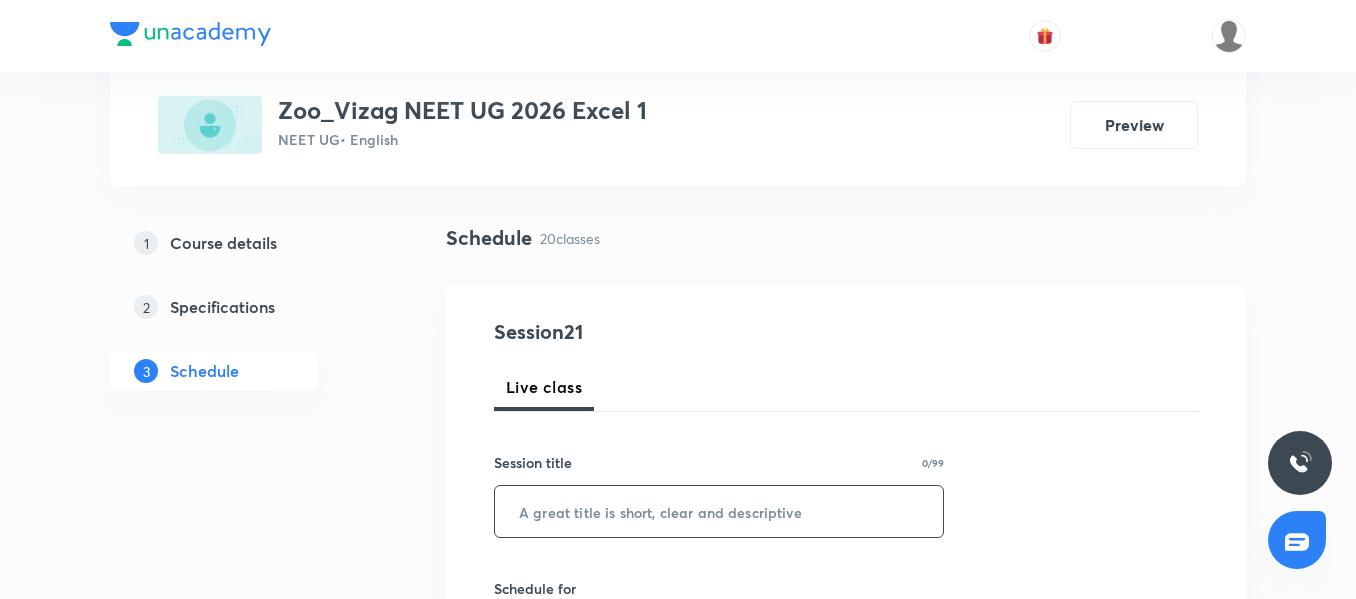 click at bounding box center [719, 511] 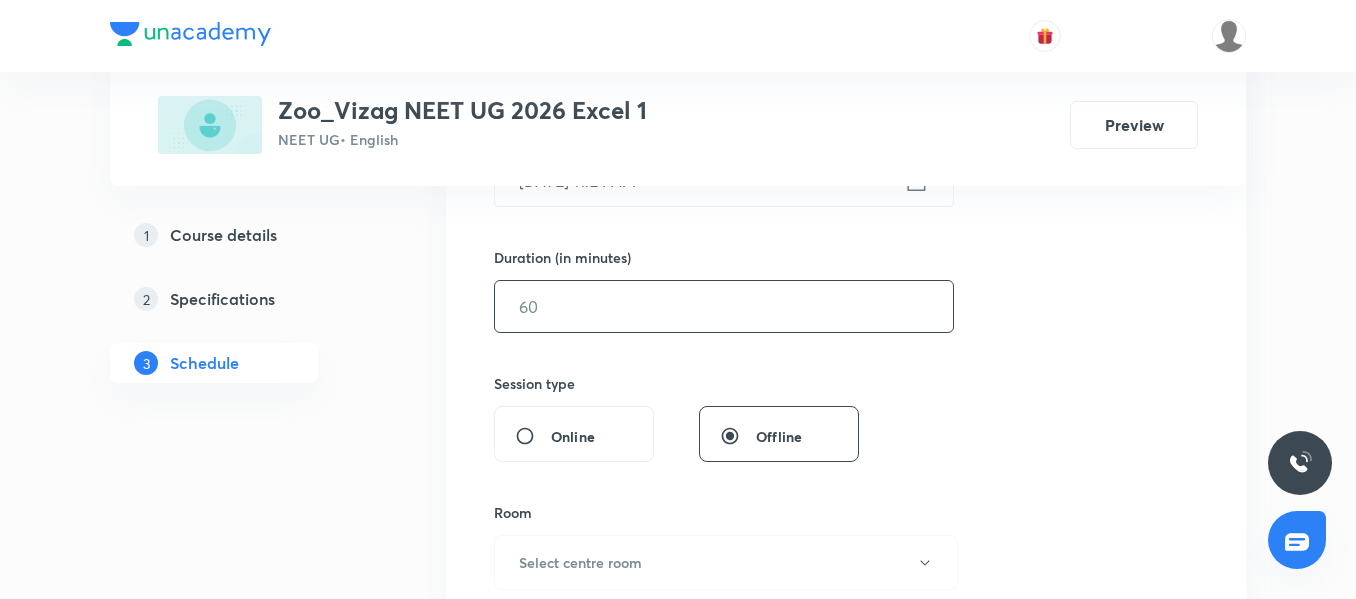scroll, scrollTop: 472, scrollLeft: 0, axis: vertical 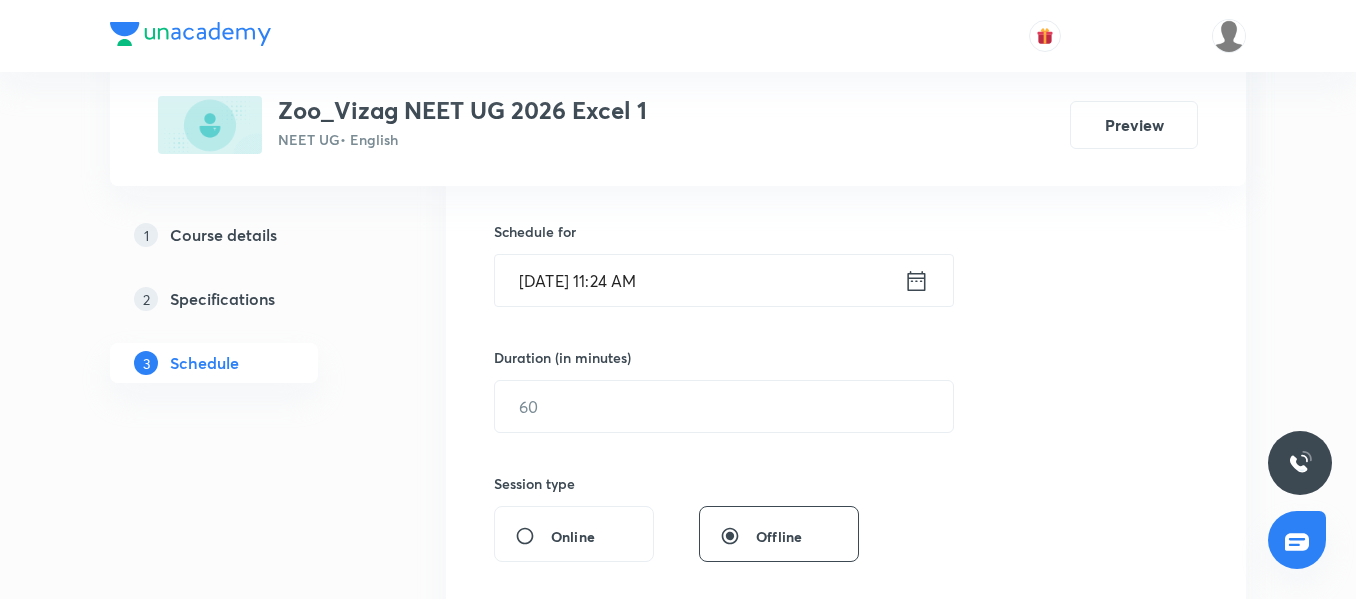 type on "Human reproduction" 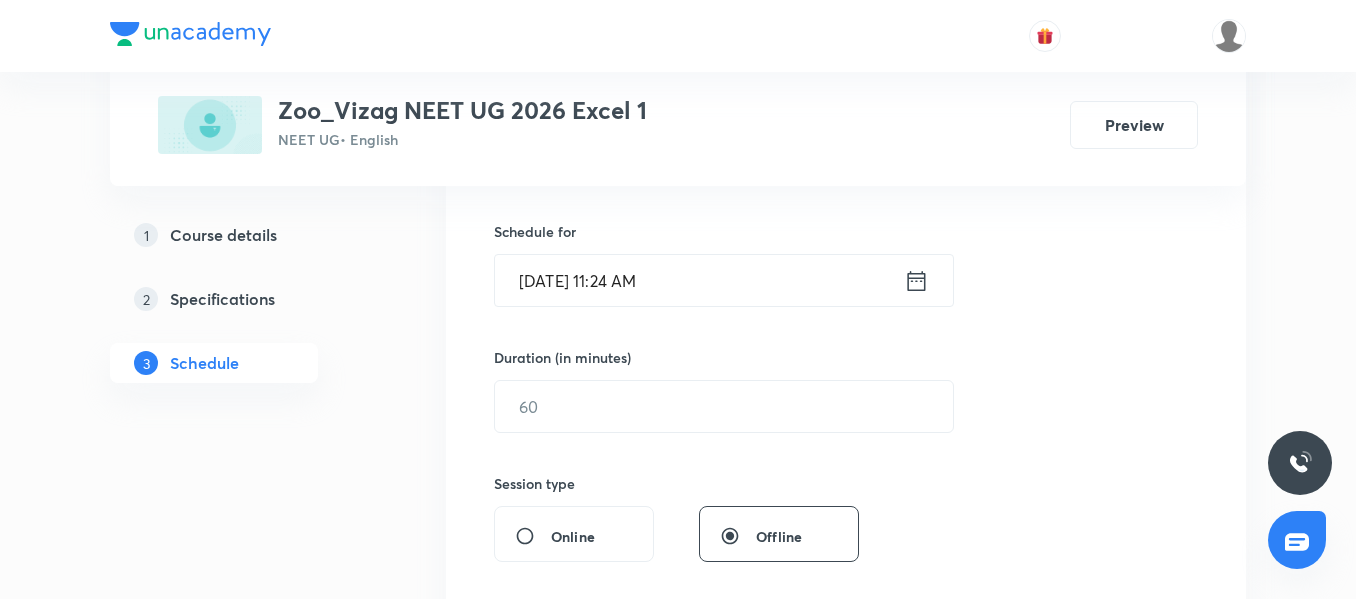 click 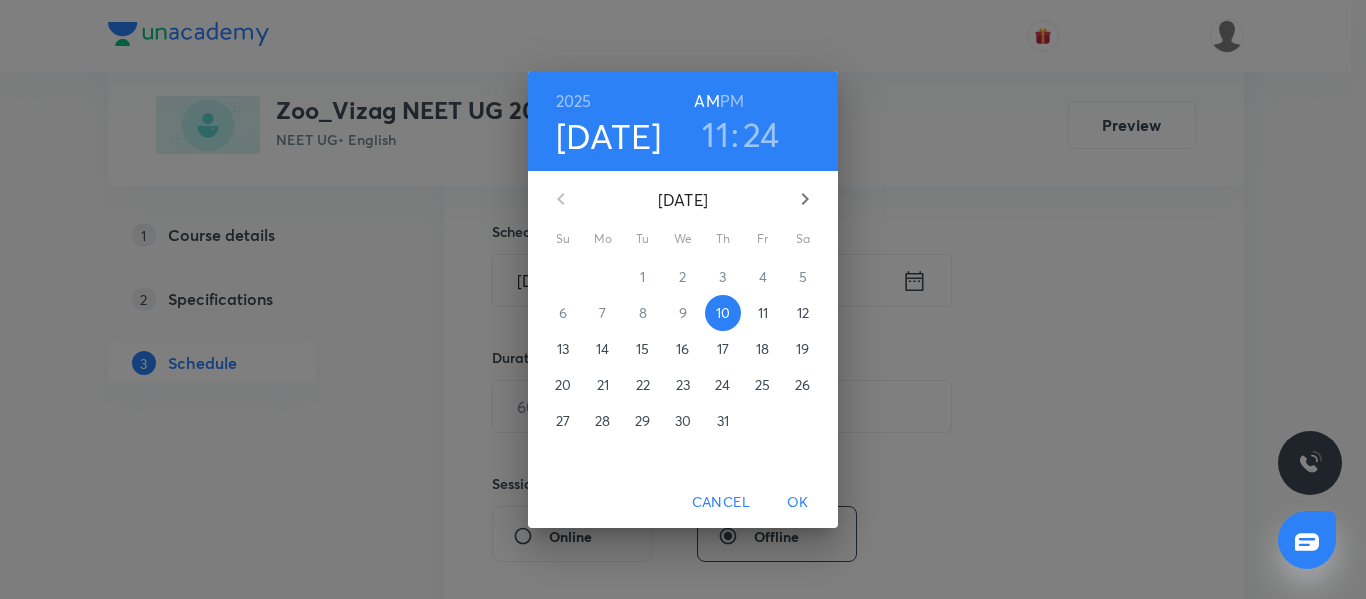 click on "PM" at bounding box center [732, 101] 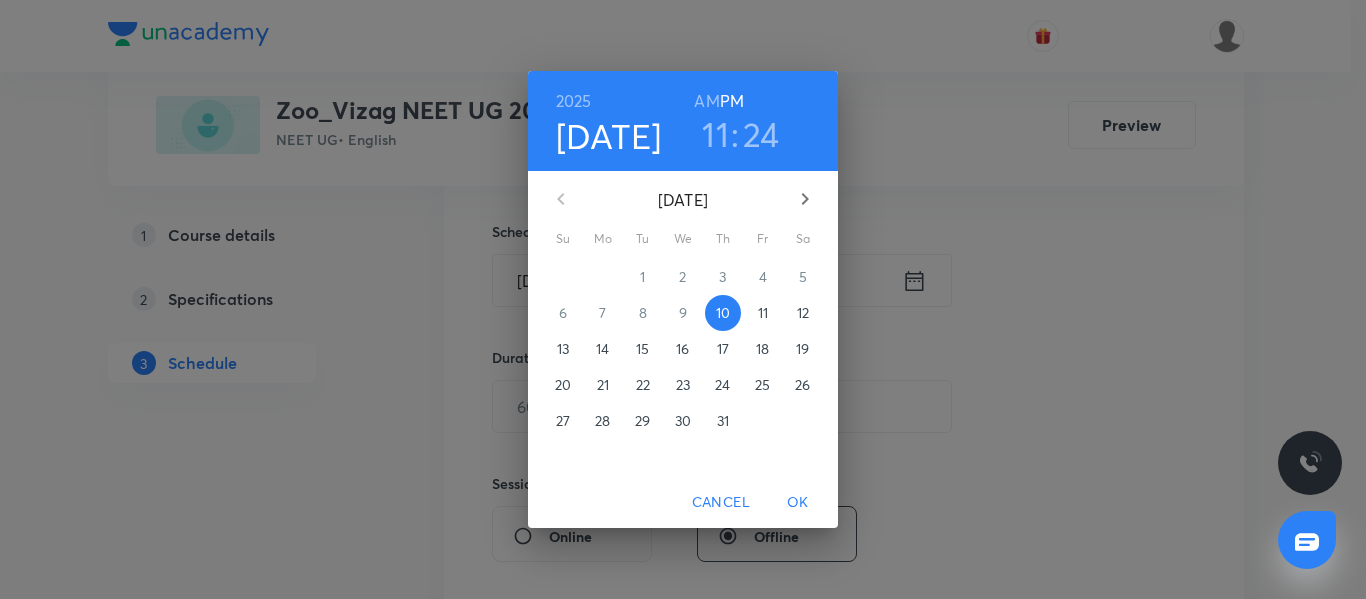 click on "11" at bounding box center [715, 134] 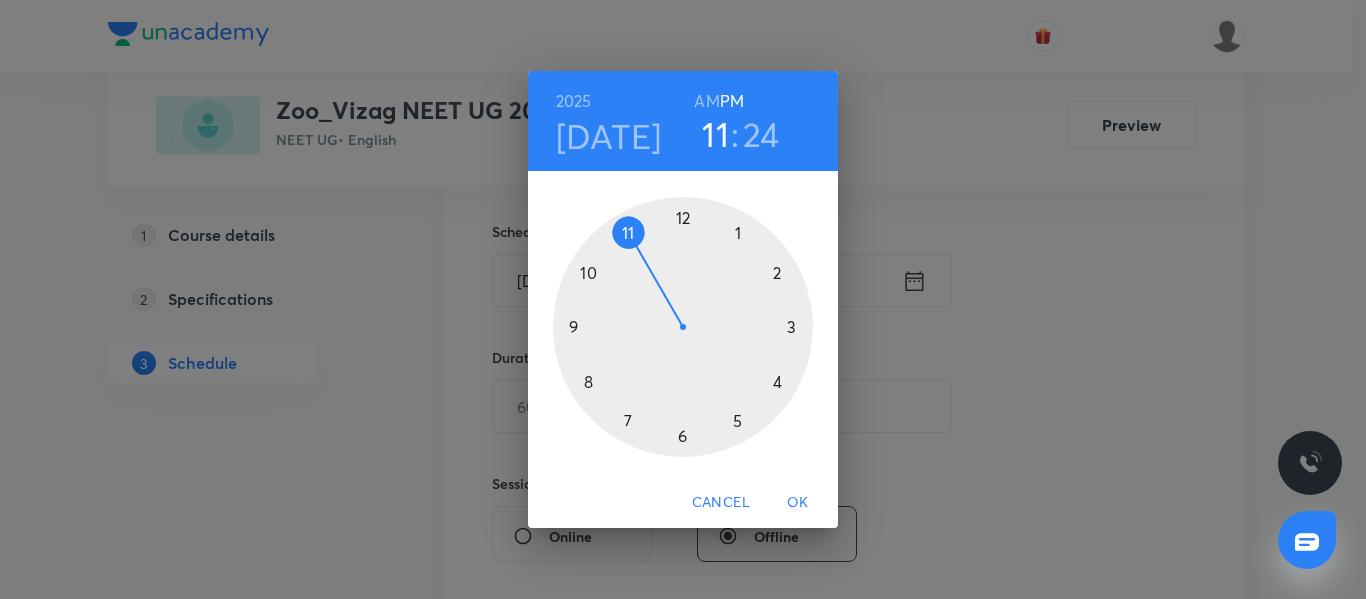 click at bounding box center [683, 327] 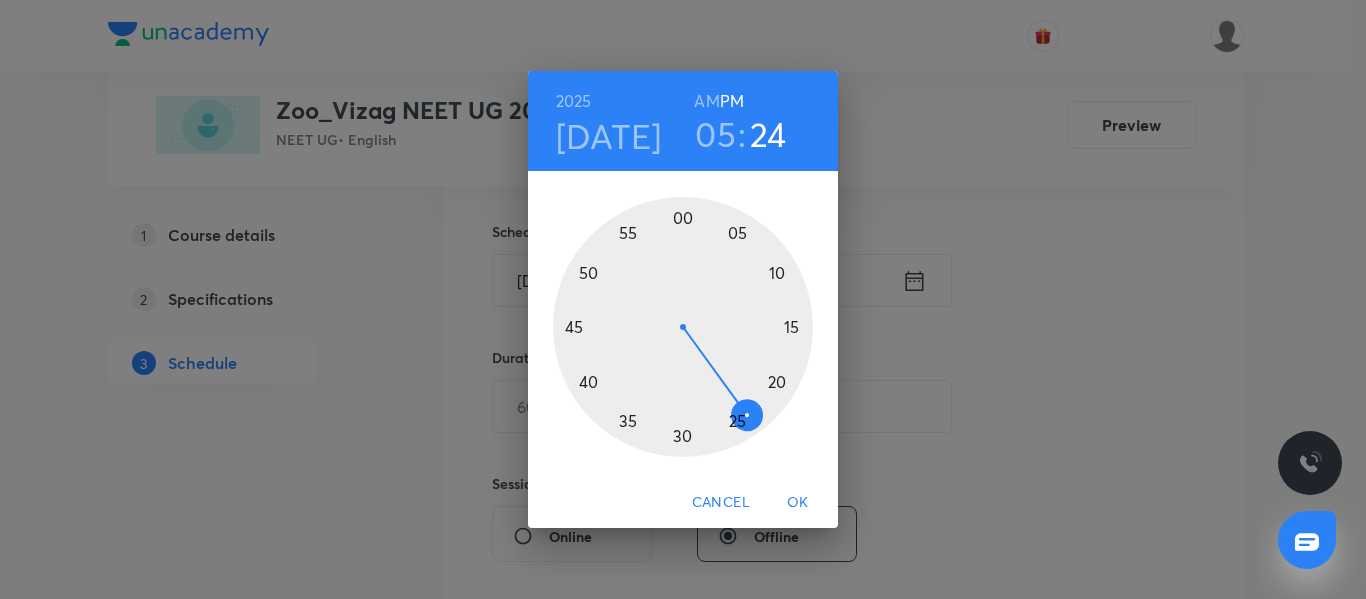 click at bounding box center [683, 327] 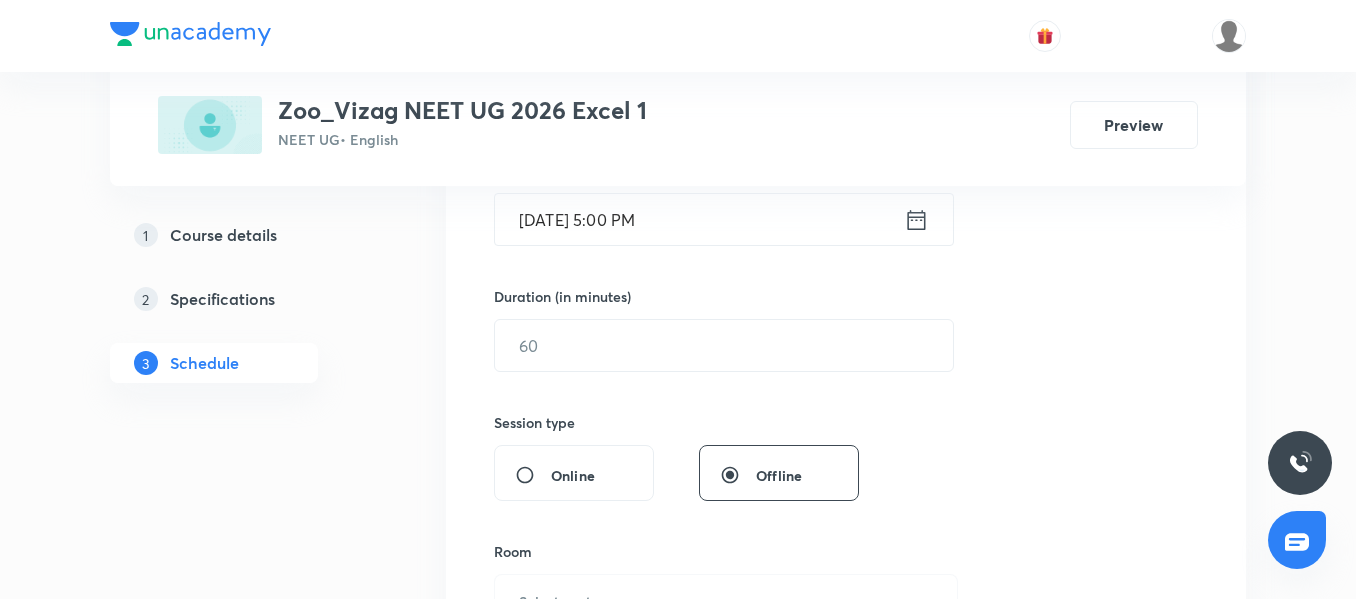 scroll, scrollTop: 545, scrollLeft: 0, axis: vertical 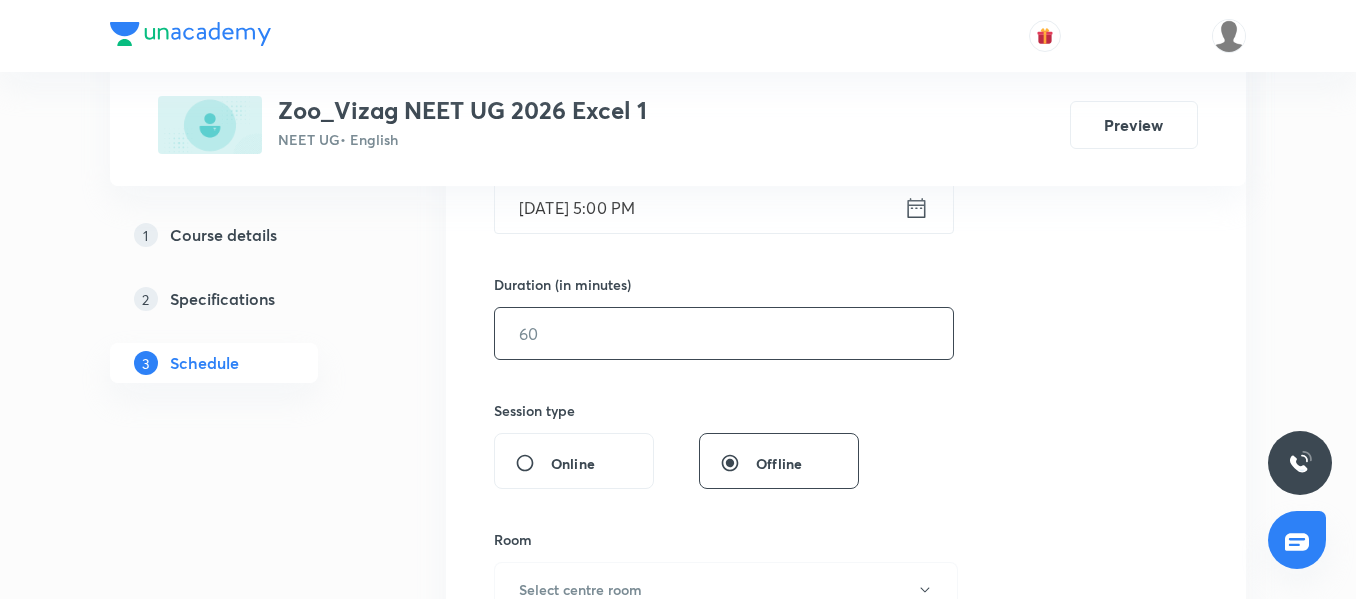 click at bounding box center [724, 333] 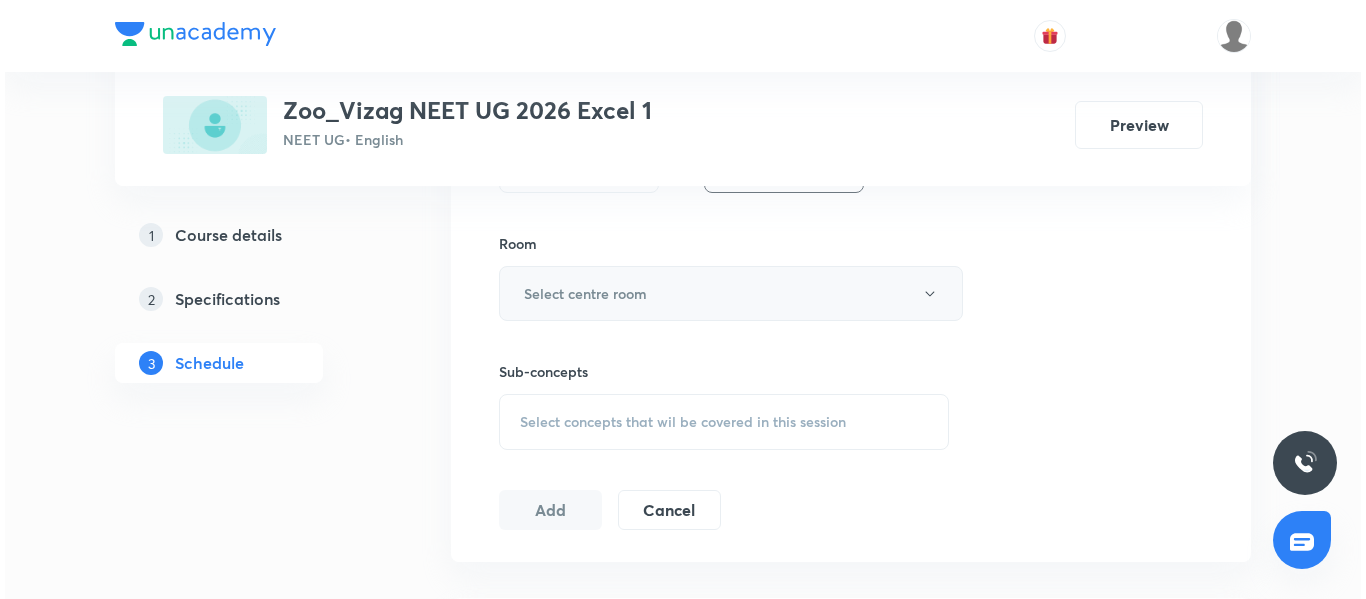 scroll, scrollTop: 848, scrollLeft: 0, axis: vertical 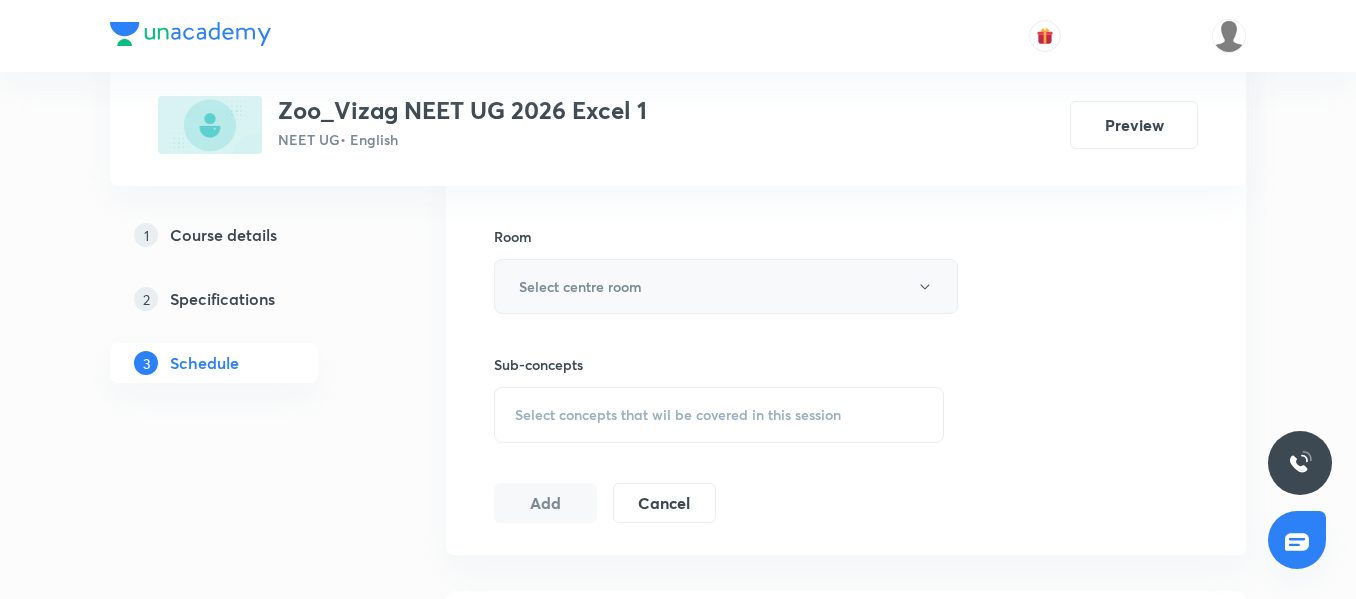 type on "75" 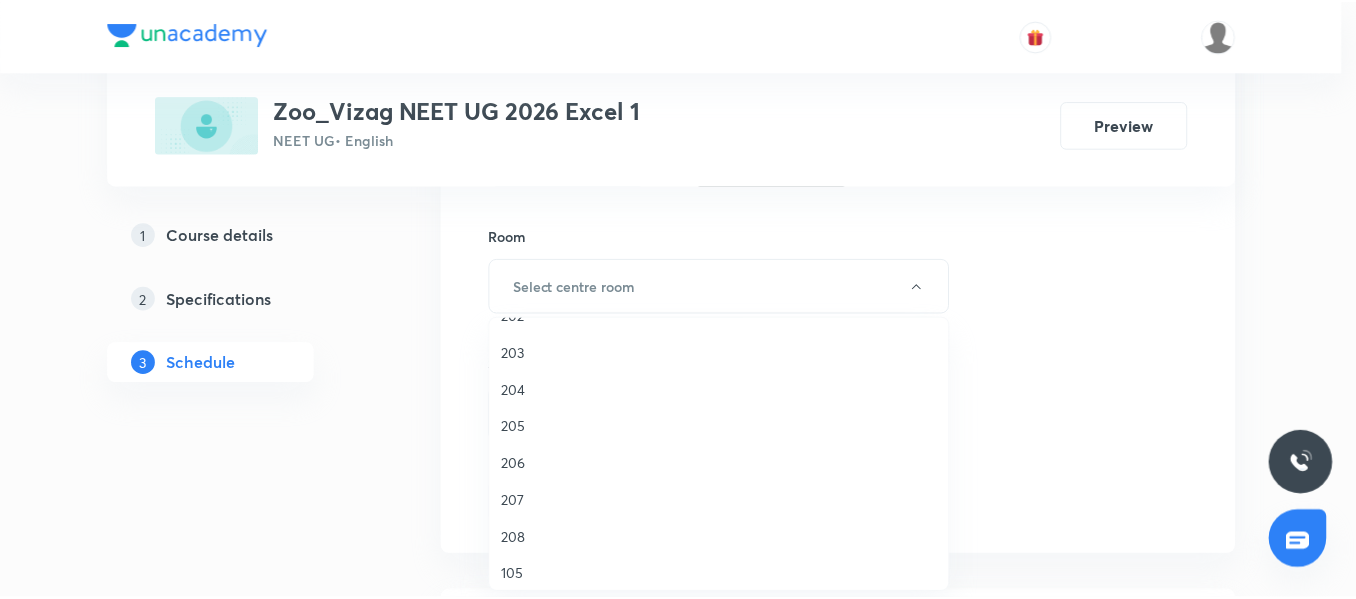scroll, scrollTop: 510, scrollLeft: 0, axis: vertical 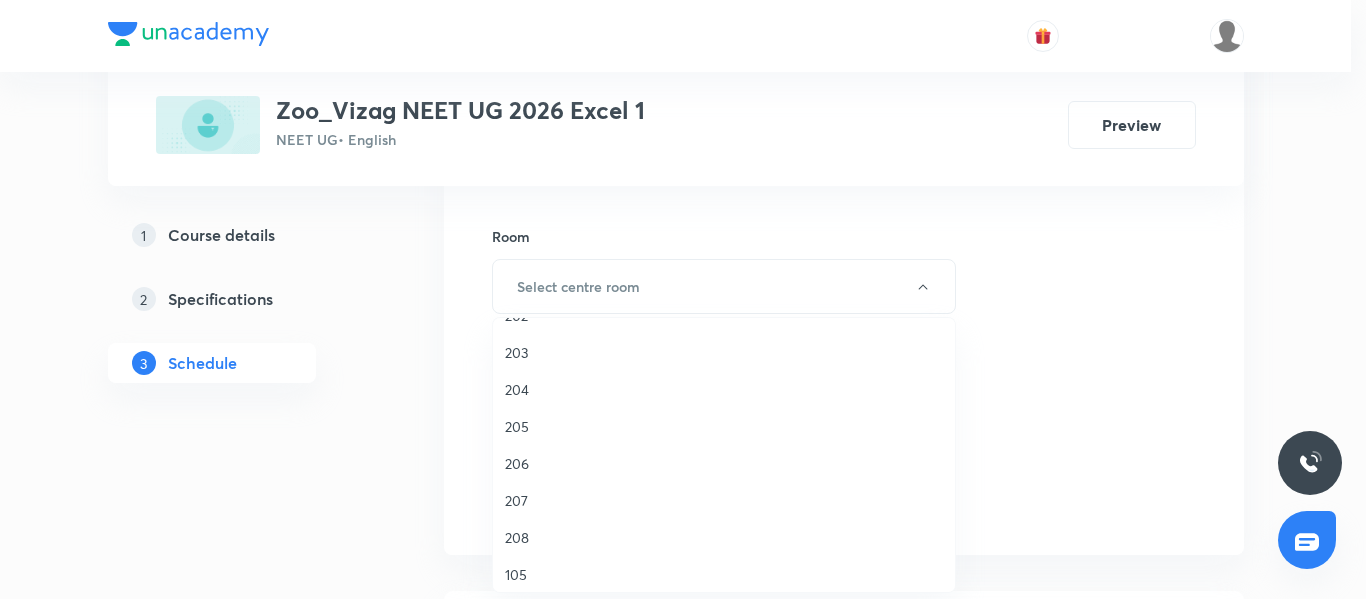 click on "206" at bounding box center (724, 463) 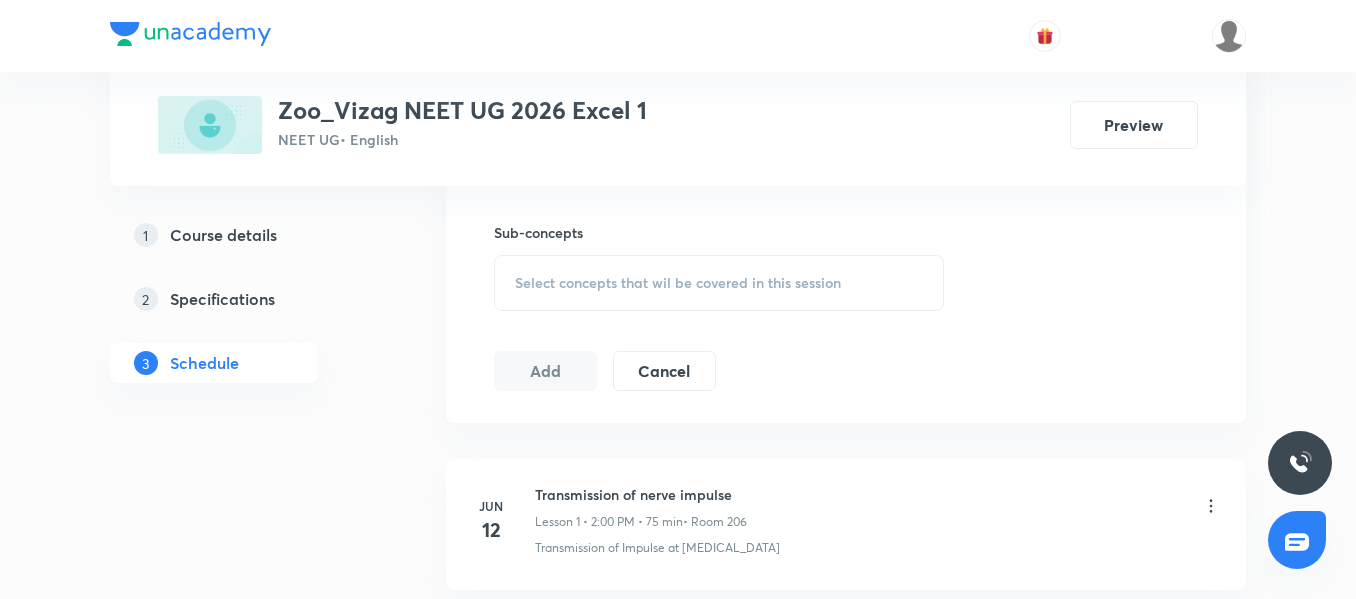 scroll, scrollTop: 982, scrollLeft: 0, axis: vertical 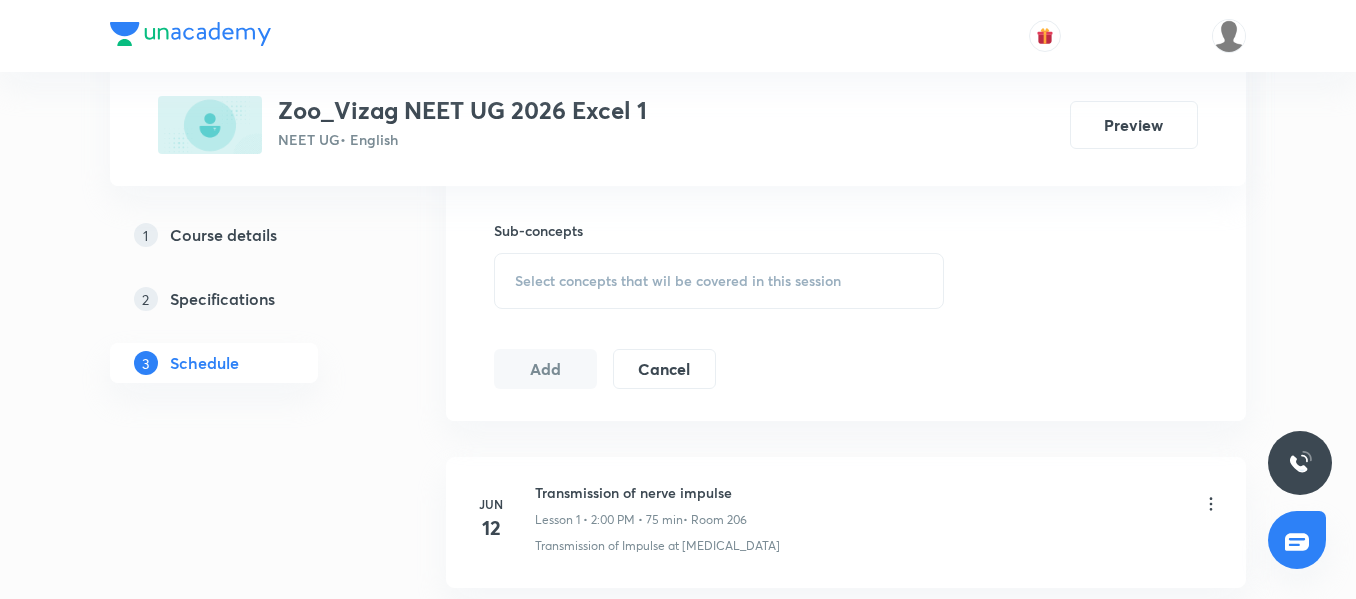 click on "Select concepts that wil be covered in this session" at bounding box center [719, 281] 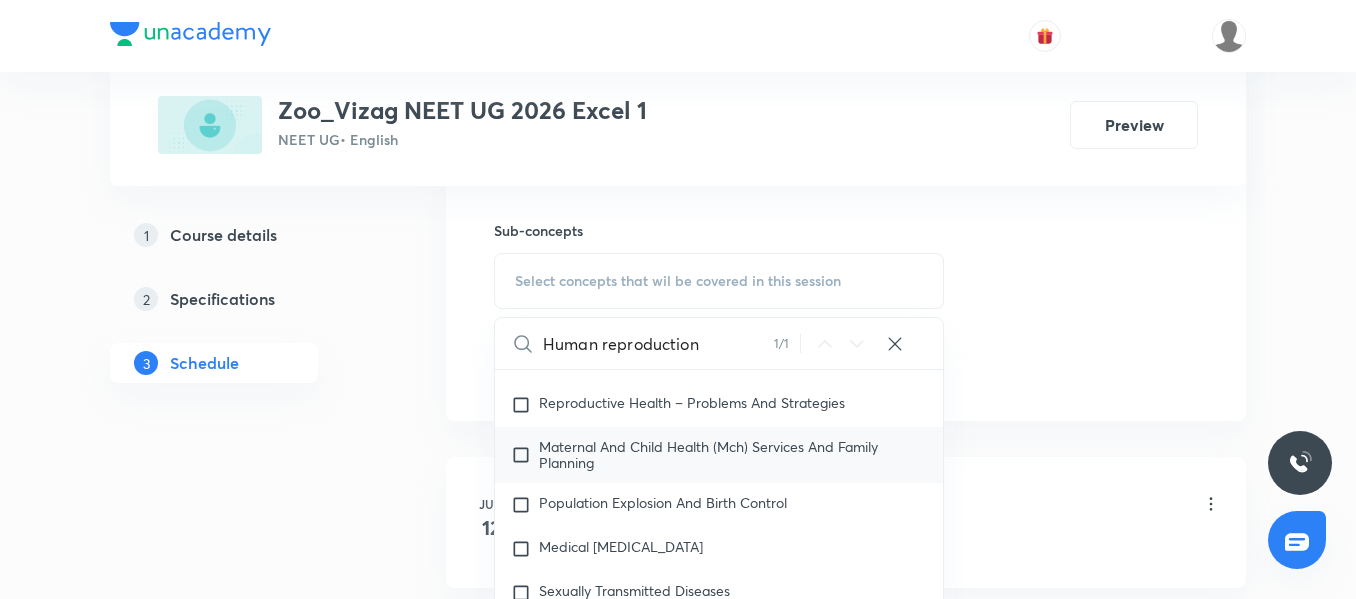 scroll, scrollTop: 13800, scrollLeft: 0, axis: vertical 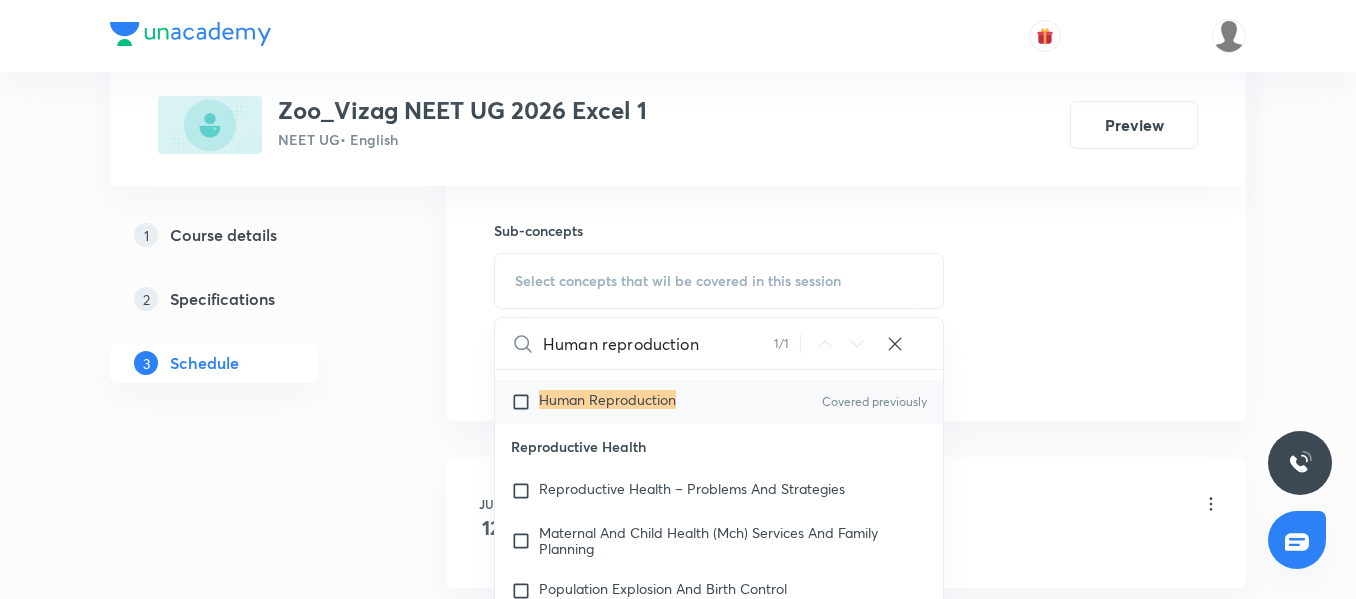 type on "Human reproduction" 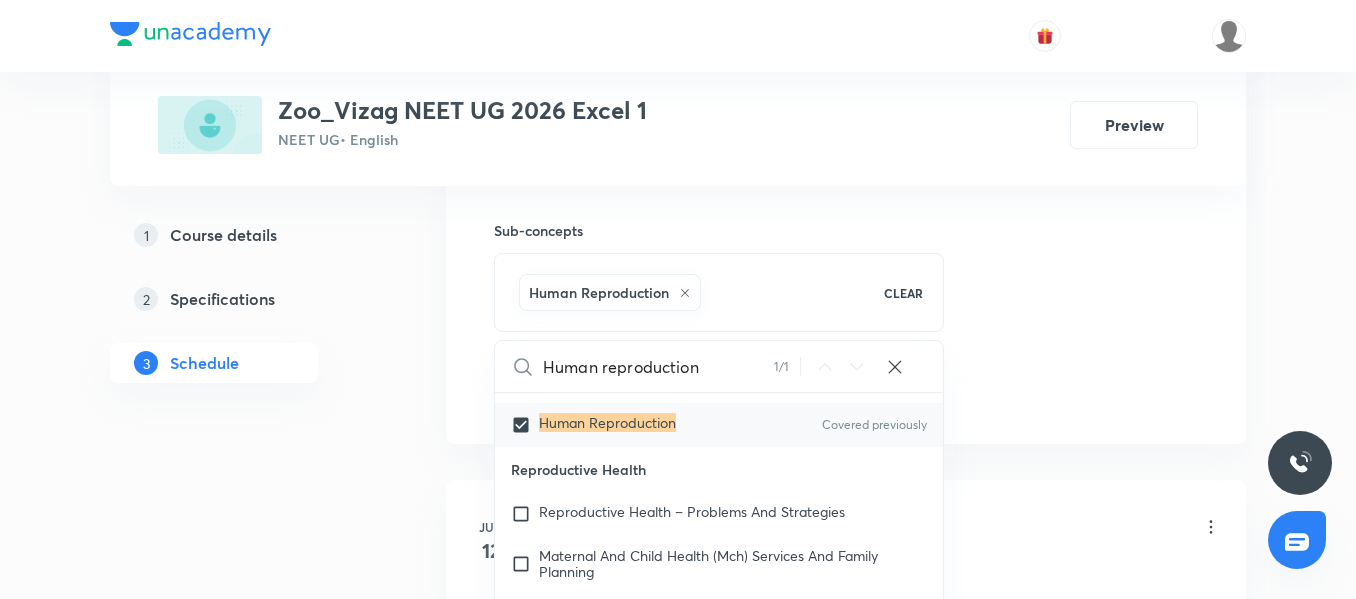 click on "Plus Courses Zoo_Vizag NEET UG 2026 Excel 1 NEET UG  • English Preview 1 Course details 2 Specifications 3 Schedule Schedule 20  classes Session  21 Live class Session title 18/99 Human reproduction ​ Schedule for Jul 10, 2025, 5:00 PM ​ Duration (in minutes) 75 ​   Session type Online Offline Room 206 Sub-concepts Human Reproduction CLEAR Human reproduction 1 / 1 ​ Biology - Full Syllabus Mock Questions Biology - Full Syllabus Mock Questions Covered previously Practice questions Practice Questions Biology Previous Year Questions Maths Previous Year Questions Covered previously Living World What Is Living? Diversity In The Living World Systematics Types Of Taxonomy Fundamental Components Of Taxonomy Taxonomic Categories Taxonomical Aids The Three Domains Of Life Biological Nomenclature  Biological Classification System Of Classification Kingdom Monera Kingdom Protista Kingdom Fungi Kingdom Plantae Kingdom Animalia Linchens Mycorrhiza Virus Prions Viroids Plant Kingdom Algae Bryophytes Pteridophytes" at bounding box center [678, 1419] 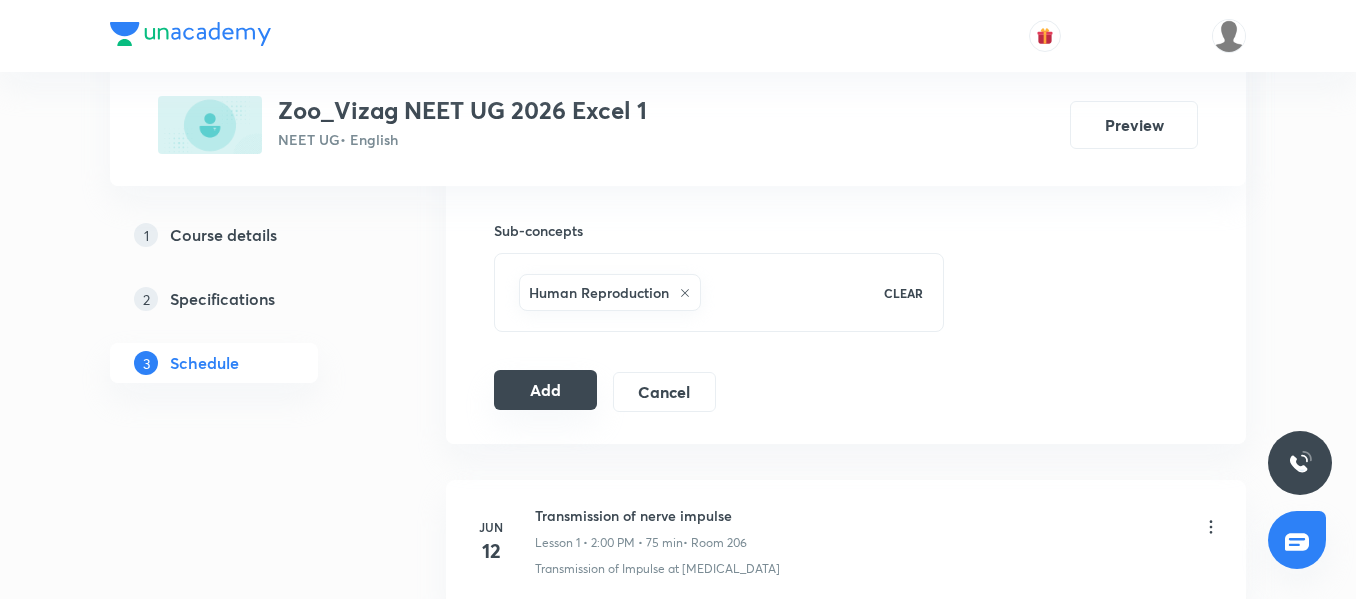 click on "Add" at bounding box center [545, 390] 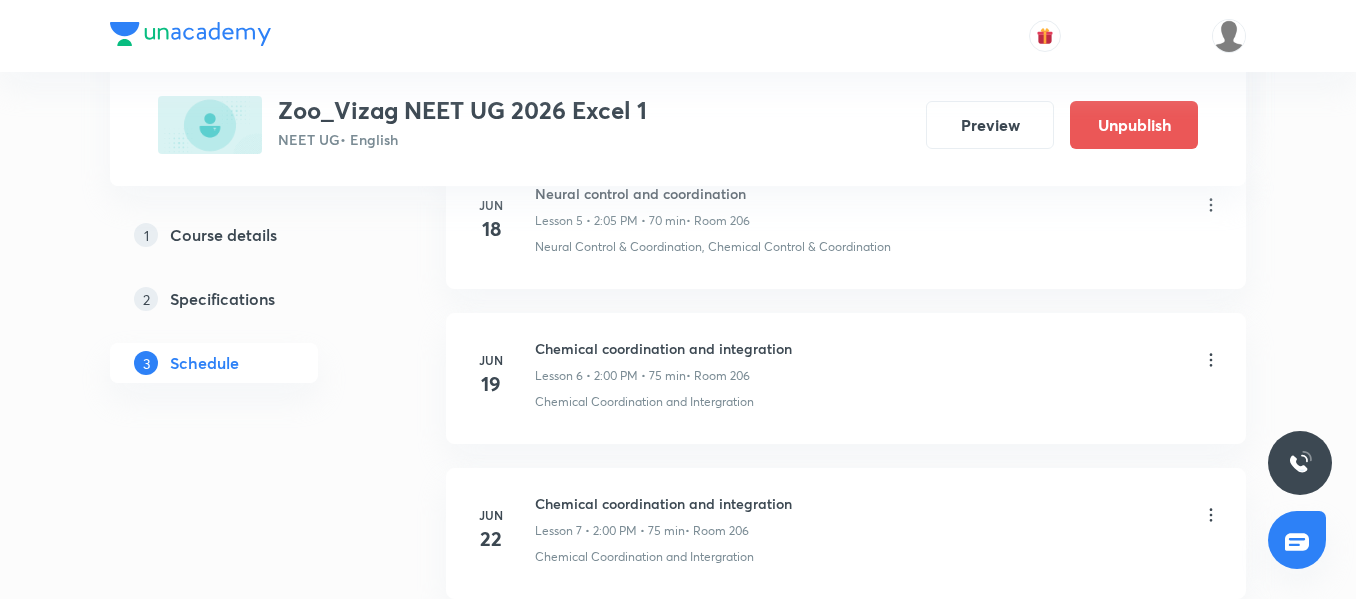 click on "1 Course details 2 Specifications 3 Schedule" at bounding box center [246, 311] 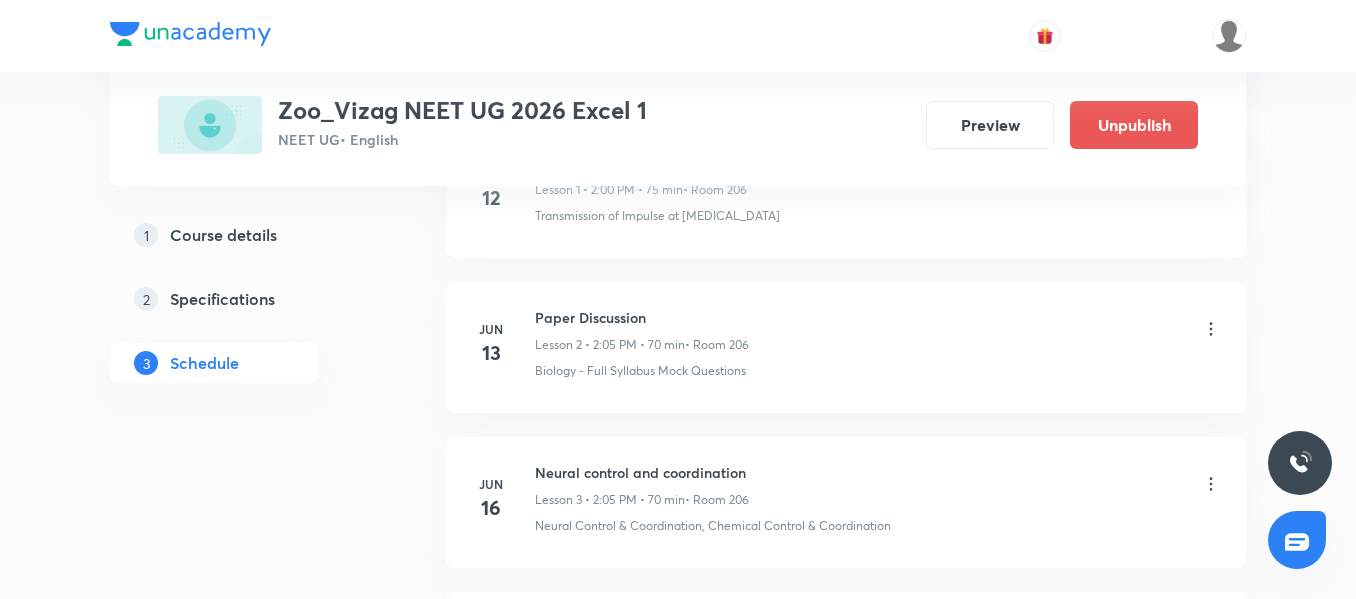 scroll, scrollTop: 320, scrollLeft: 0, axis: vertical 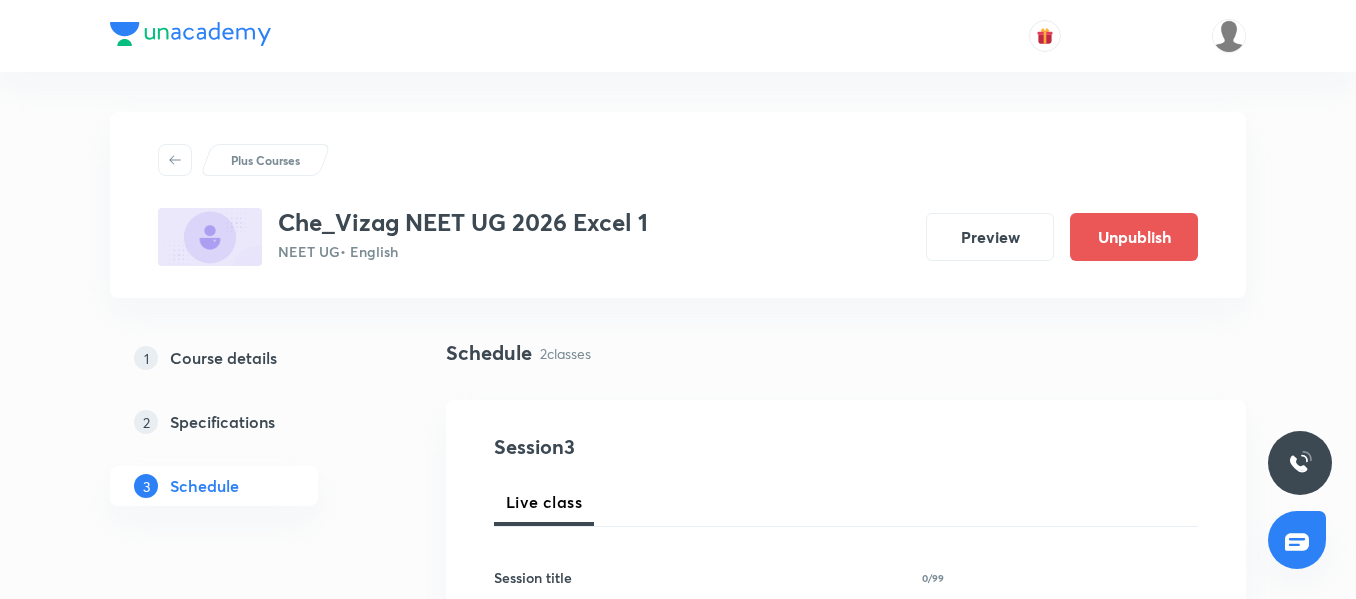 click on "1 Course details 2 Specifications 3 Schedule" at bounding box center (246, 434) 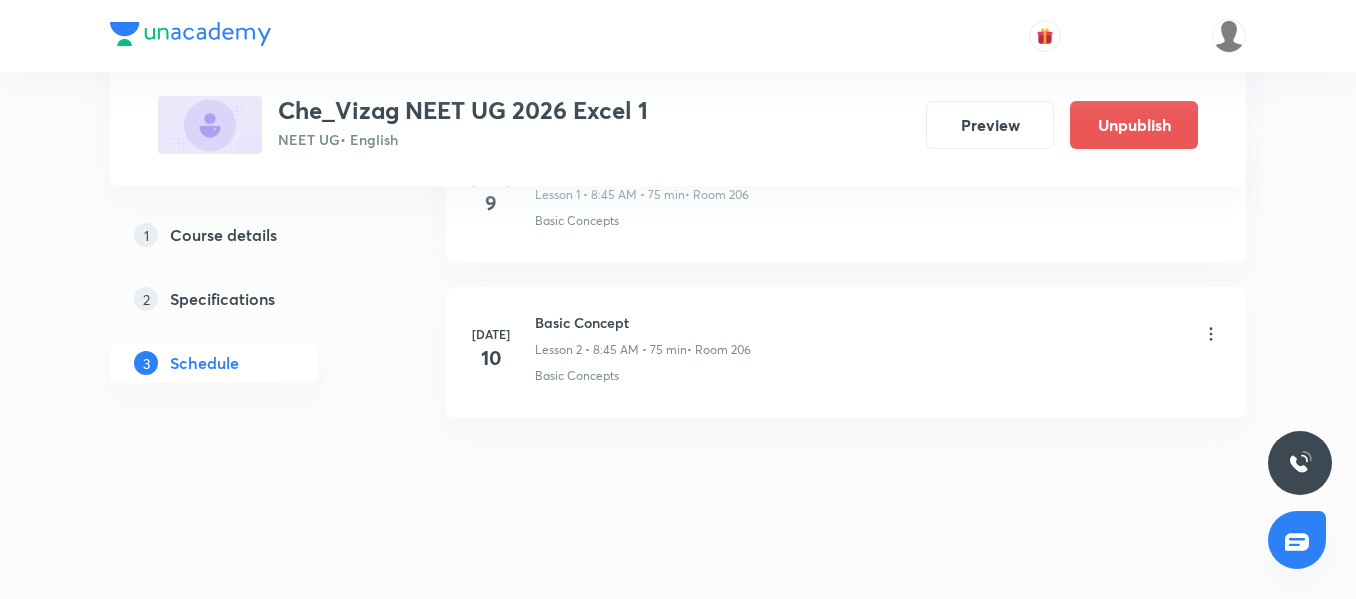 scroll, scrollTop: 1314, scrollLeft: 0, axis: vertical 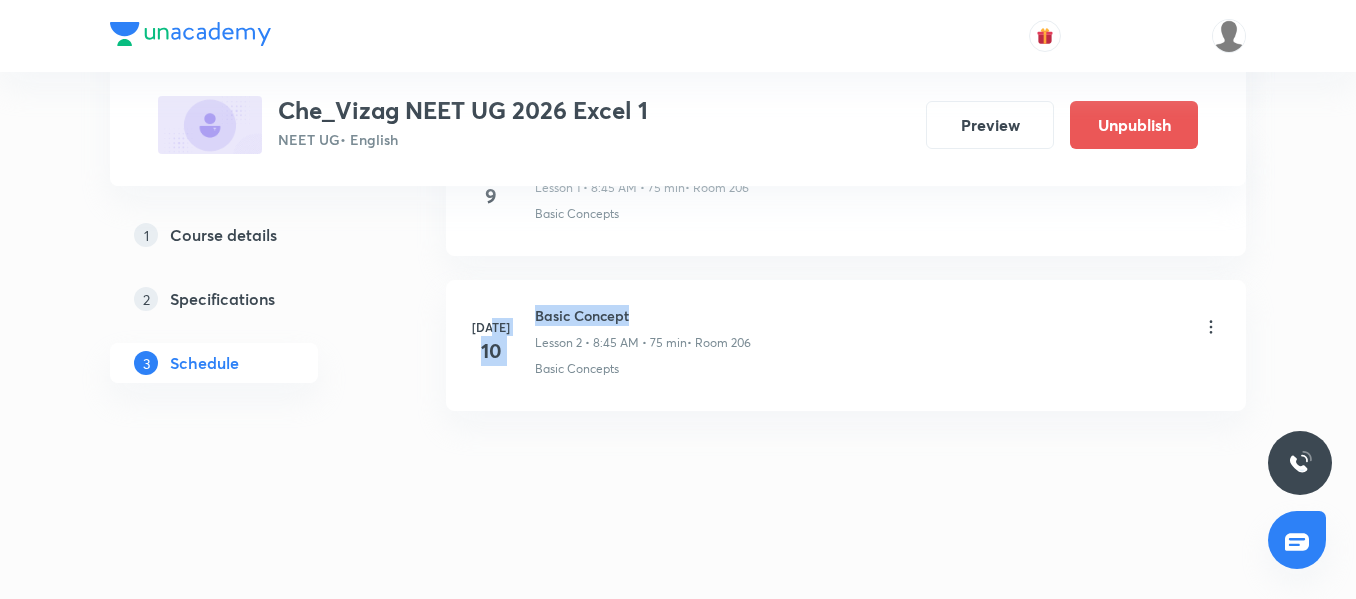 drag, startPoint x: 628, startPoint y: 309, endPoint x: 522, endPoint y: 319, distance: 106.47065 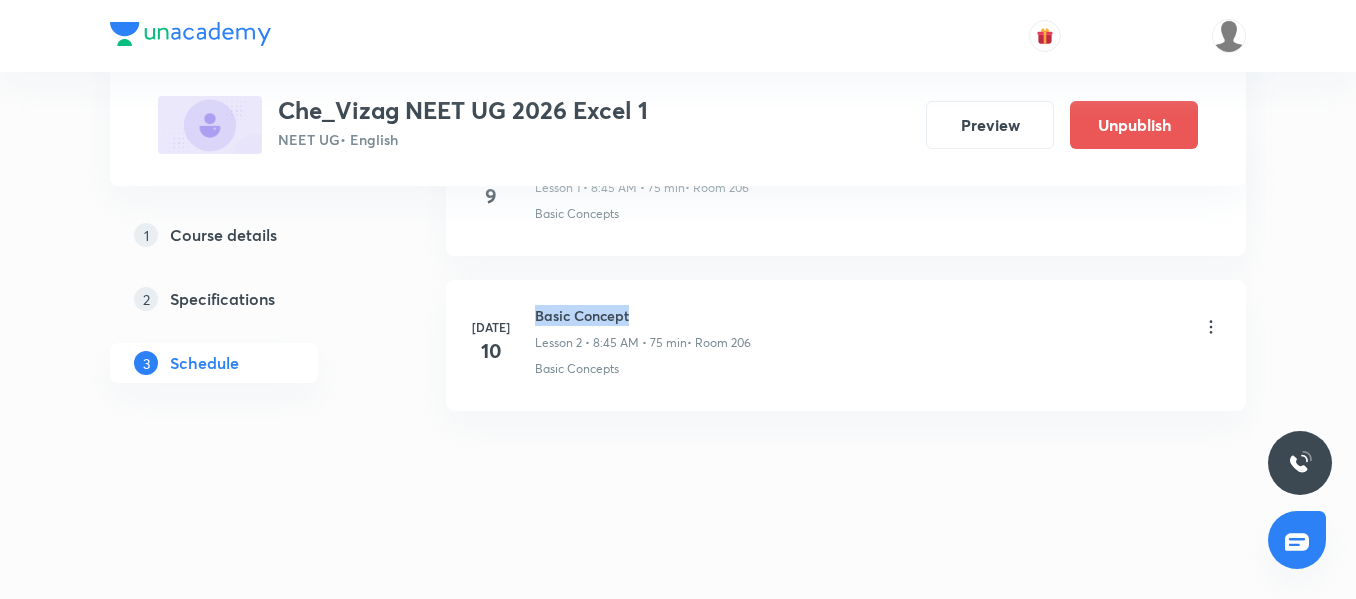 drag, startPoint x: 633, startPoint y: 310, endPoint x: 532, endPoint y: 310, distance: 101 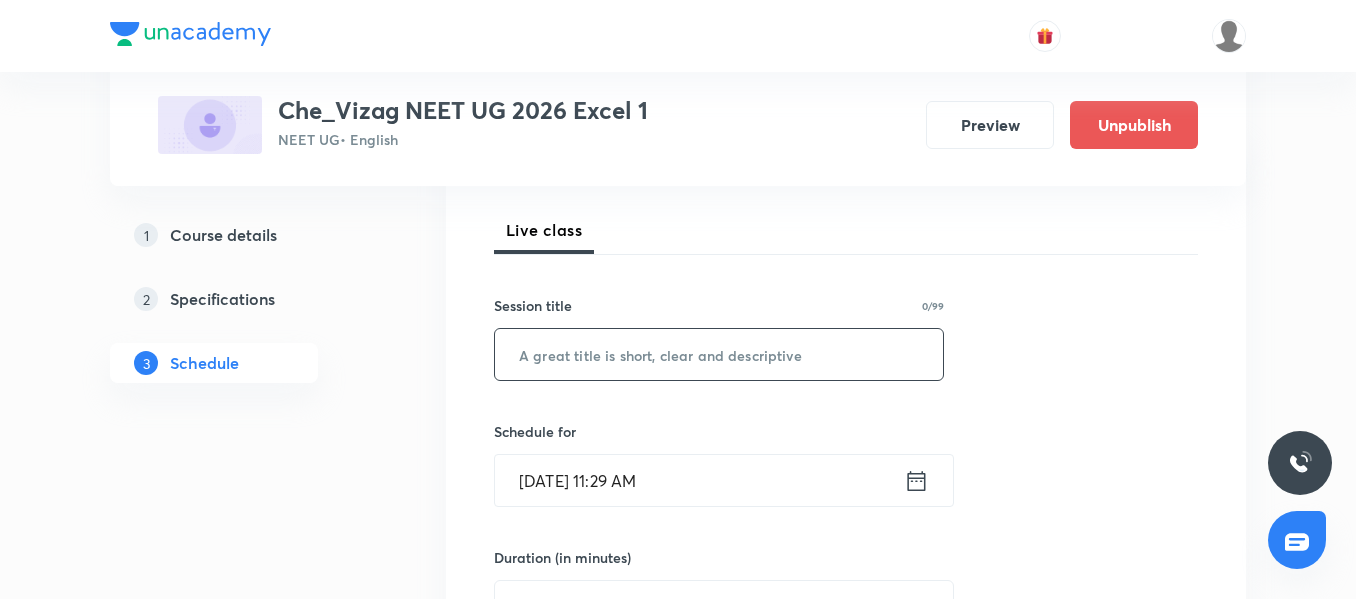 scroll, scrollTop: 273, scrollLeft: 0, axis: vertical 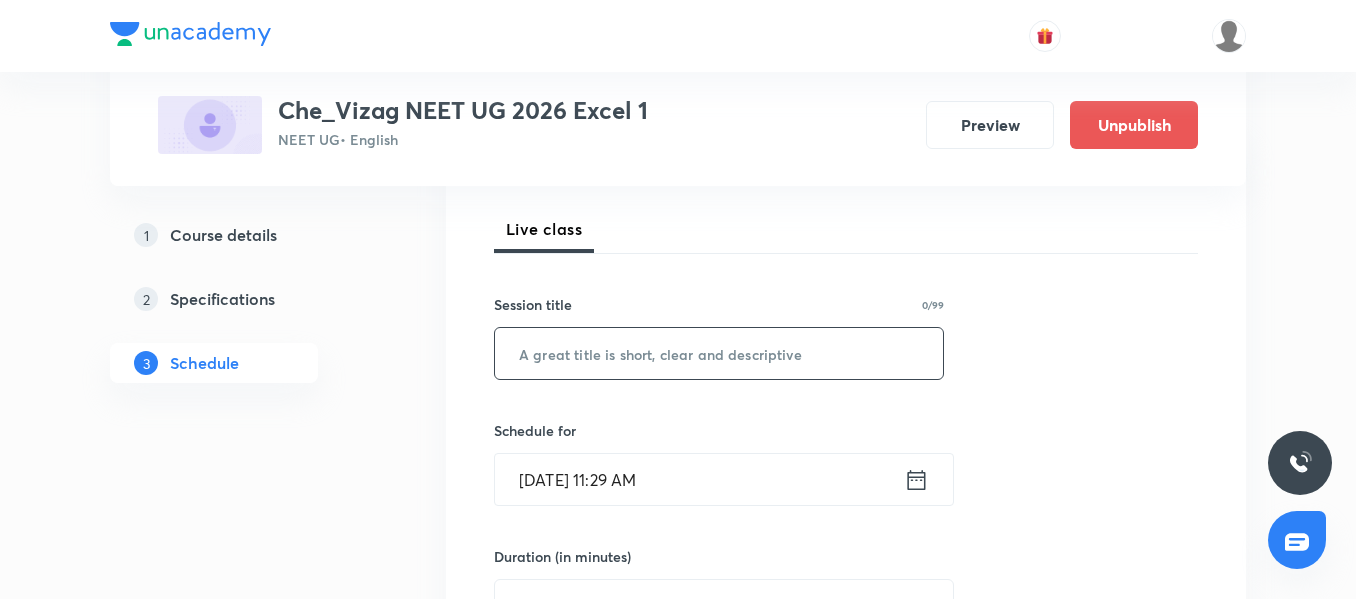 click at bounding box center [719, 353] 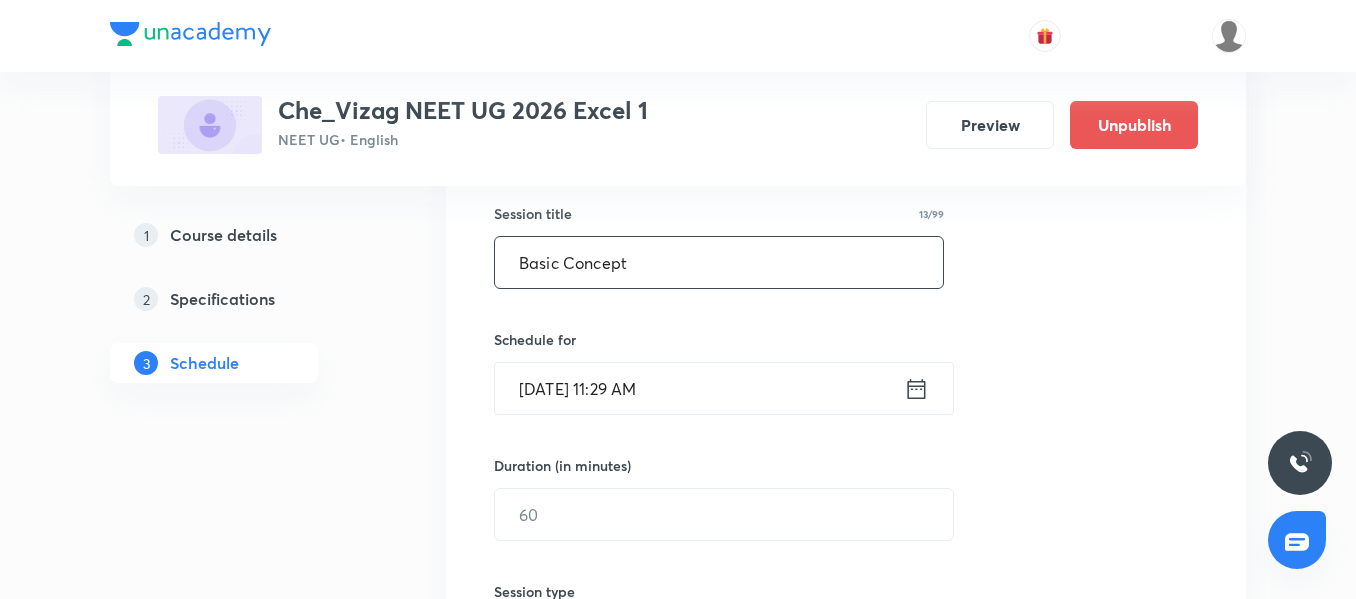 scroll, scrollTop: 365, scrollLeft: 0, axis: vertical 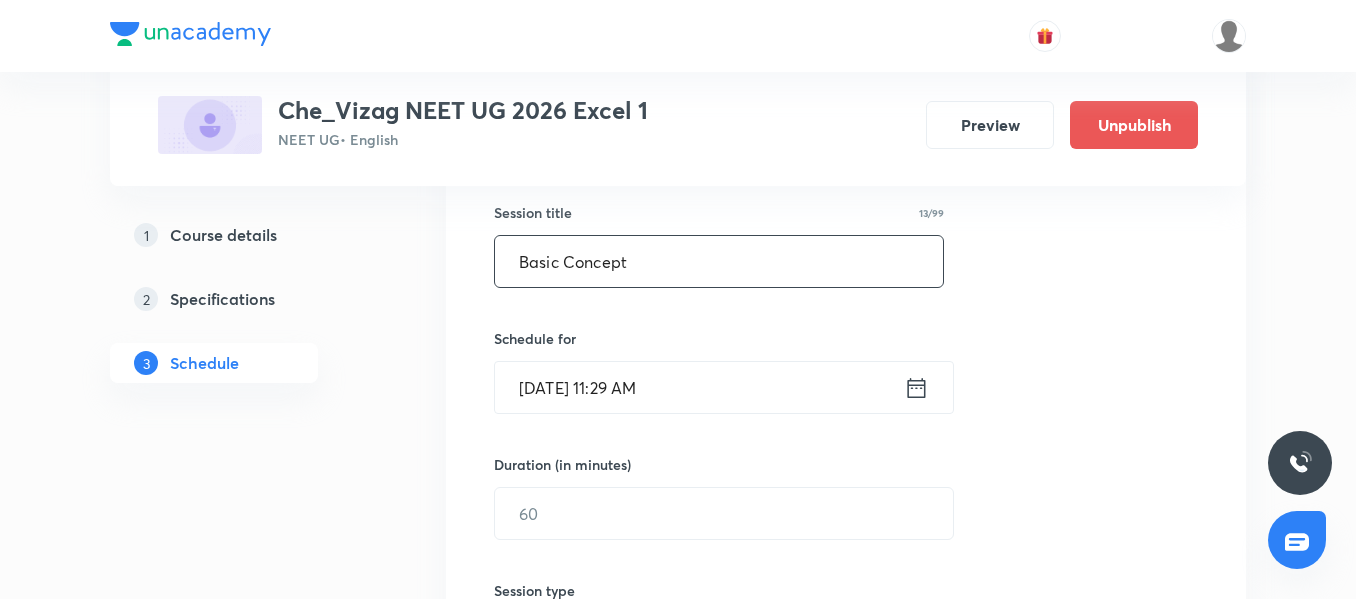 type on "Basic Concept" 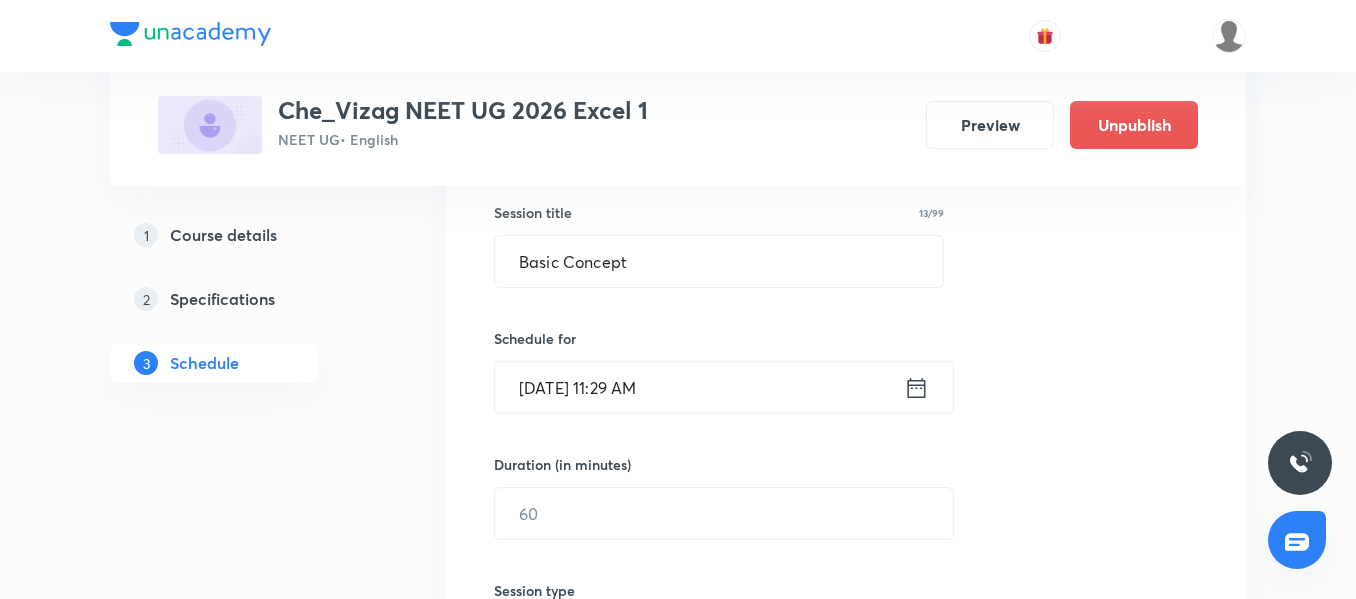click 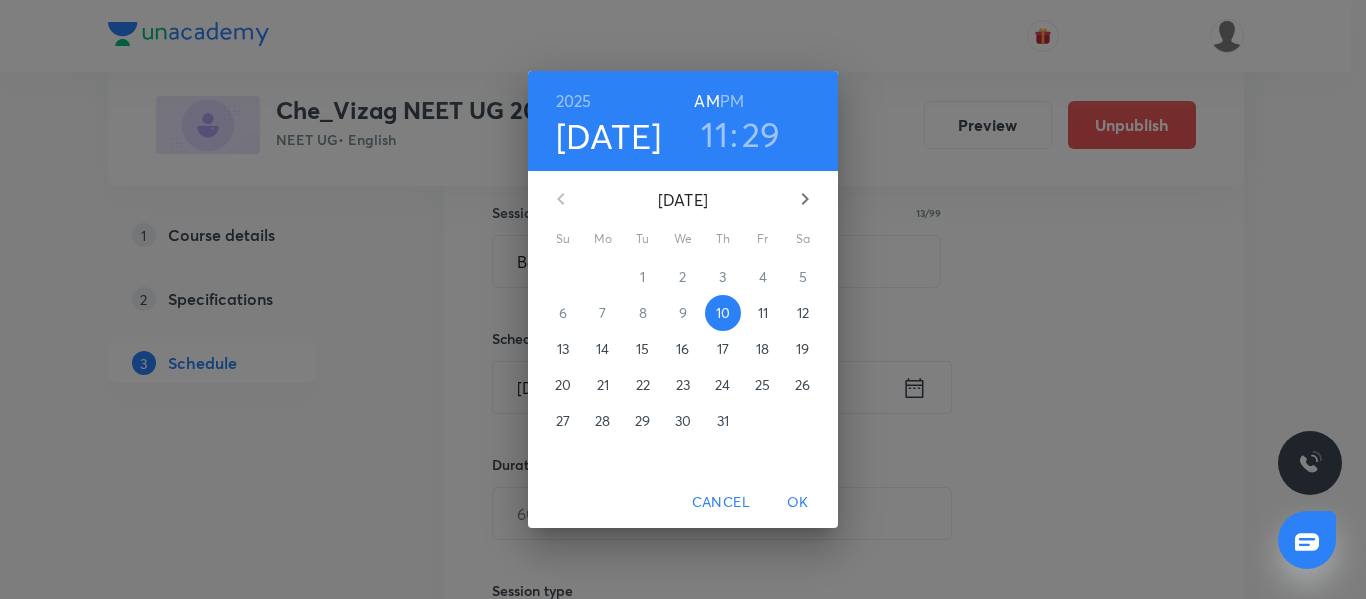 click on "PM" at bounding box center [732, 101] 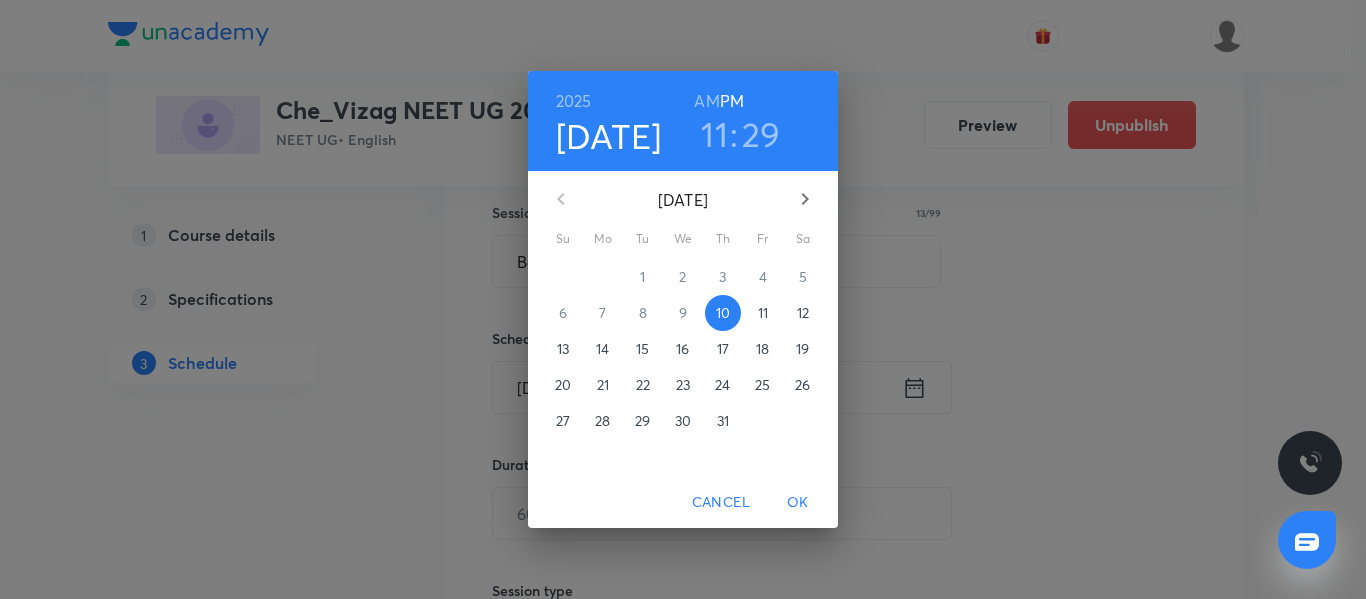 click on "11" at bounding box center [714, 134] 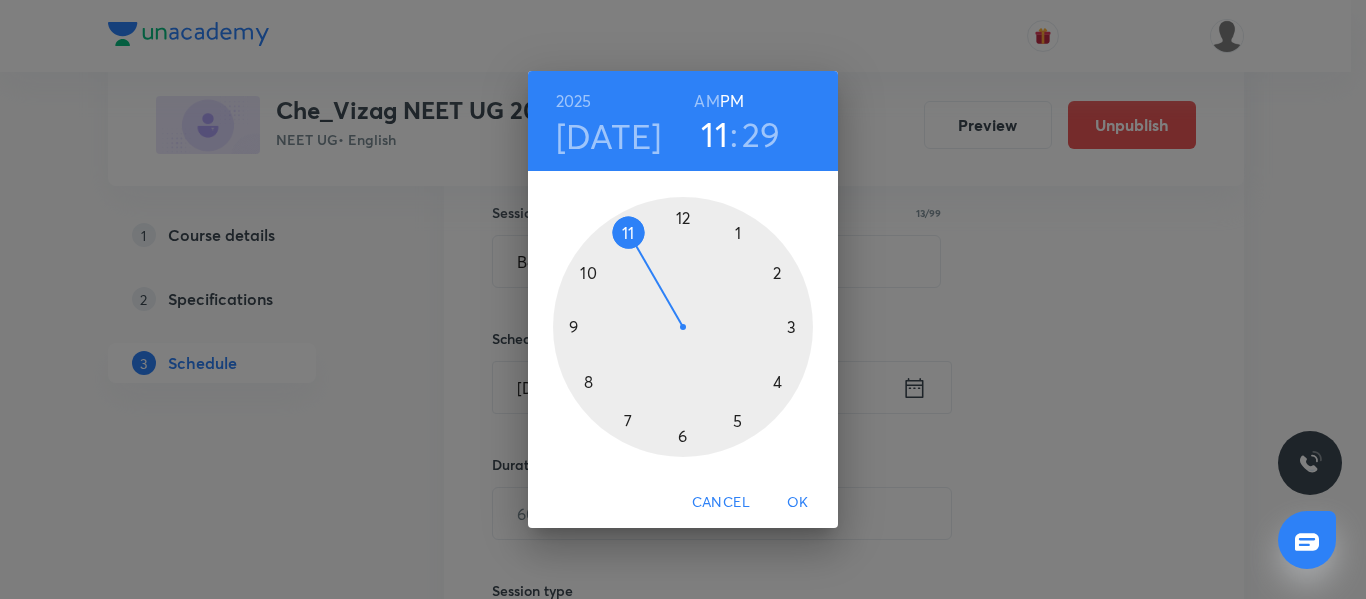 click at bounding box center [683, 327] 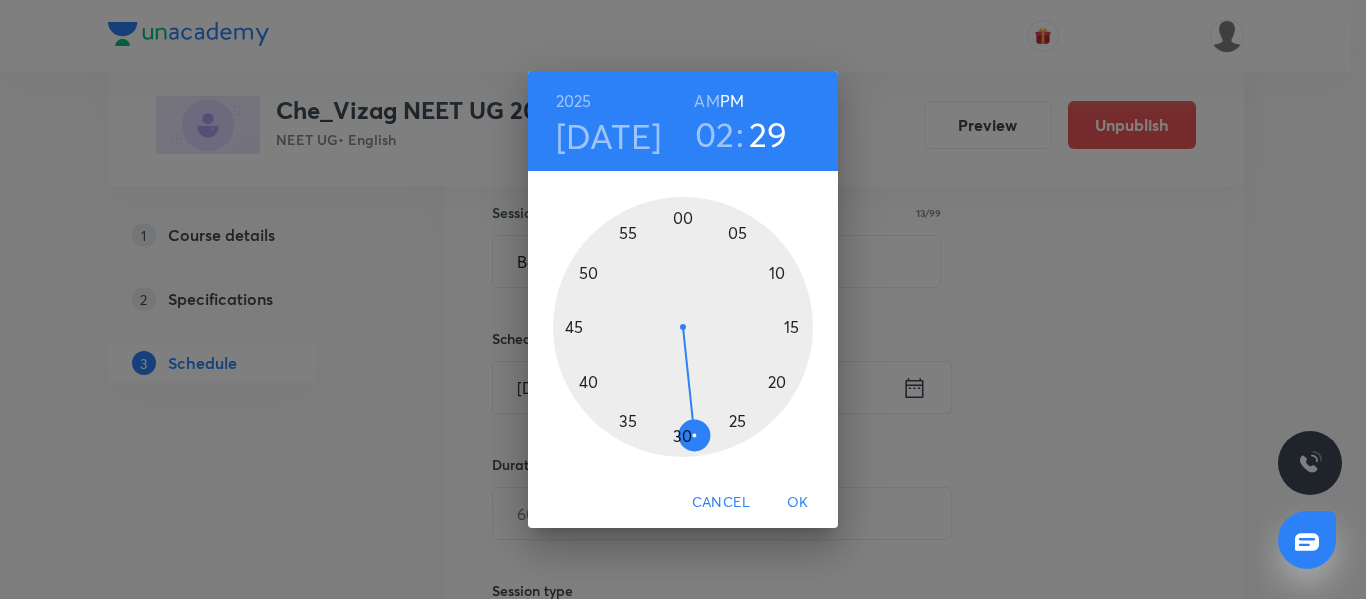 click at bounding box center [683, 327] 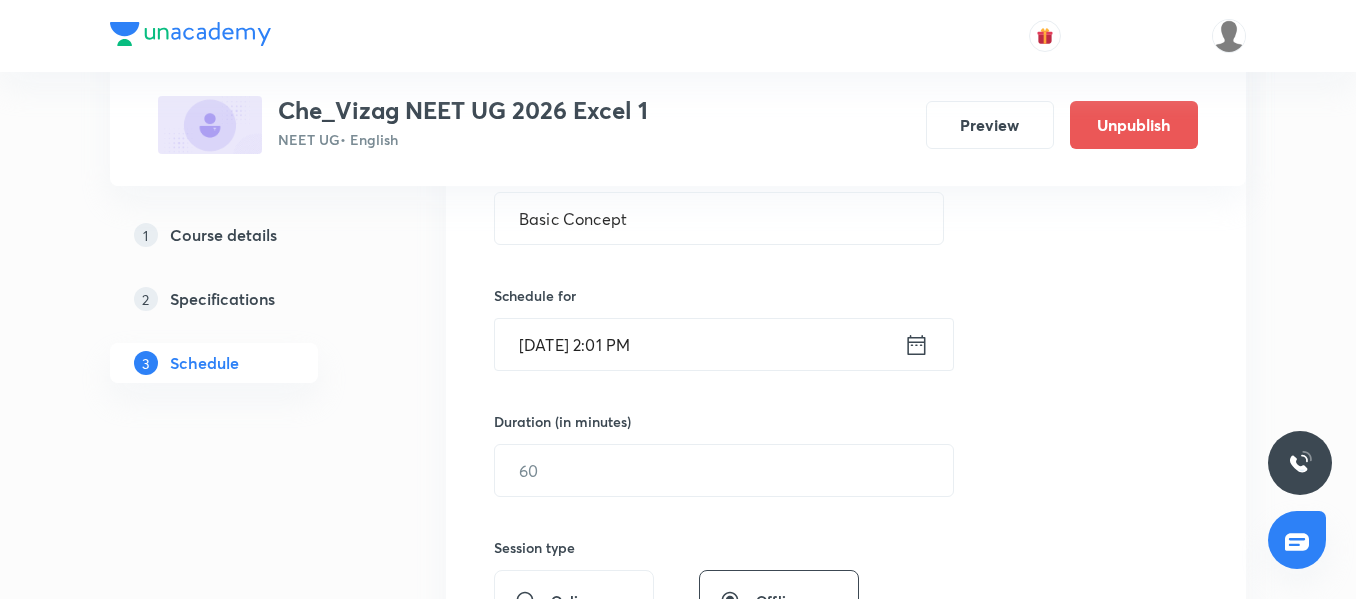 scroll, scrollTop: 409, scrollLeft: 0, axis: vertical 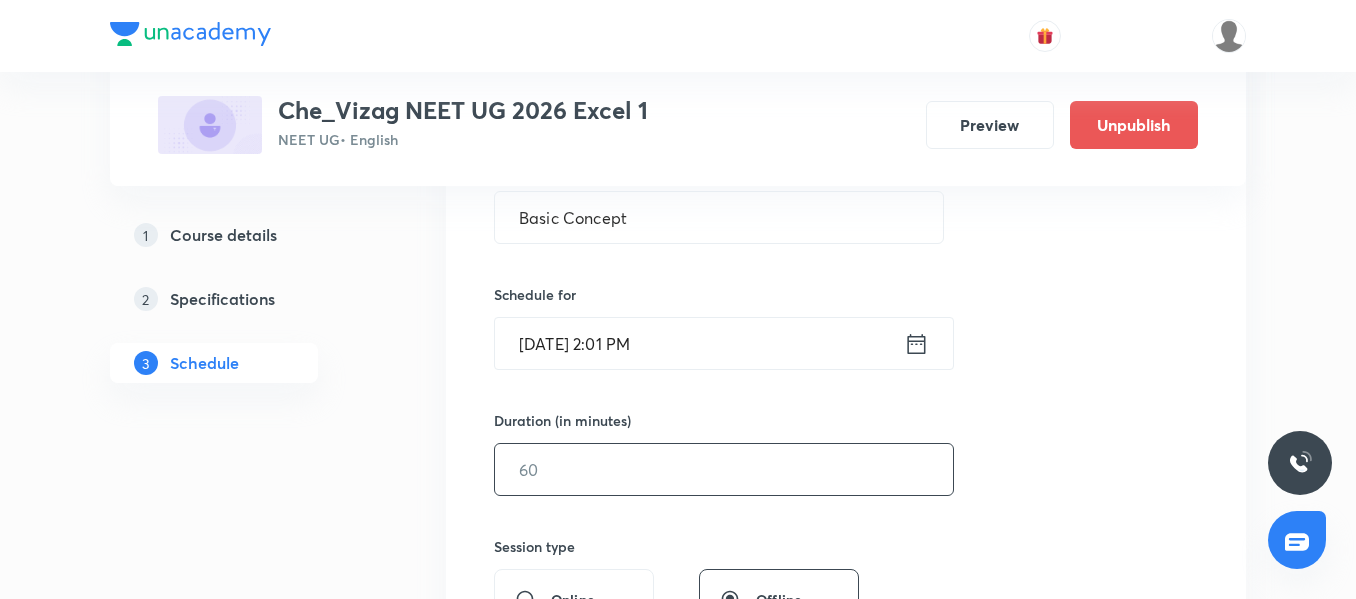 click at bounding box center (724, 469) 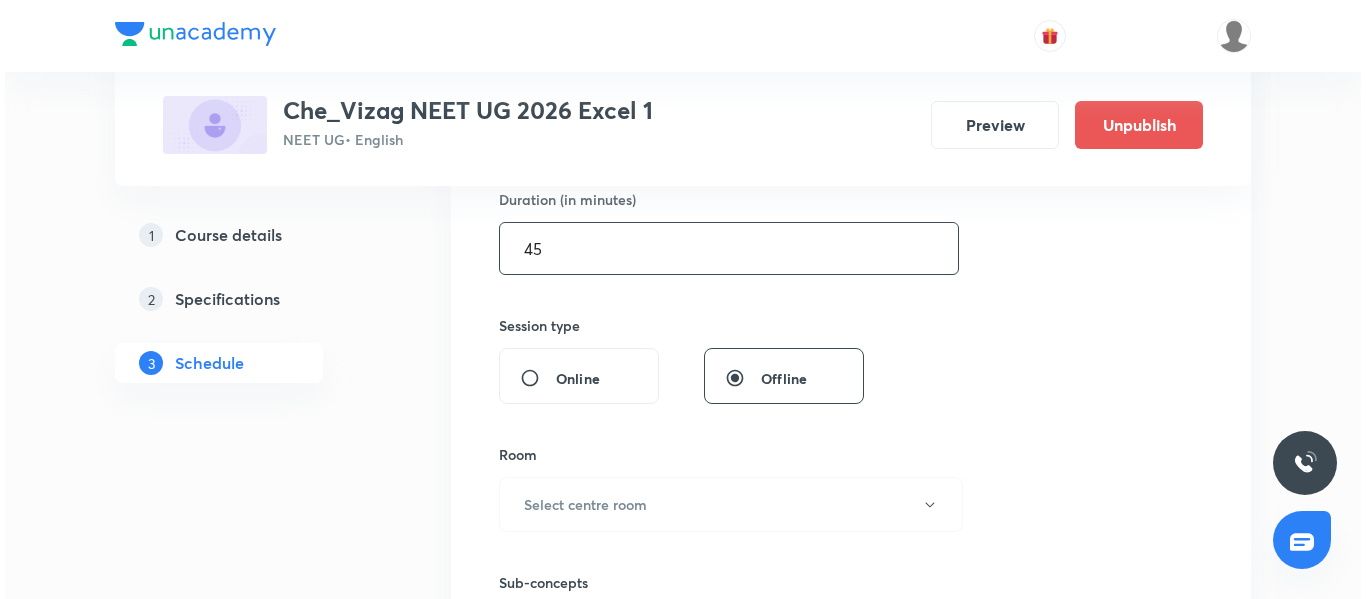 scroll, scrollTop: 631, scrollLeft: 0, axis: vertical 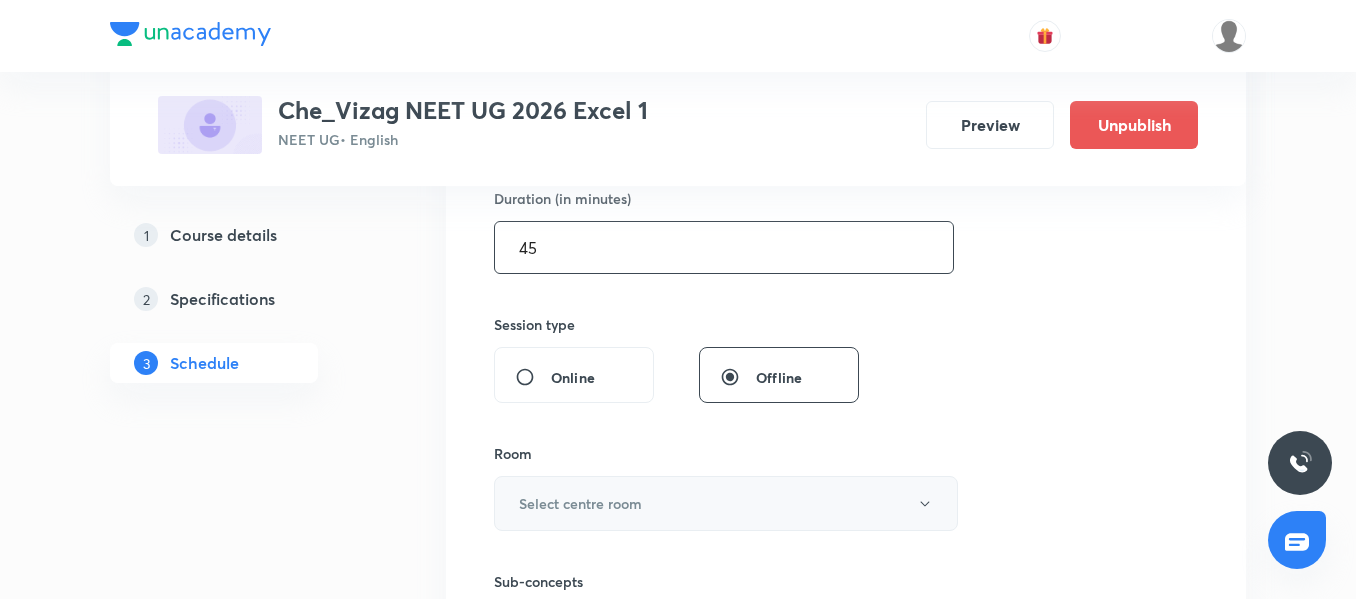 type on "45" 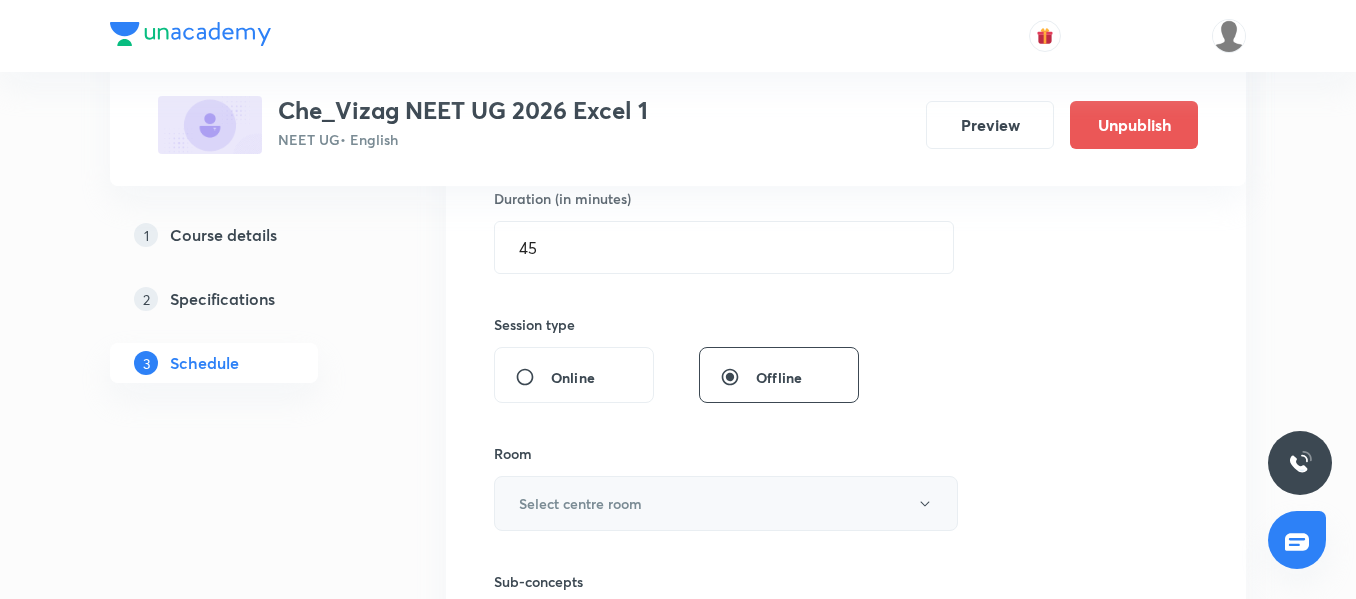 click on "Select centre room" at bounding box center [580, 503] 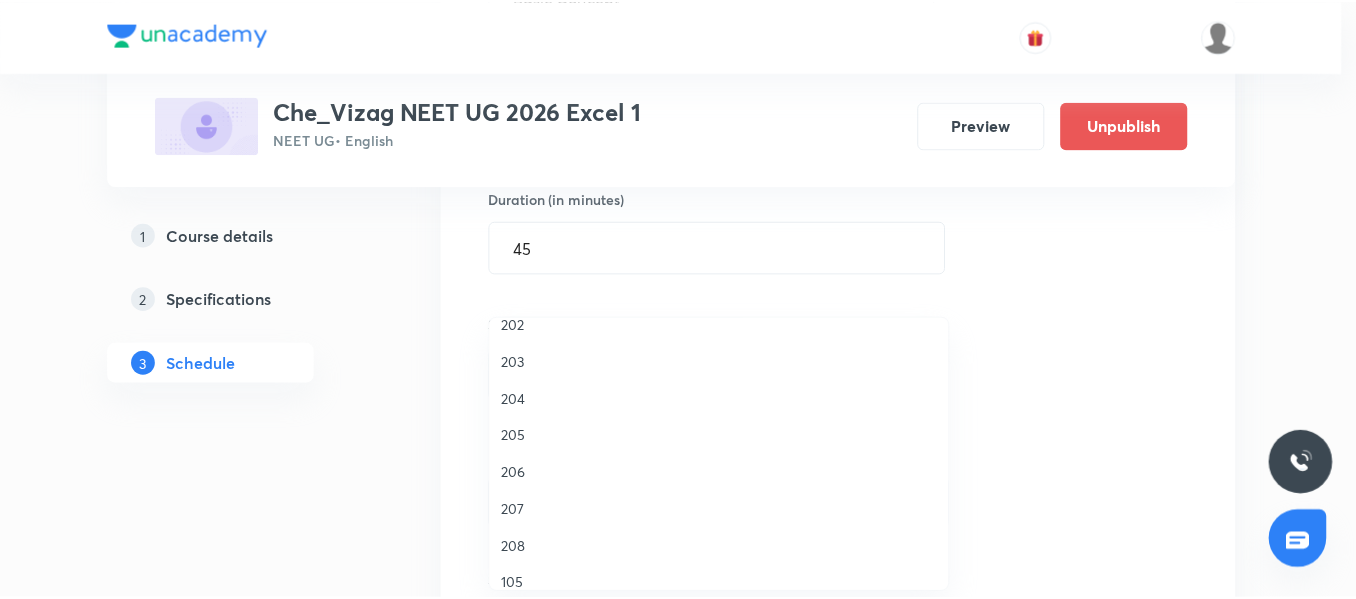 scroll, scrollTop: 501, scrollLeft: 0, axis: vertical 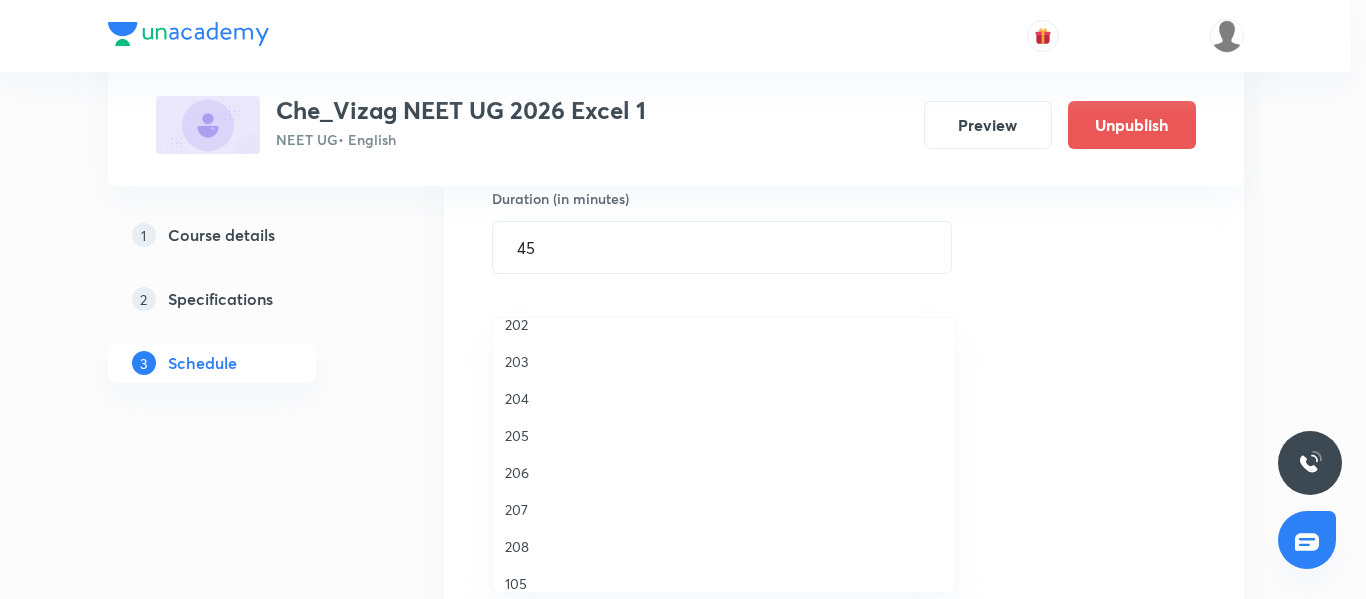 click on "206" at bounding box center [724, 472] 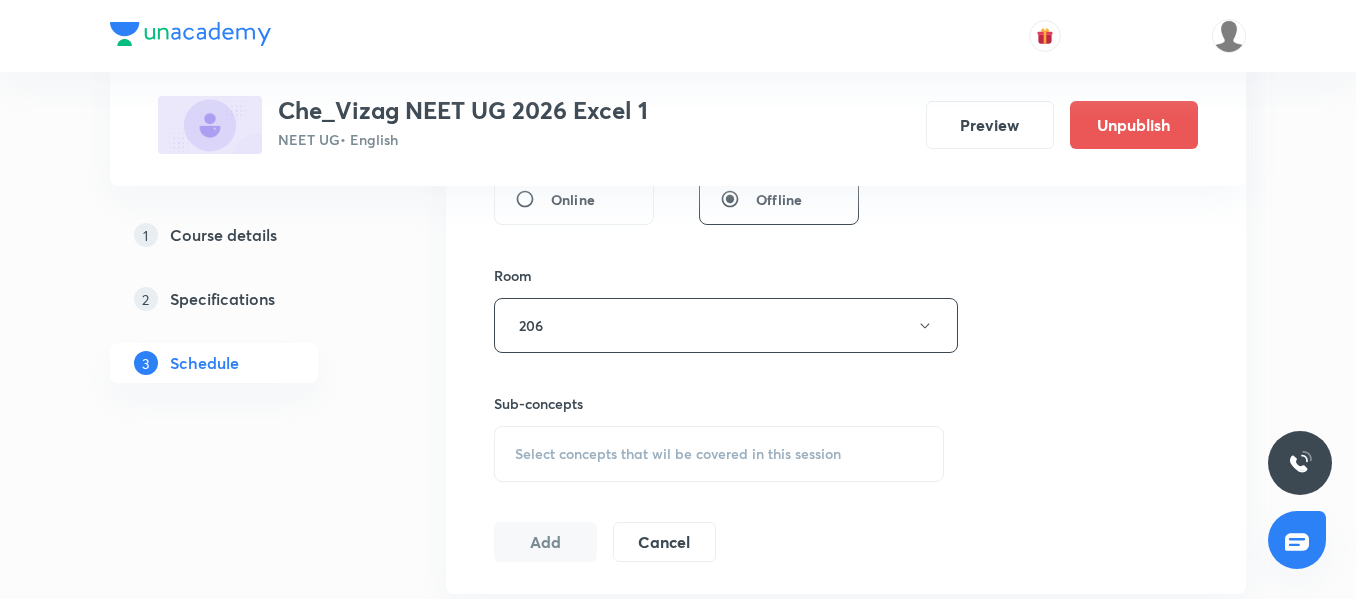 scroll, scrollTop: 811, scrollLeft: 0, axis: vertical 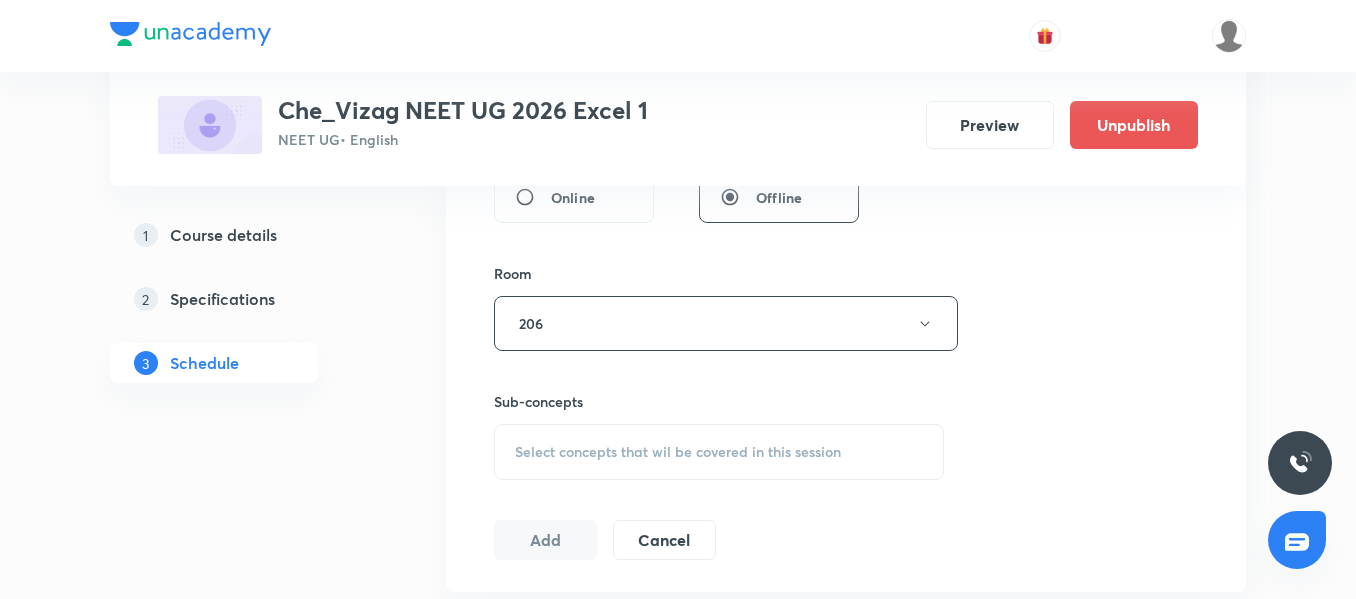 click on "Select concepts that wil be covered in this session" at bounding box center [678, 452] 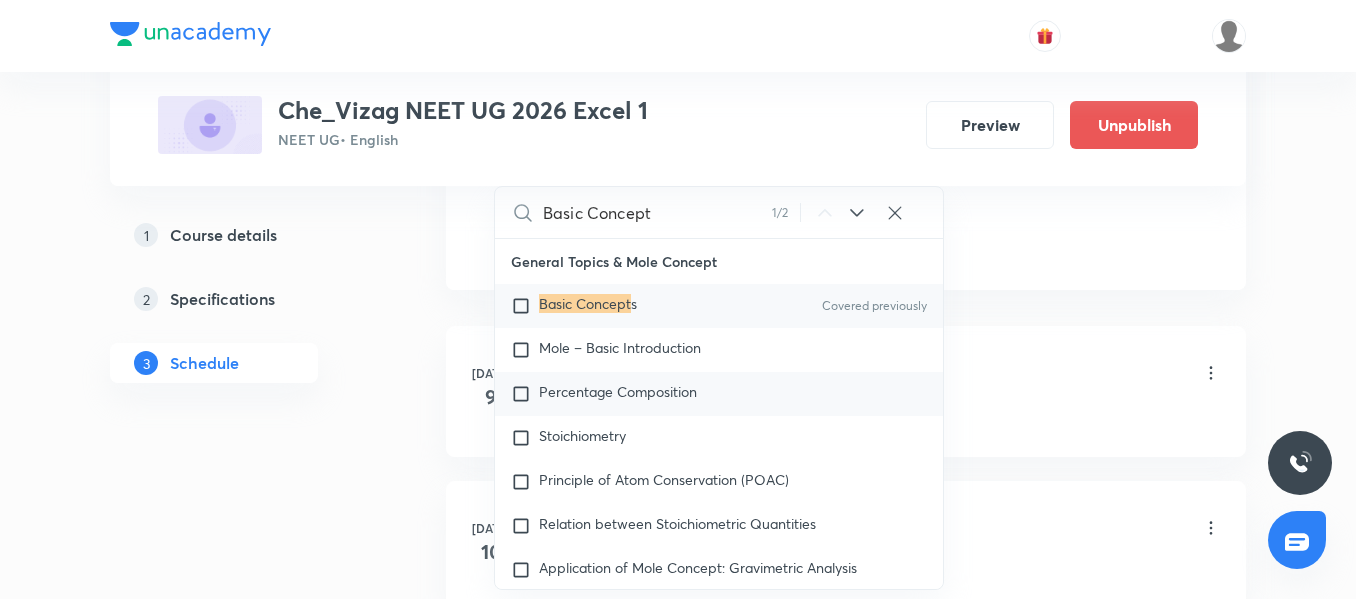 scroll, scrollTop: 1114, scrollLeft: 0, axis: vertical 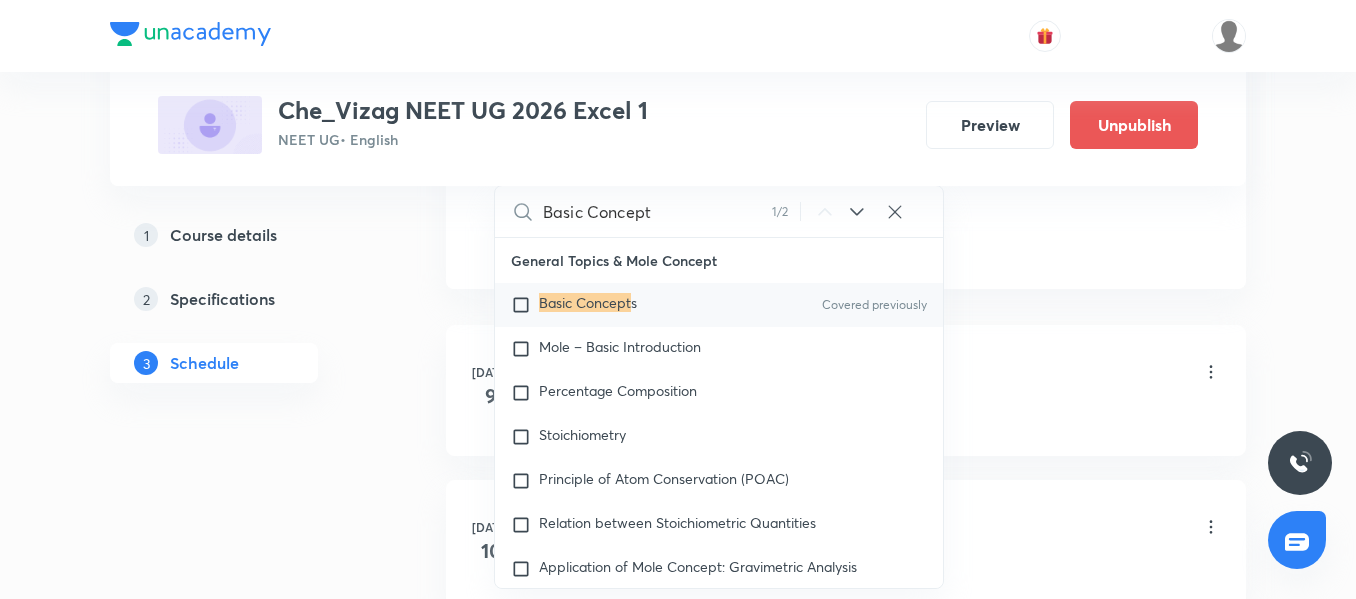 type on "Basic Concept" 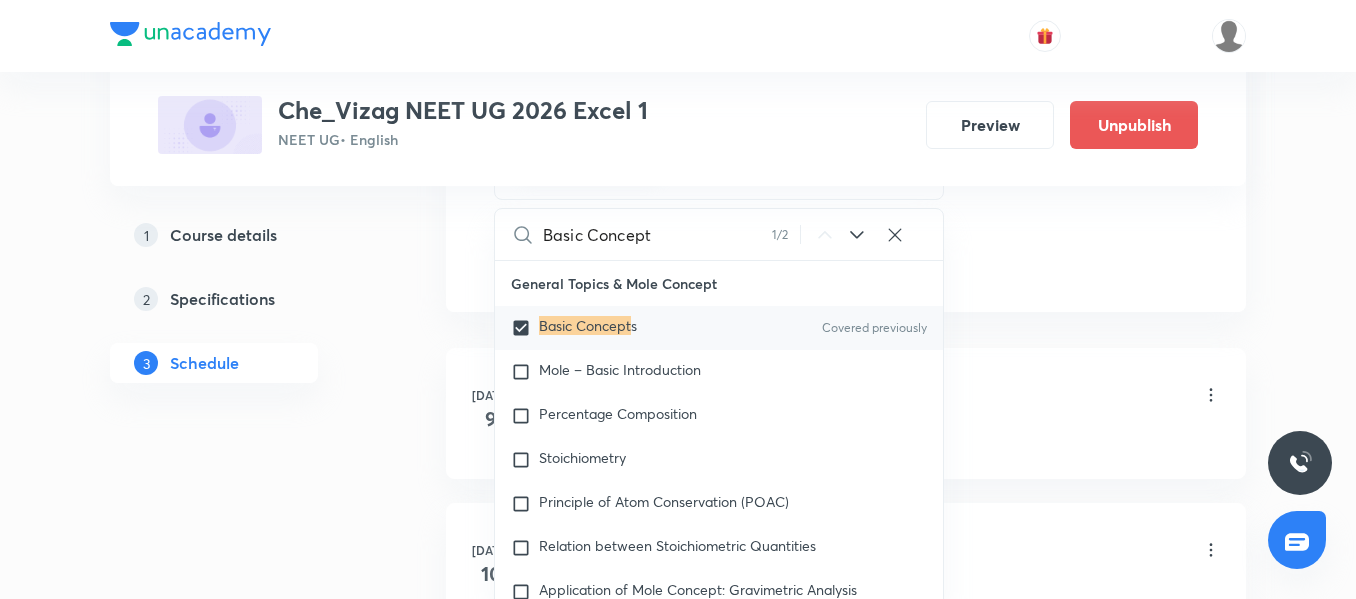 click on "1 Course details 2 Specifications 3 Schedule" at bounding box center [246, 5] 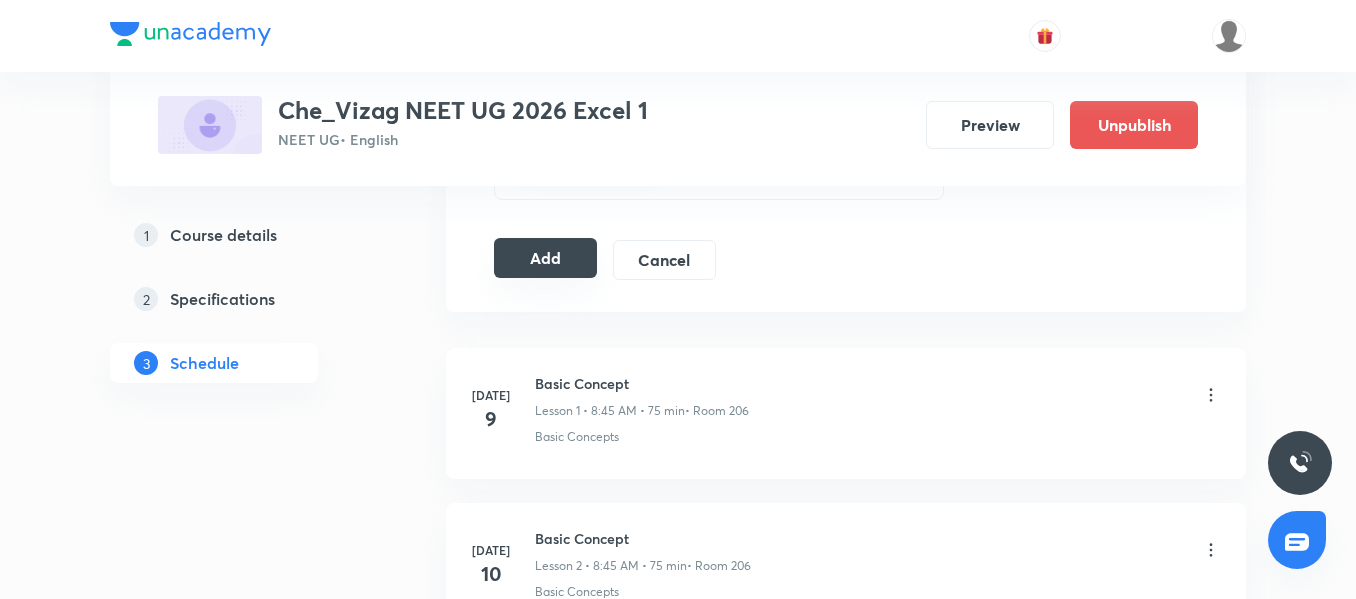 click on "Add" at bounding box center [545, 258] 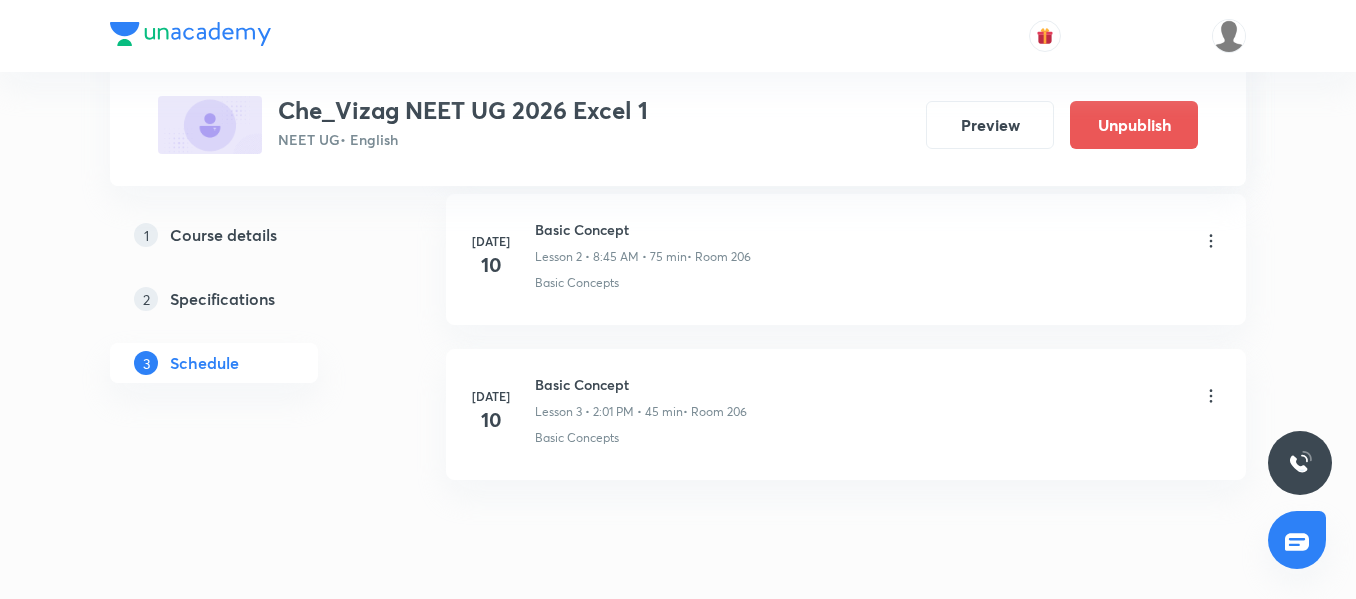 scroll, scrollTop: 474, scrollLeft: 0, axis: vertical 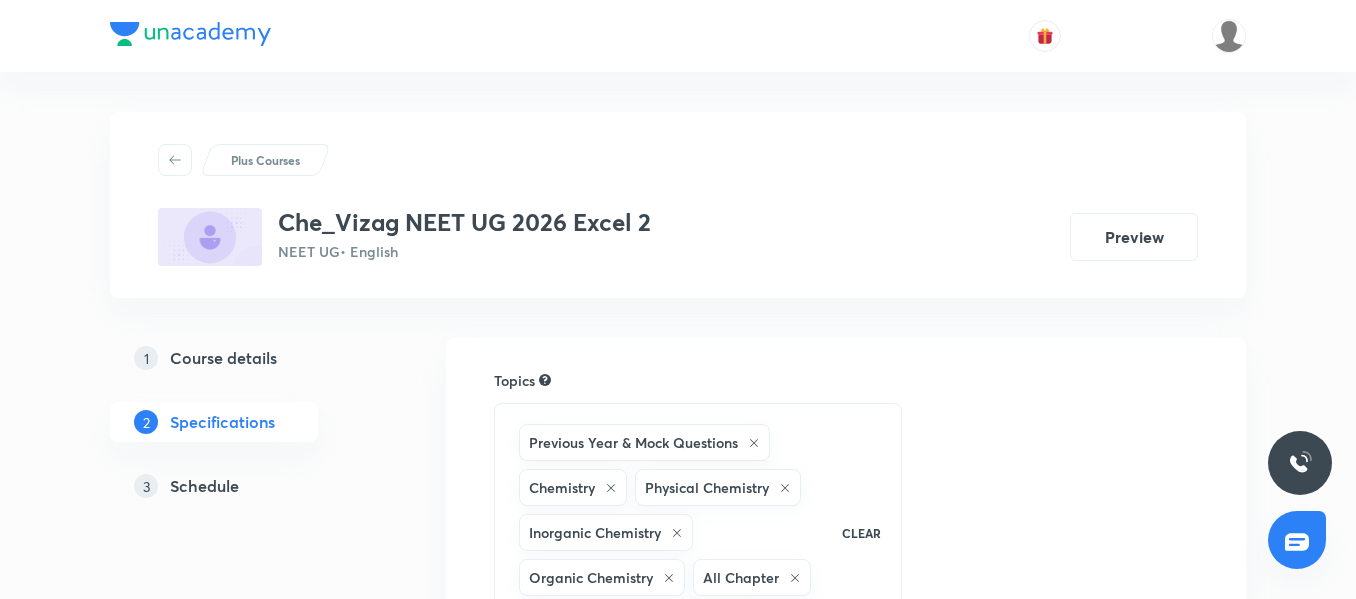 click on "Schedule" at bounding box center [204, 486] 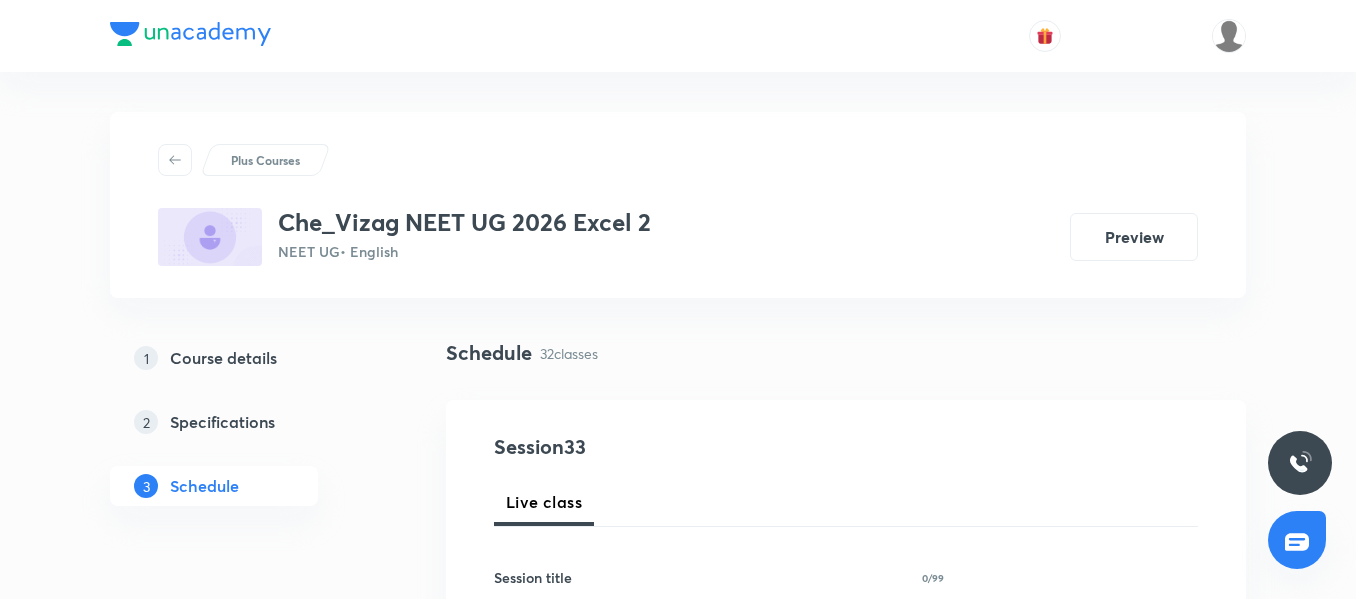 click on "1 Course details 2 Specifications 3 Schedule" at bounding box center (246, 3433) 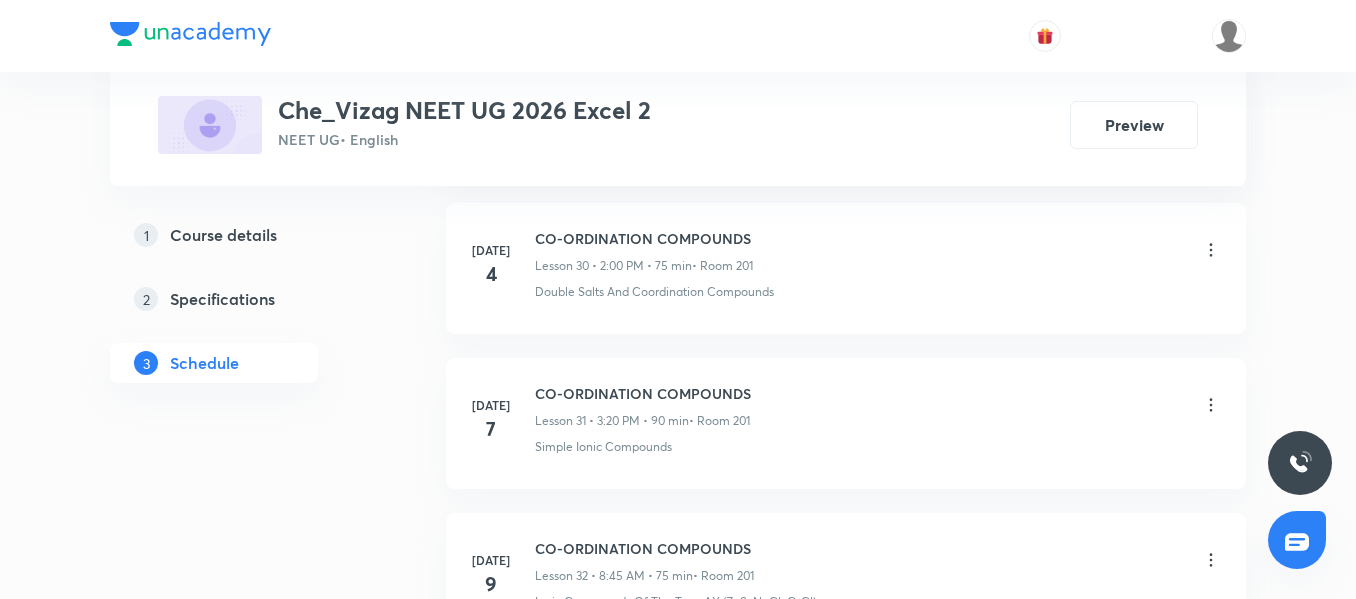 scroll, scrollTop: 5965, scrollLeft: 0, axis: vertical 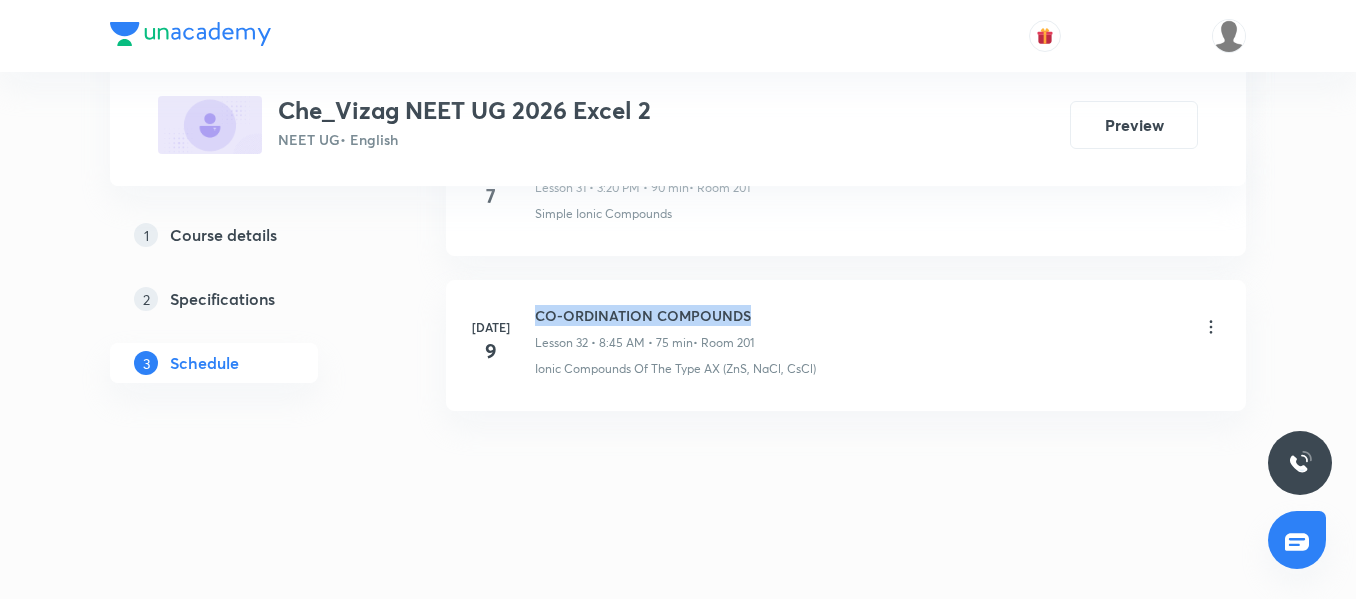 drag, startPoint x: 760, startPoint y: 309, endPoint x: 527, endPoint y: 287, distance: 234.03632 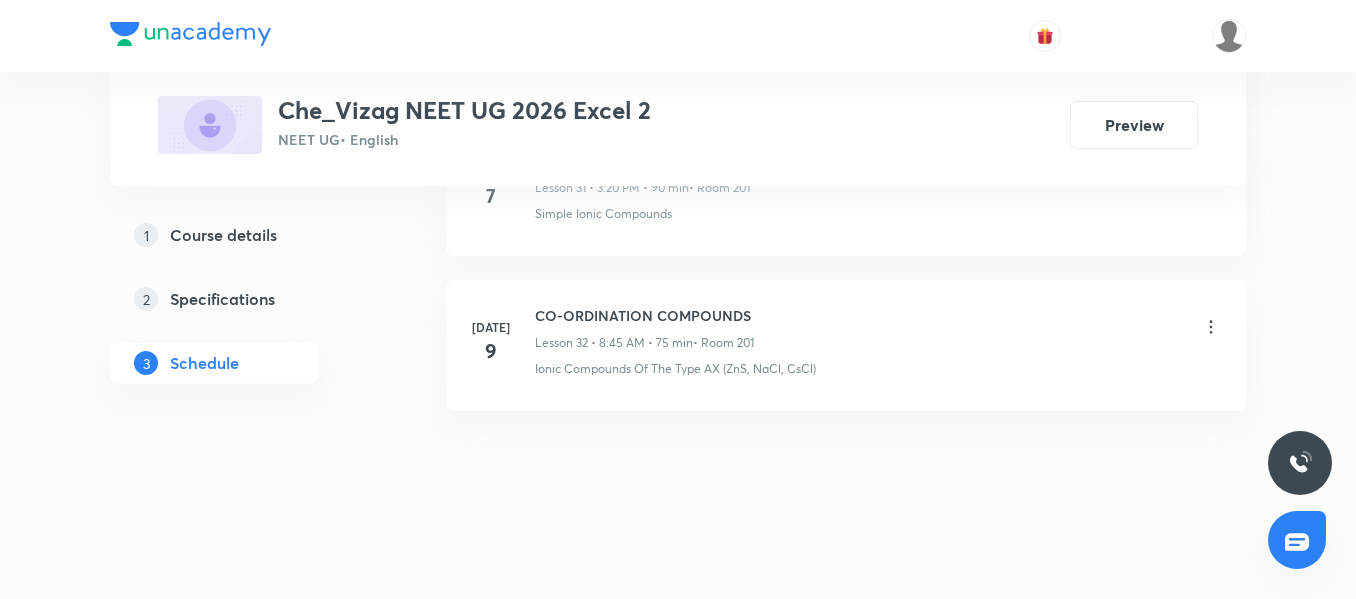 click on "Plus Courses Che_Vizag NEET UG 2026 Excel 2 NEET UG  • English Preview 1 Course details 2 Specifications 3 Schedule Schedule 32  classes Session  33 Live class Session title 0/99 ​ Schedule for [DATE] 11:38 AM ​ Duration (in minutes) ​   Session type Online Offline Room Select centre room Sub-concepts Select concepts that wil be covered in this session Add Cancel [DATE] Introduction Lesson 1 • 3:10 PM • 95 min  • Room 207 Basic Concepts [DATE] Introduction Lesson 2 • 3:10 PM • 105 min  • Room 207 Mole – Basic Introduction [DATE] Liquid solutions Lesson 3 • 3:10 PM • 45 min  • Room 207 Liquid State · Characteristic Properties Of Liquids · Intermolecular Forces in Liquids [DATE] Electrochemistry Lesson 4 • 3:10 PM • 95 min  • Room 207 solutions and electrochemistry [DATE] Electrochemistry Lesson 5 • 3:10 PM • 95 min  • Room 207 solutions and electrochemistry [DATE] Electrochemistry Lesson 6 • 3:10 PM • 110 min  • Room 207 solutions and electrochemistry 4" at bounding box center (678, -2683) 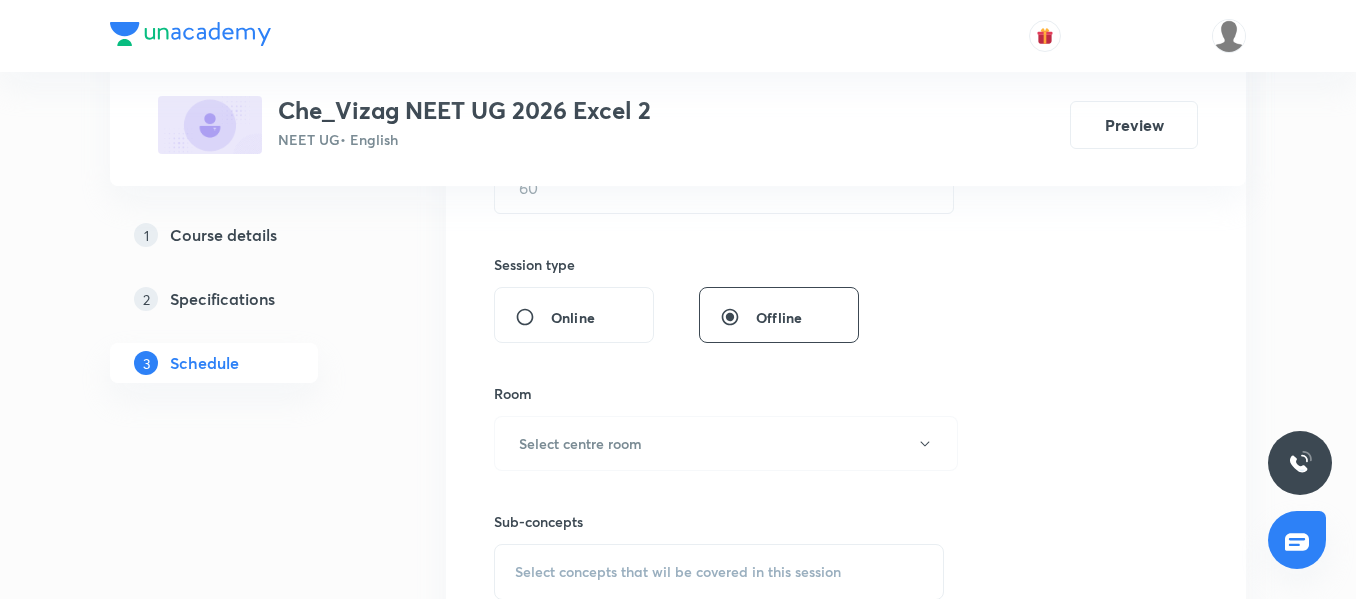 scroll, scrollTop: 593, scrollLeft: 0, axis: vertical 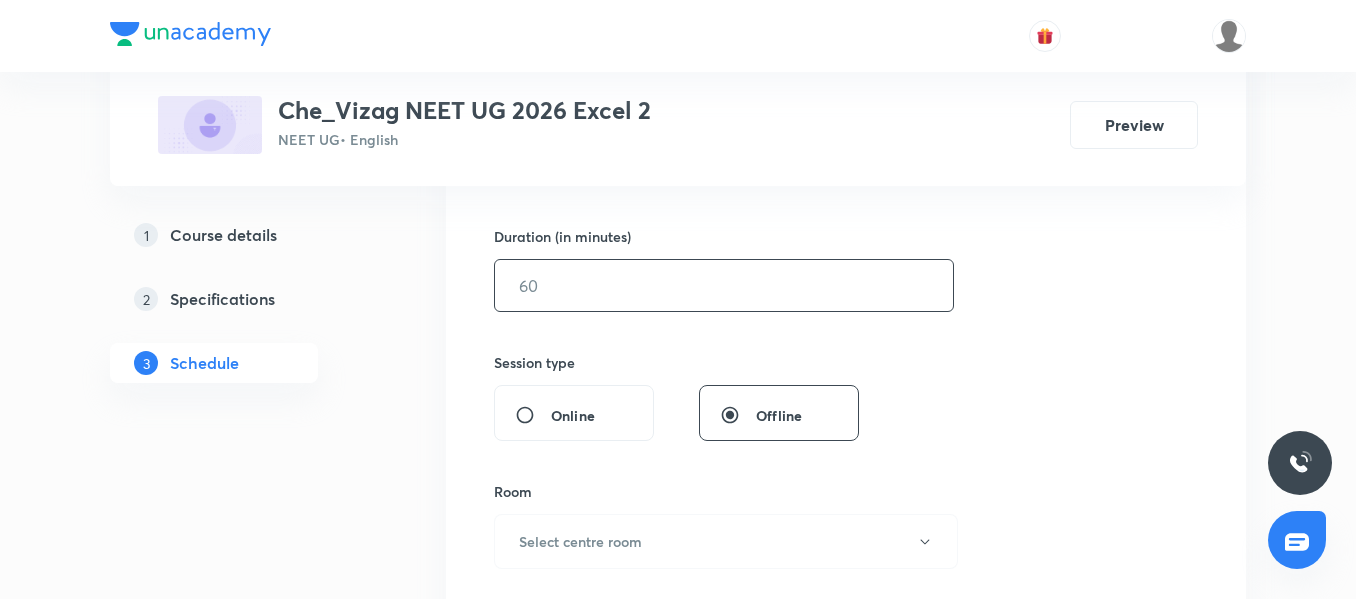 click at bounding box center [724, 285] 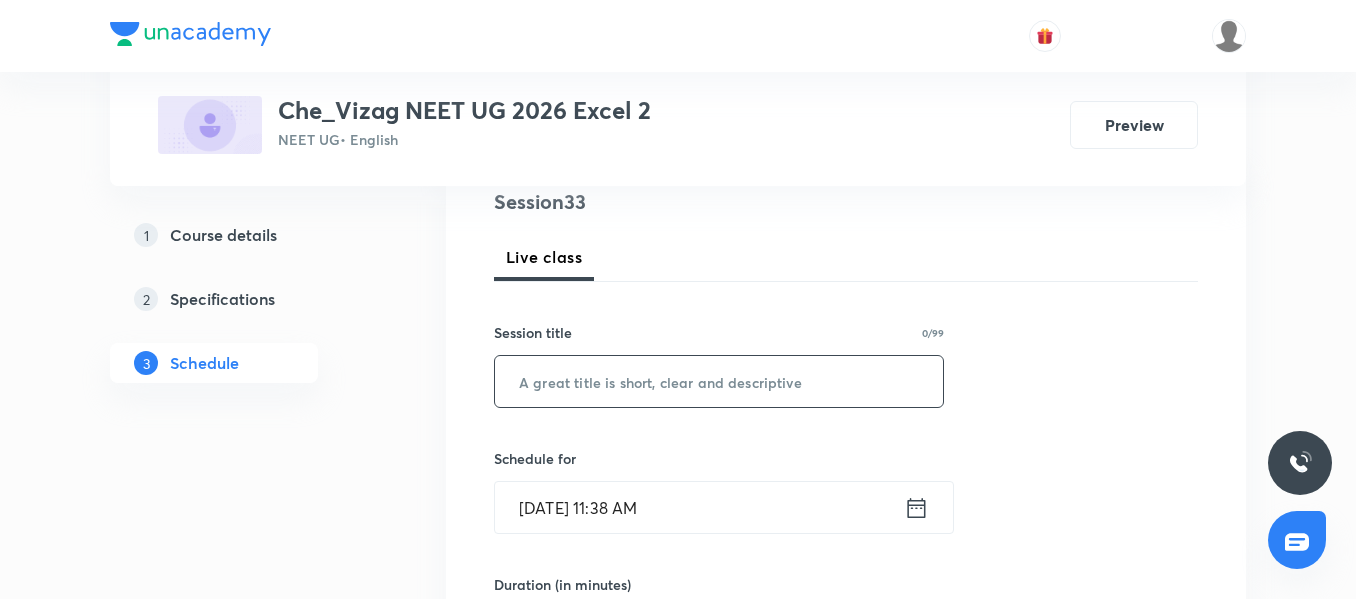 scroll, scrollTop: 246, scrollLeft: 0, axis: vertical 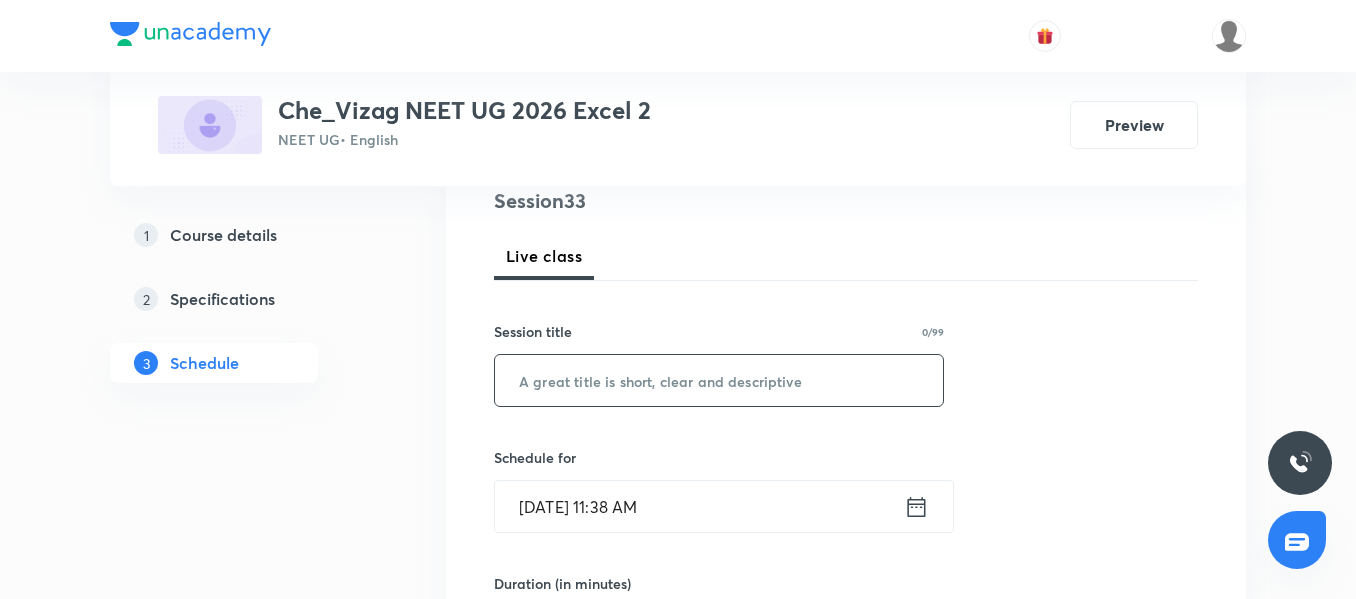 click at bounding box center [719, 380] 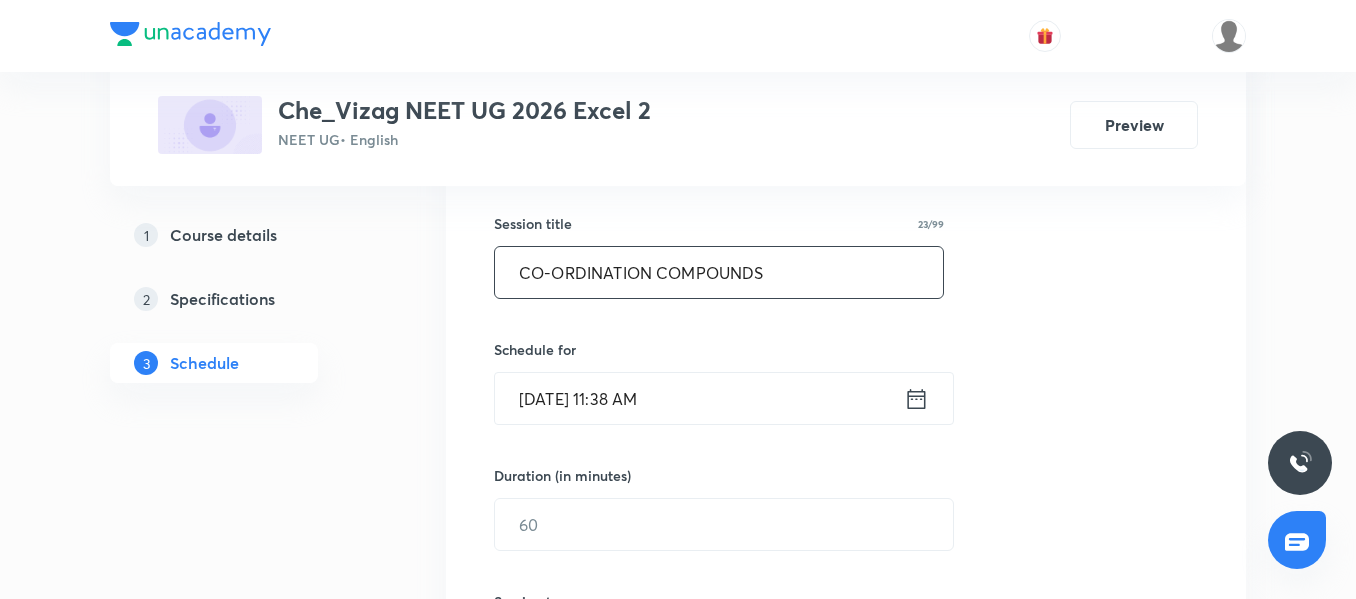 scroll, scrollTop: 355, scrollLeft: 0, axis: vertical 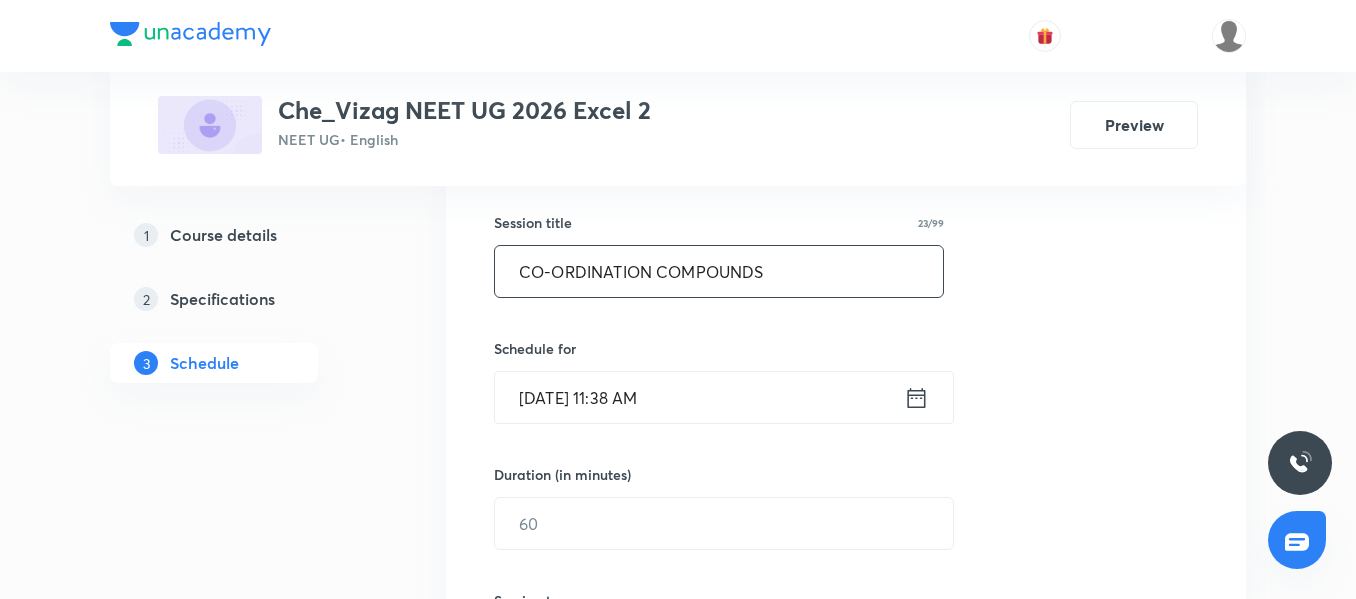 type on "CO-ORDINATION COMPOUNDS" 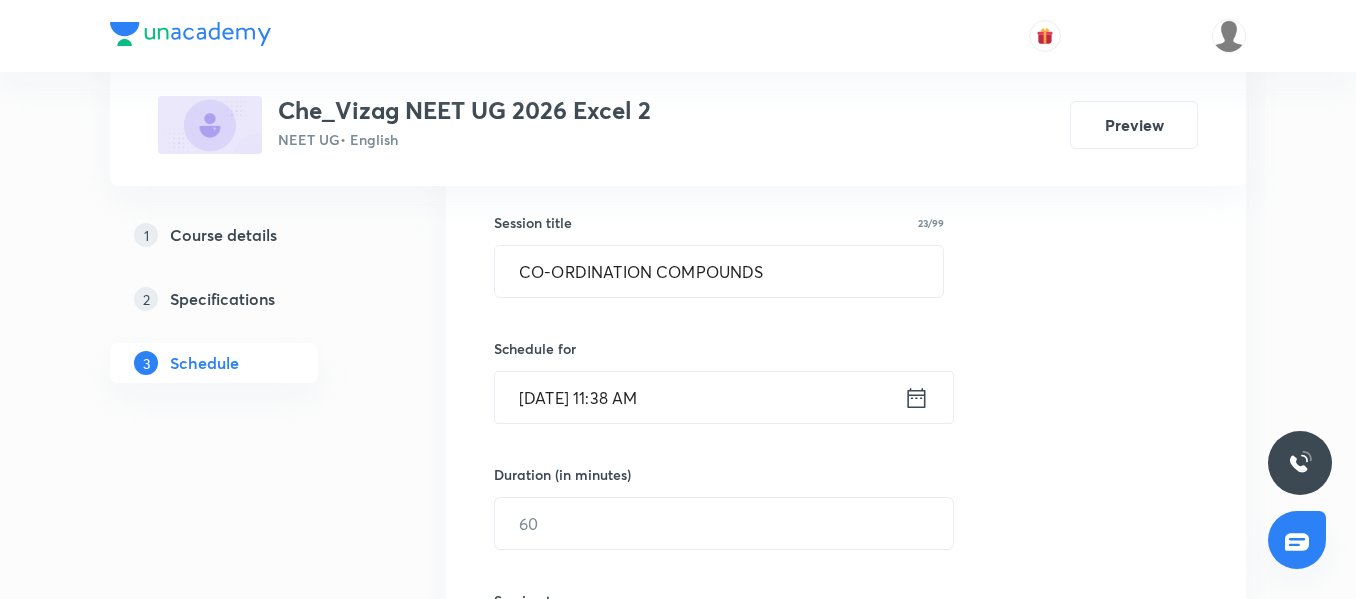 click 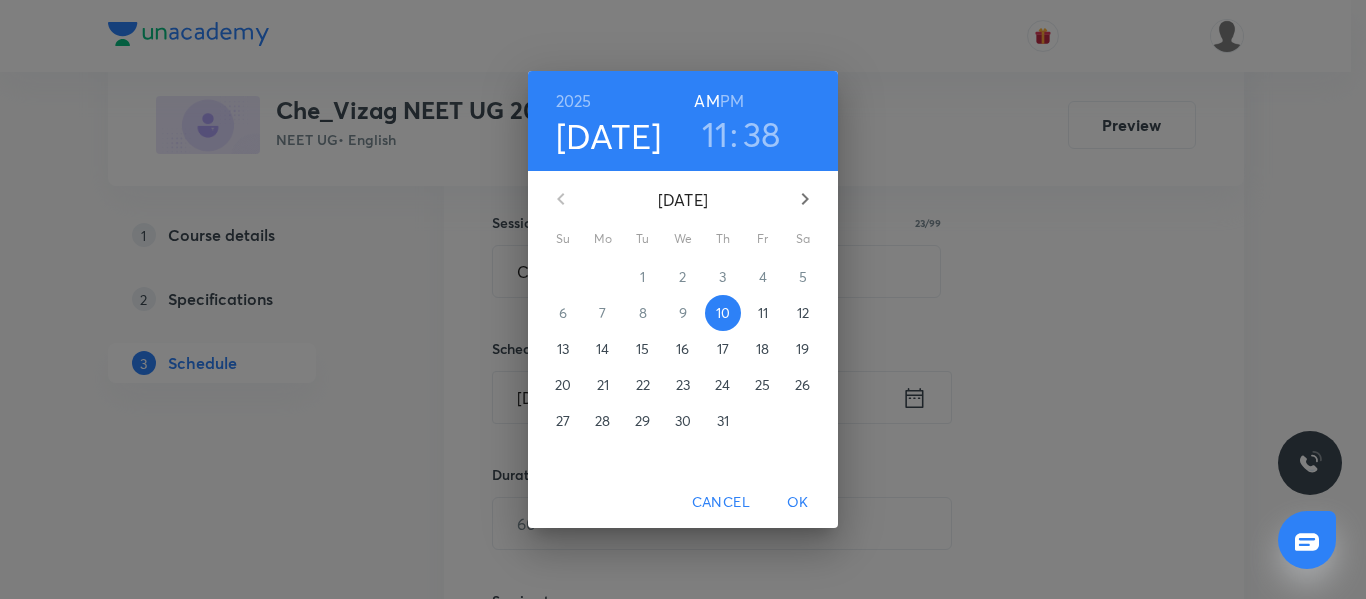 click on "PM" at bounding box center [732, 101] 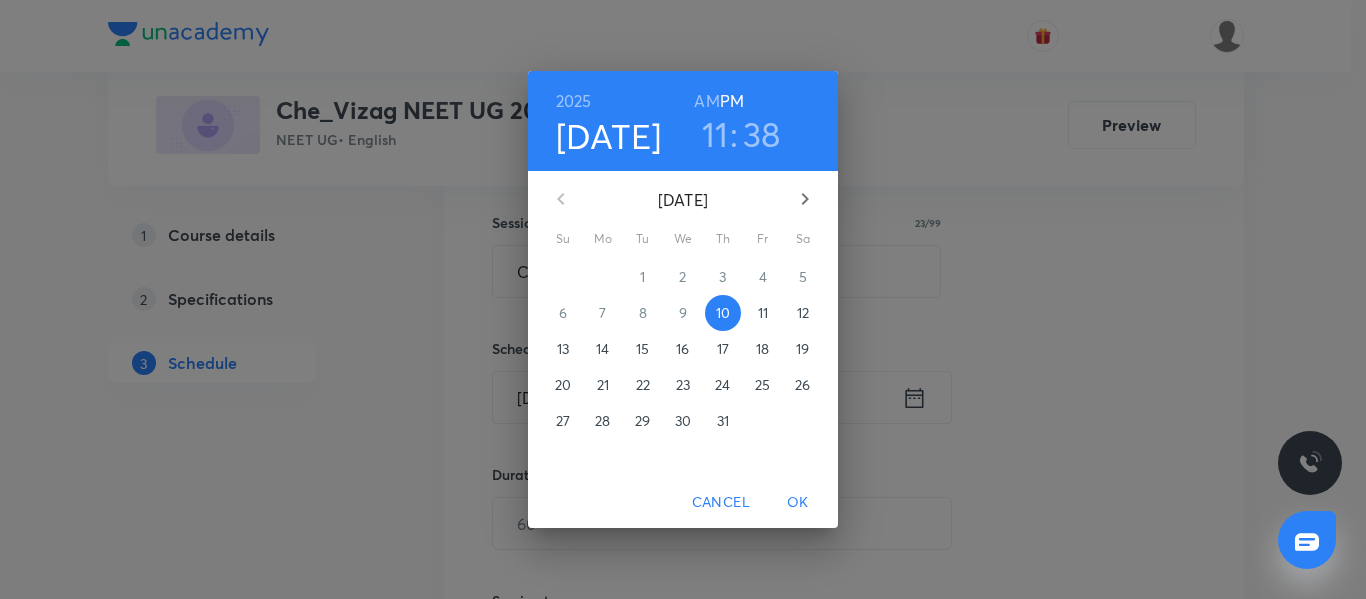 click on "11" at bounding box center [715, 134] 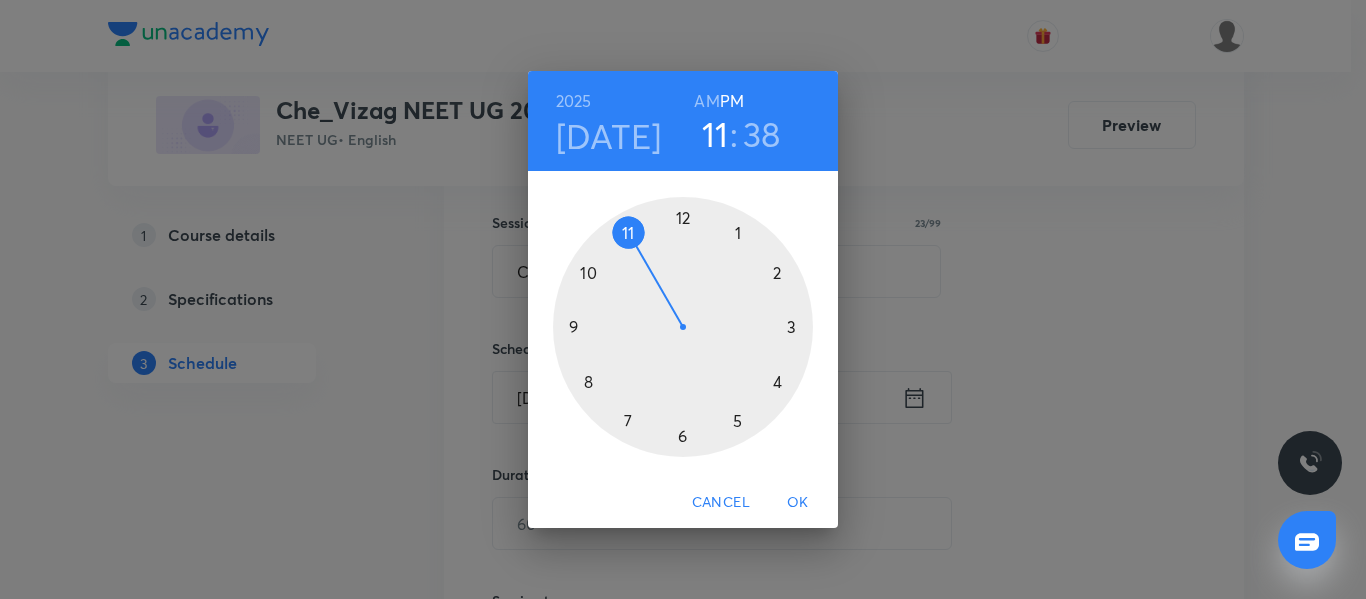 click at bounding box center [683, 327] 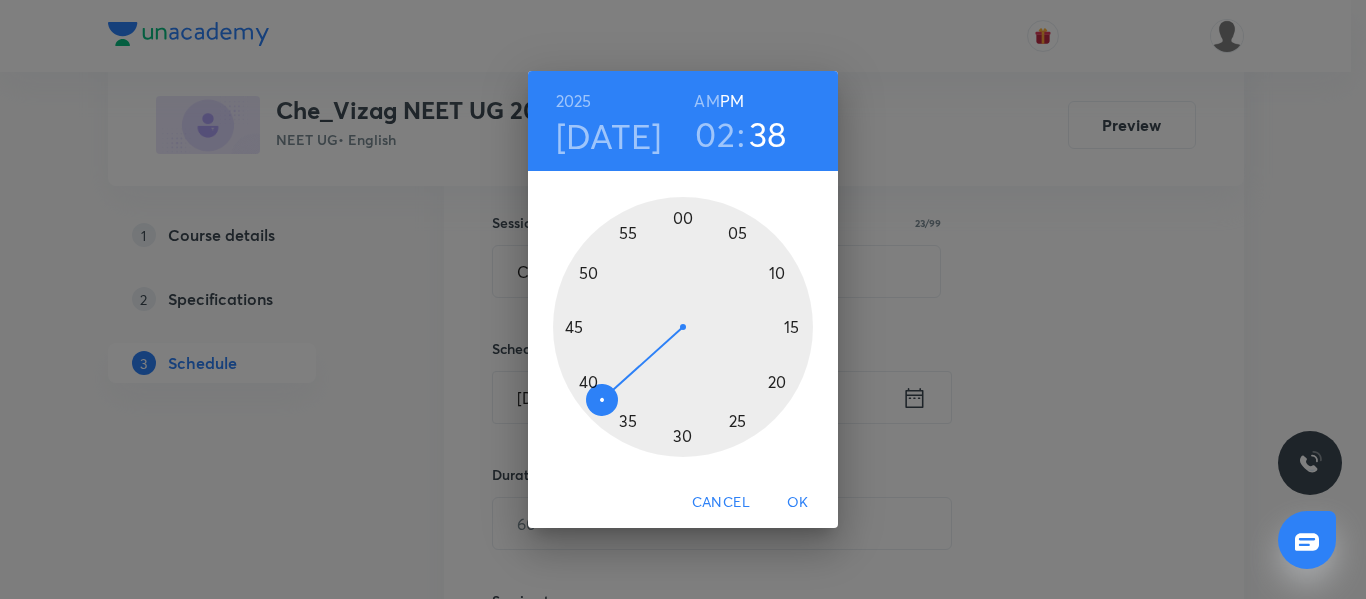 click at bounding box center (683, 327) 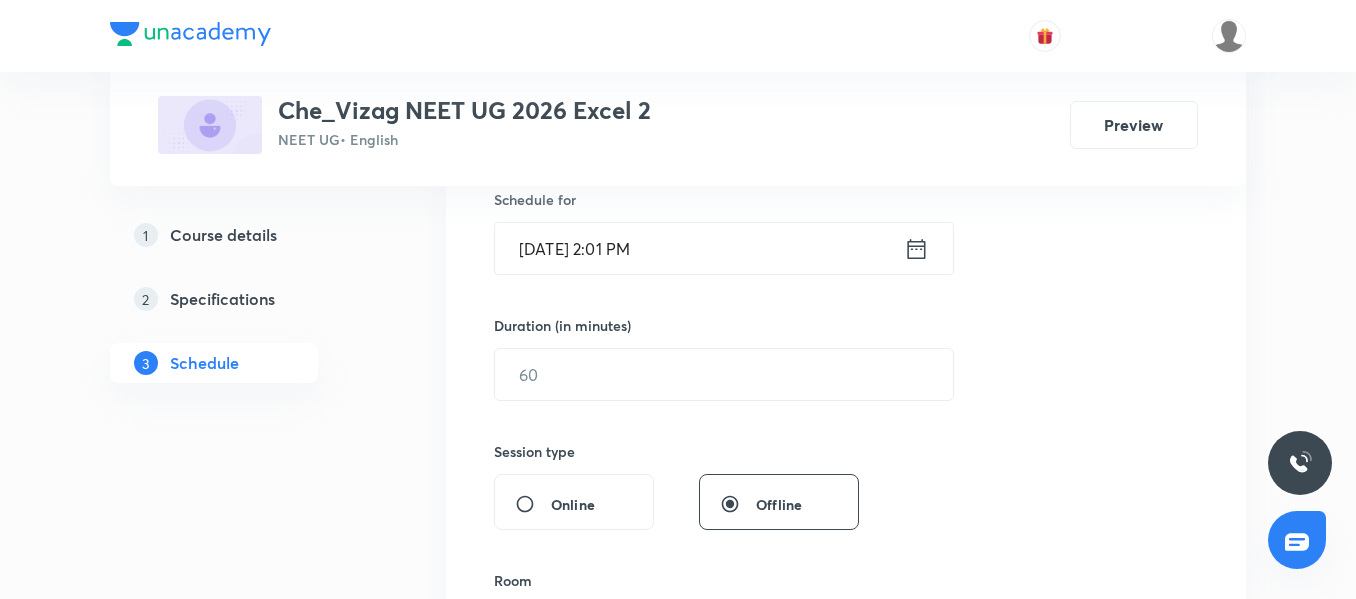 scroll, scrollTop: 505, scrollLeft: 0, axis: vertical 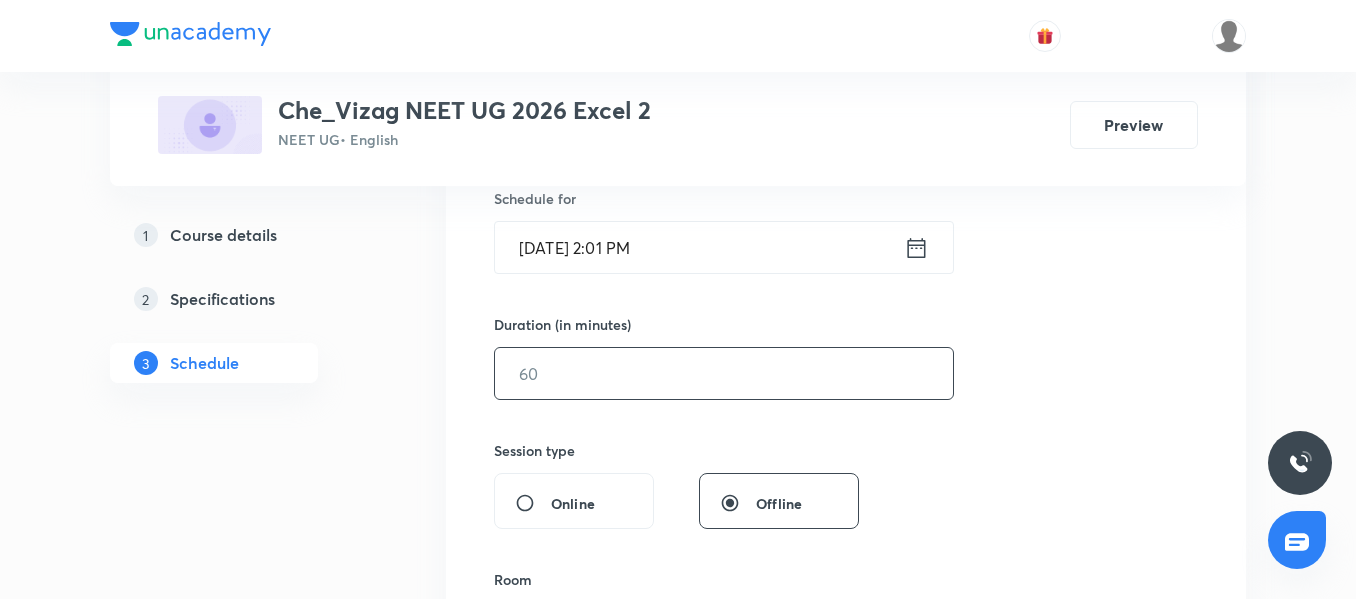 click at bounding box center [724, 373] 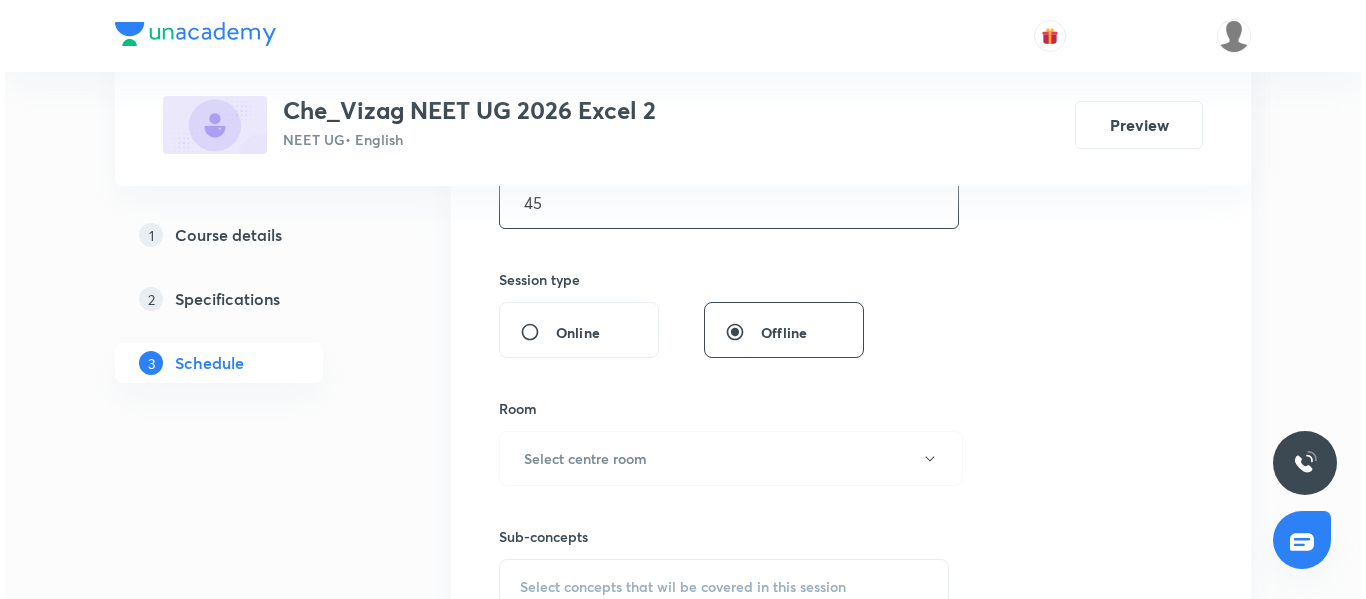 scroll, scrollTop: 677, scrollLeft: 0, axis: vertical 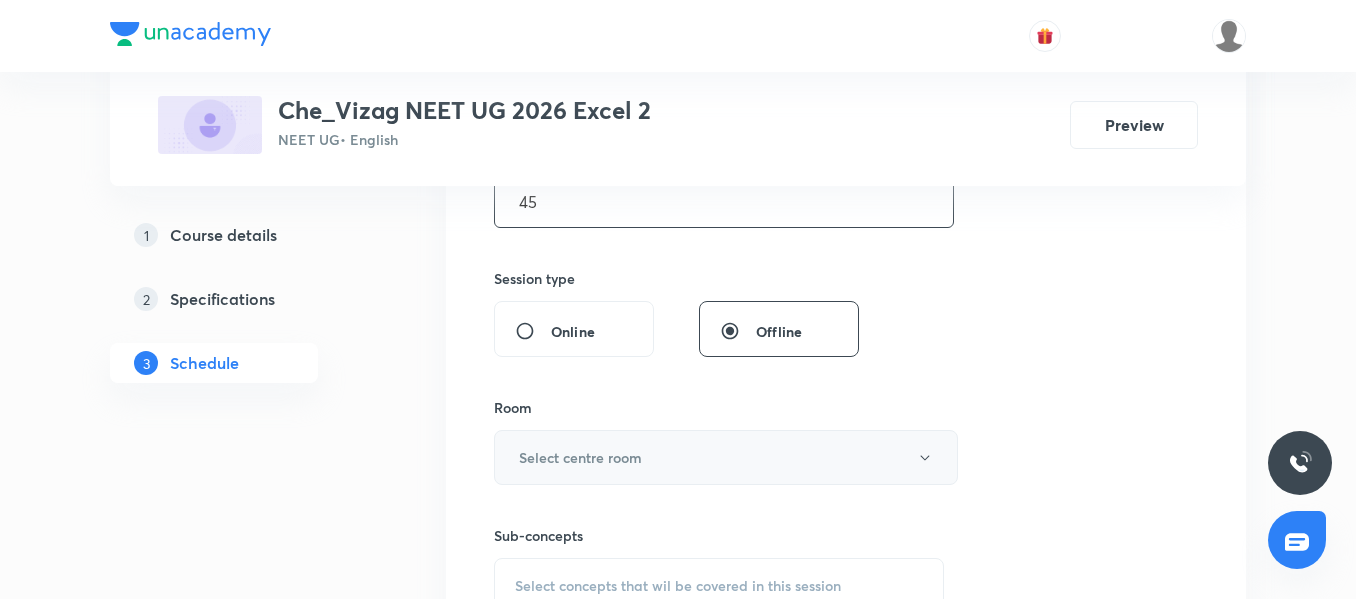 type on "45" 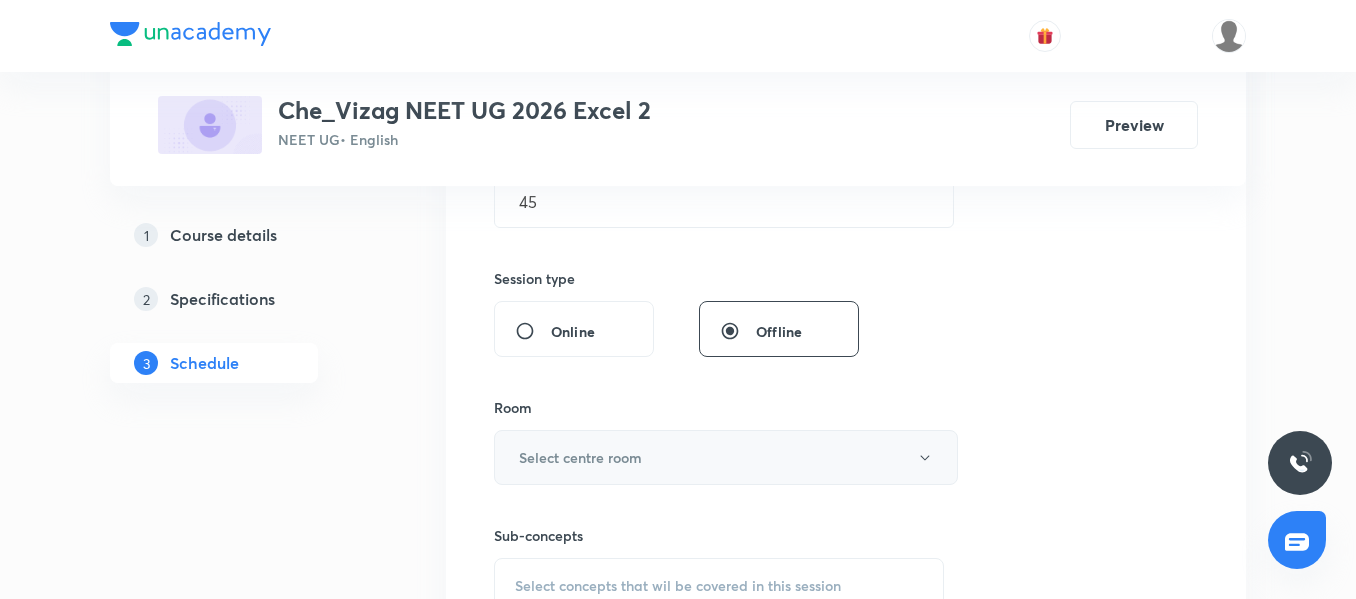 click on "Select centre room" at bounding box center [580, 457] 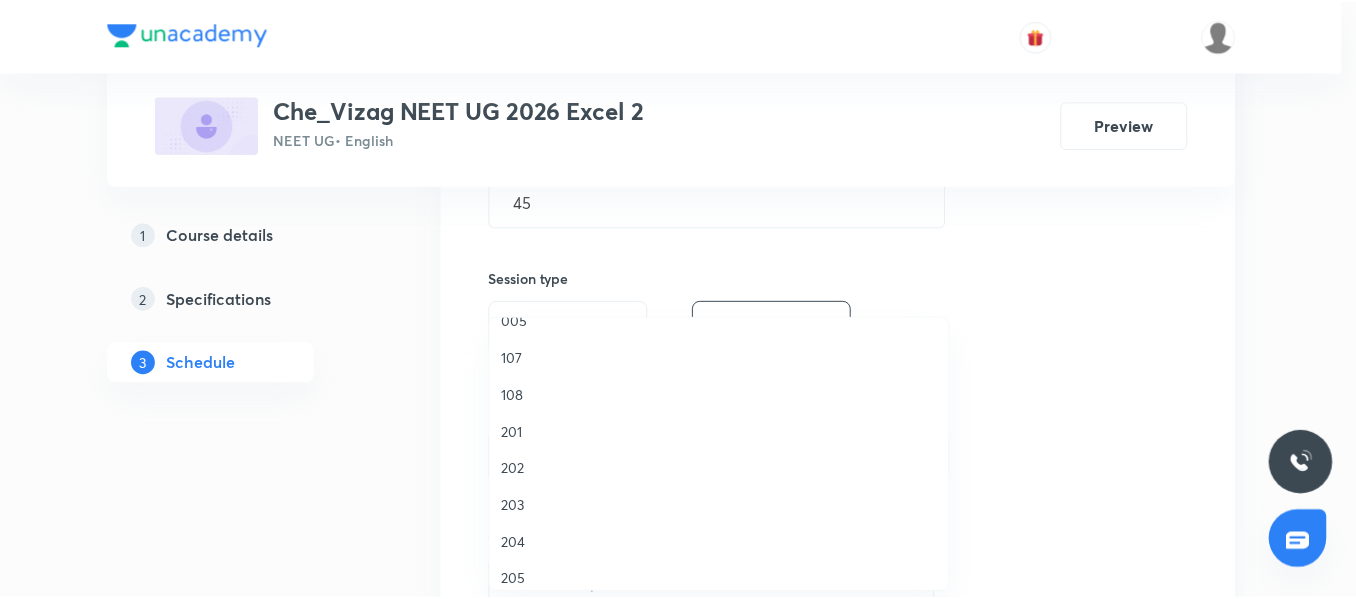scroll, scrollTop: 348, scrollLeft: 0, axis: vertical 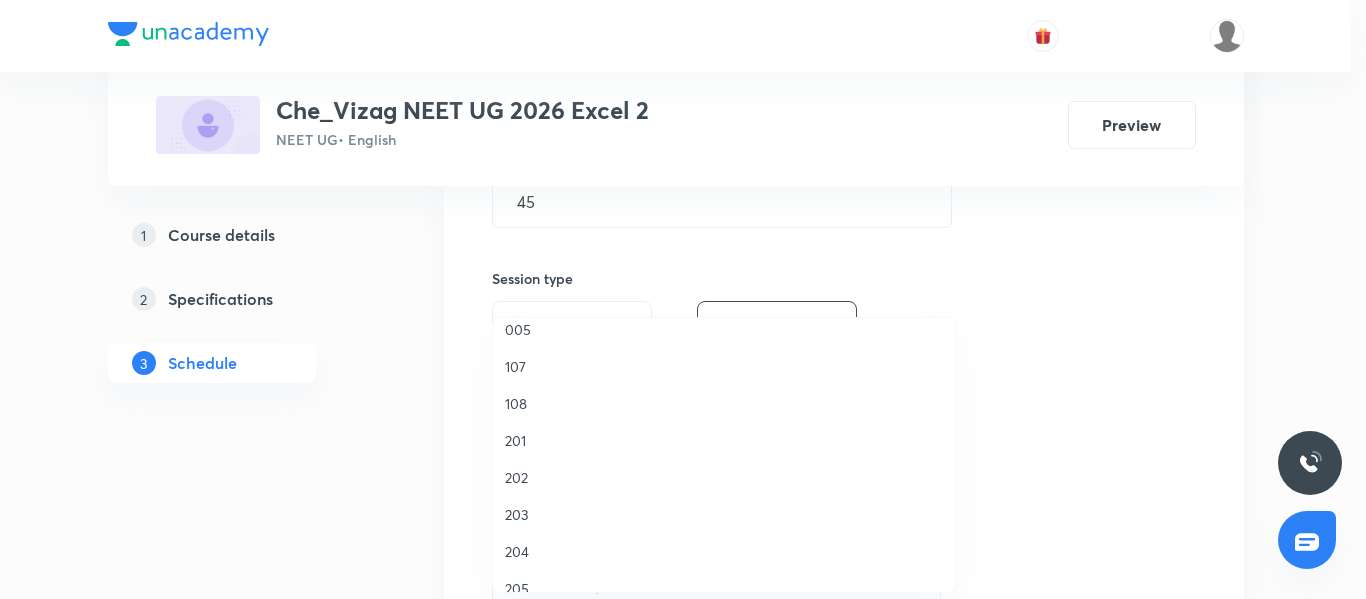 click on "201" at bounding box center (724, 440) 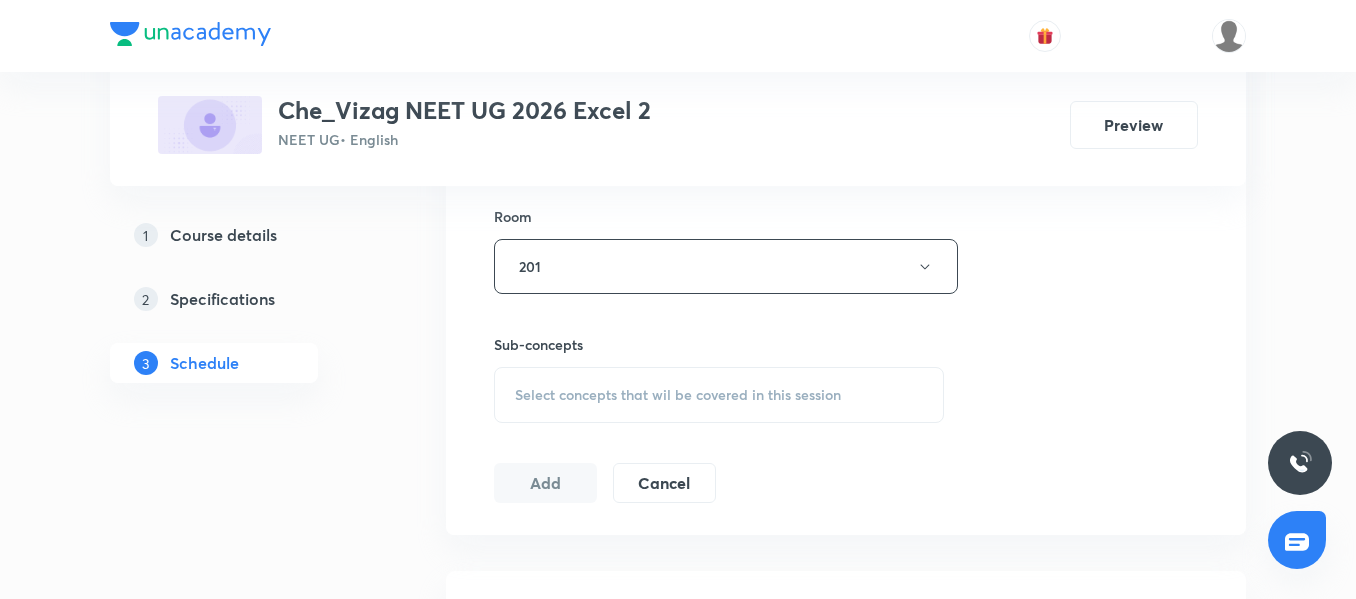 scroll, scrollTop: 878, scrollLeft: 0, axis: vertical 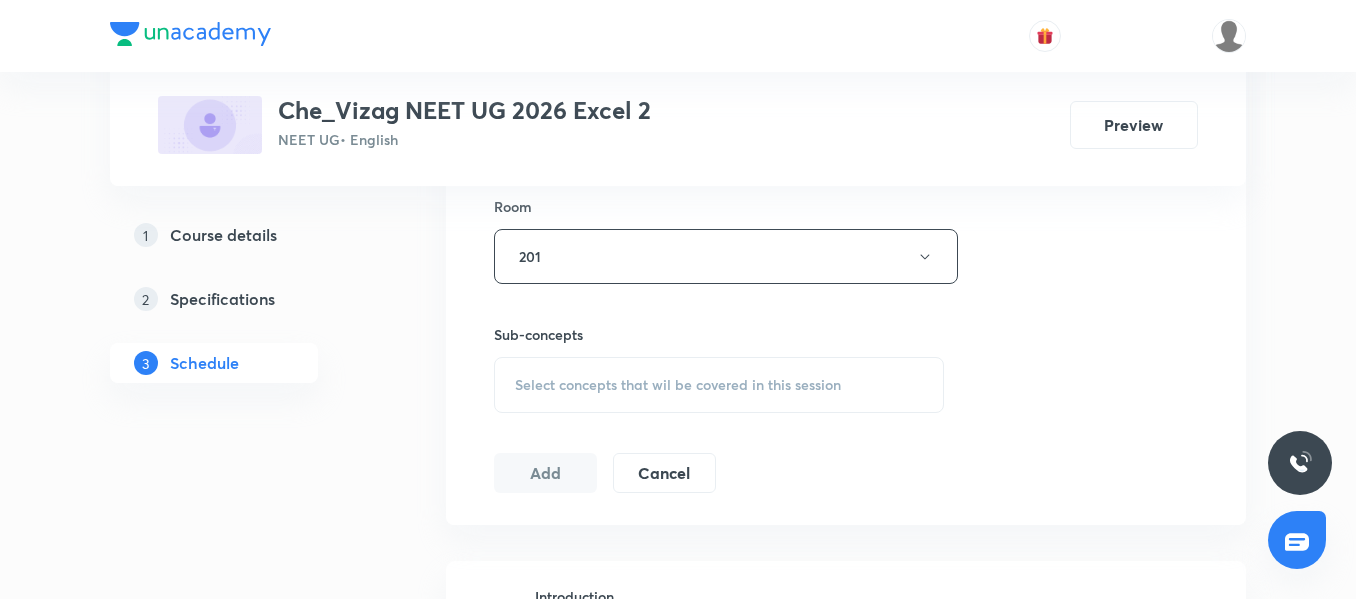 click on "Select concepts that wil be covered in this session" at bounding box center [719, 385] 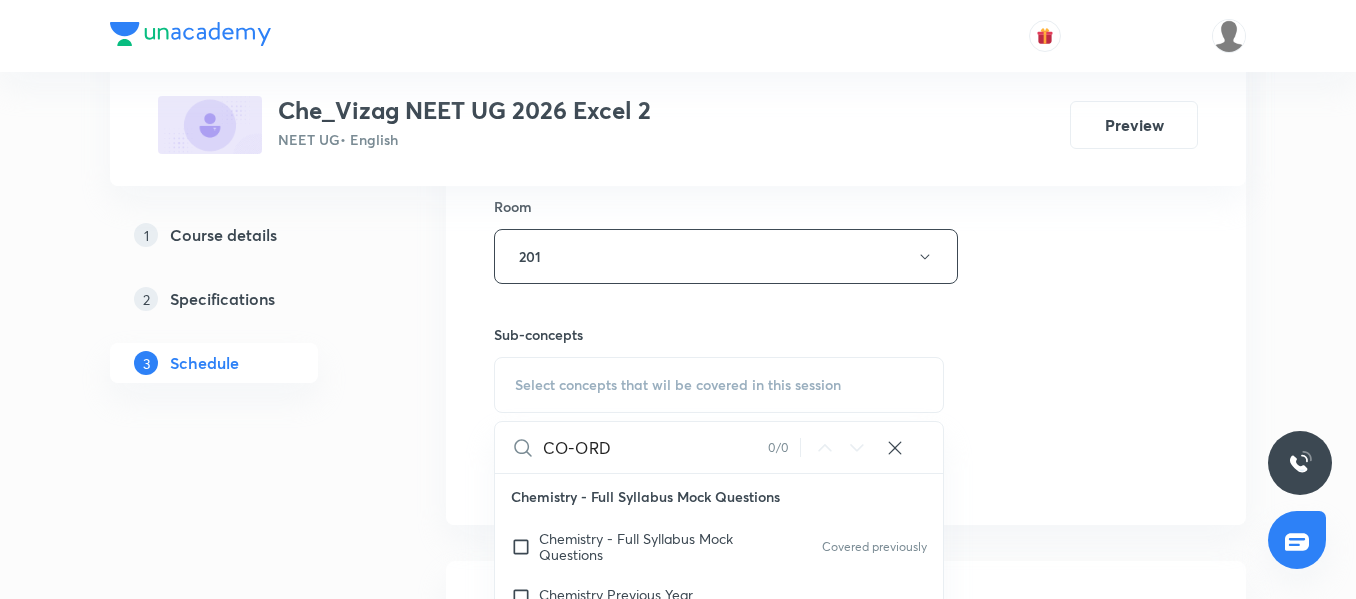 scroll, scrollTop: 0, scrollLeft: 0, axis: both 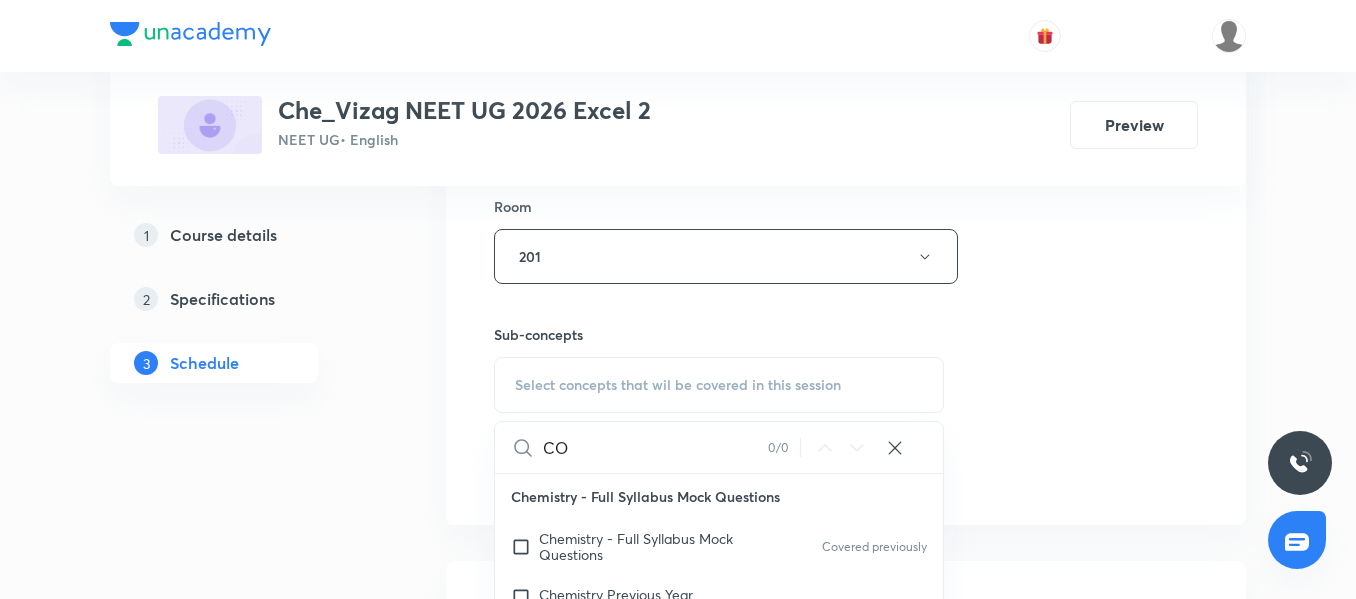 type on "C" 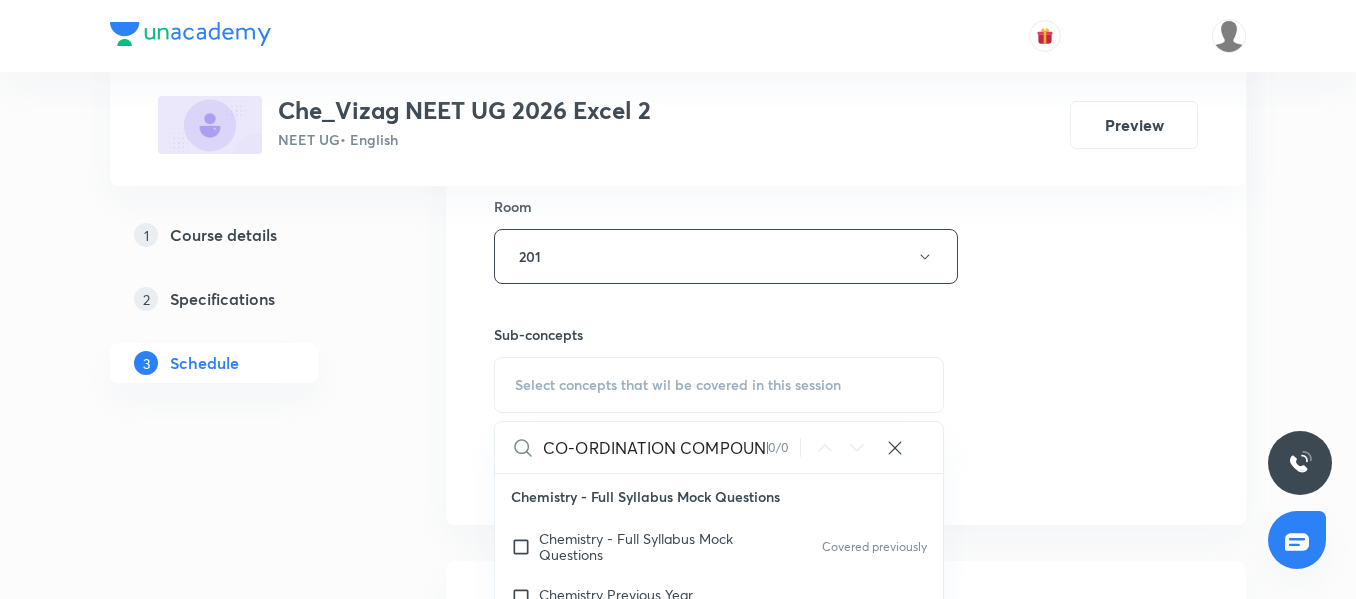 scroll, scrollTop: 0, scrollLeft: 19, axis: horizontal 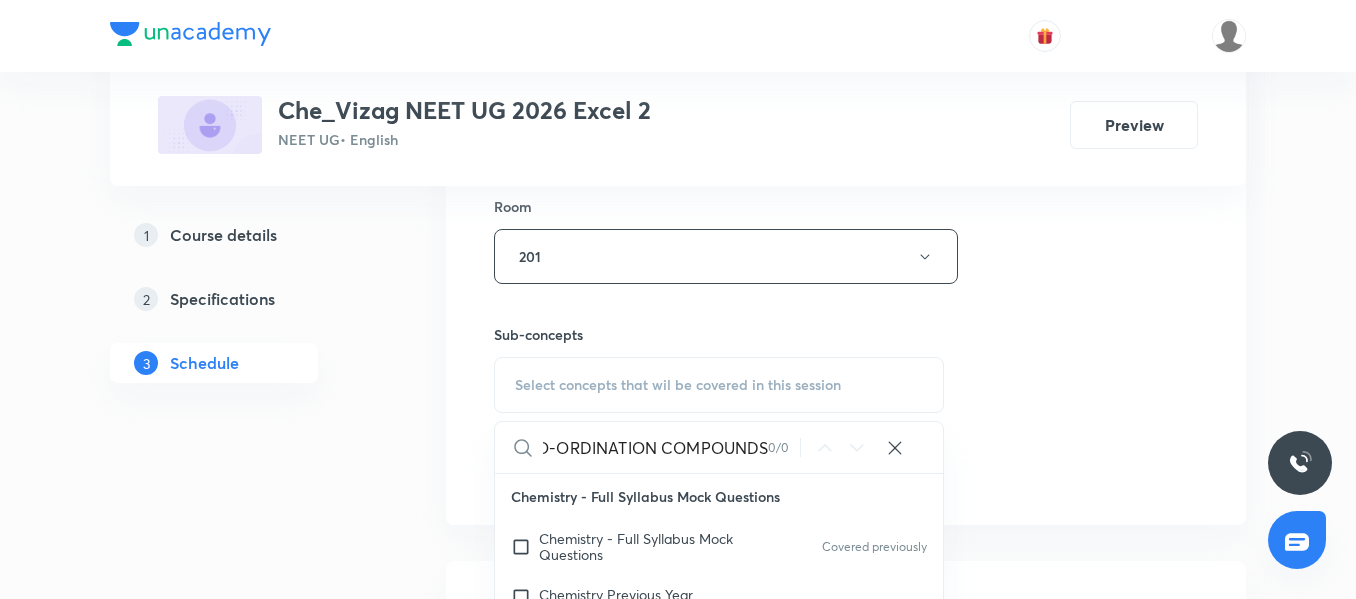 click on "CO-ORDINATION COMPOUNDS" at bounding box center (655, 447) 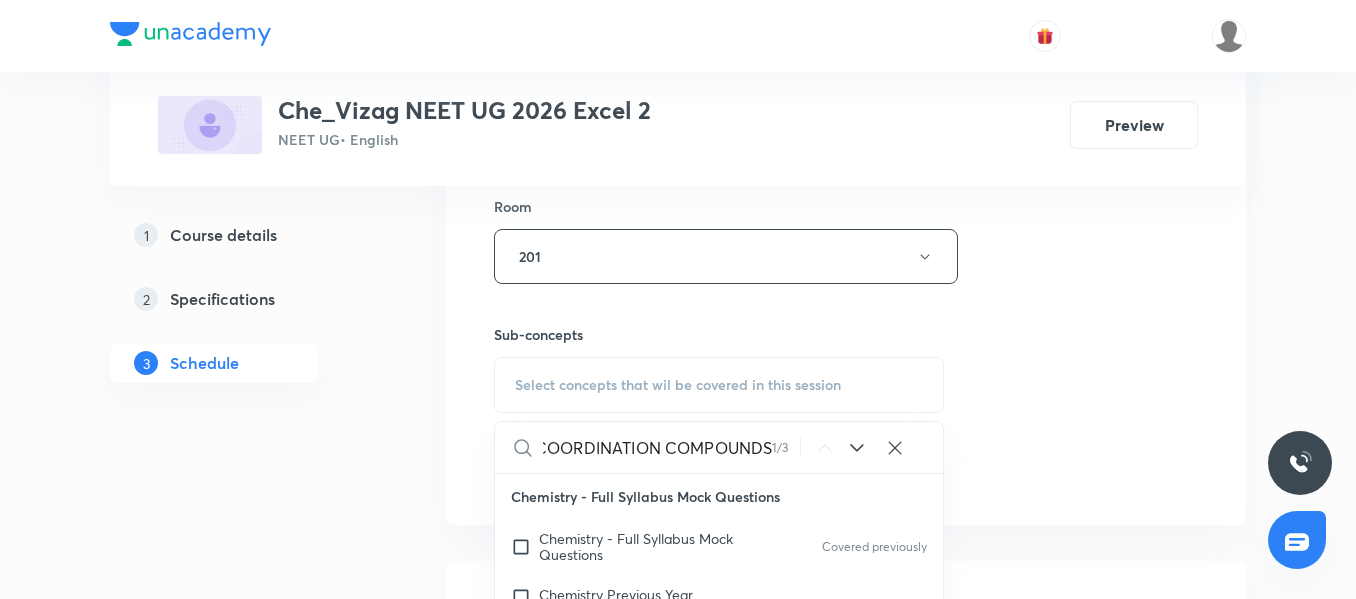 scroll, scrollTop: 0, scrollLeft: 9, axis: horizontal 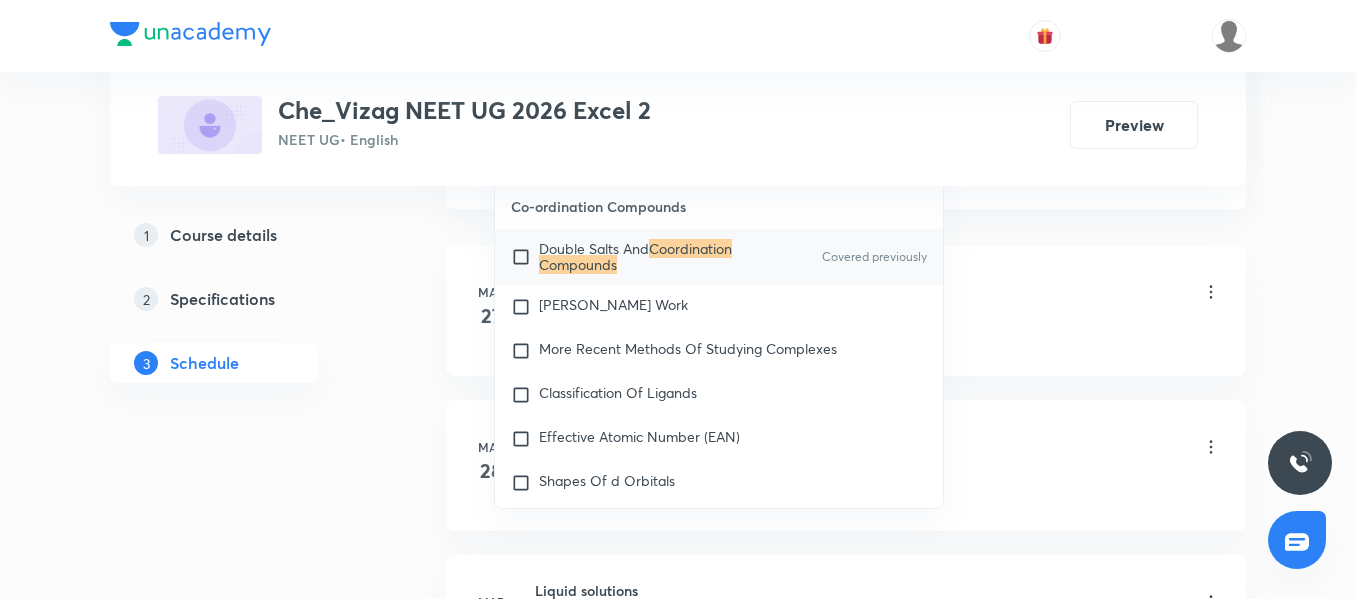 type on "COORDINATION COMPOUNDS" 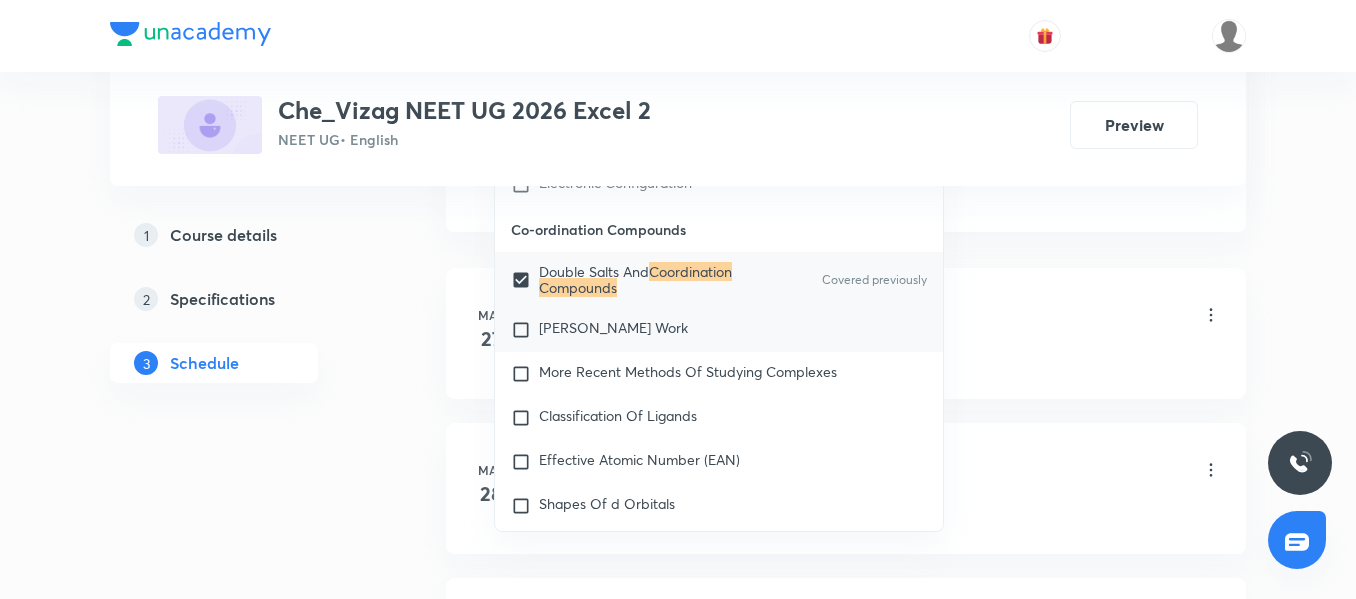 click at bounding box center (525, 330) 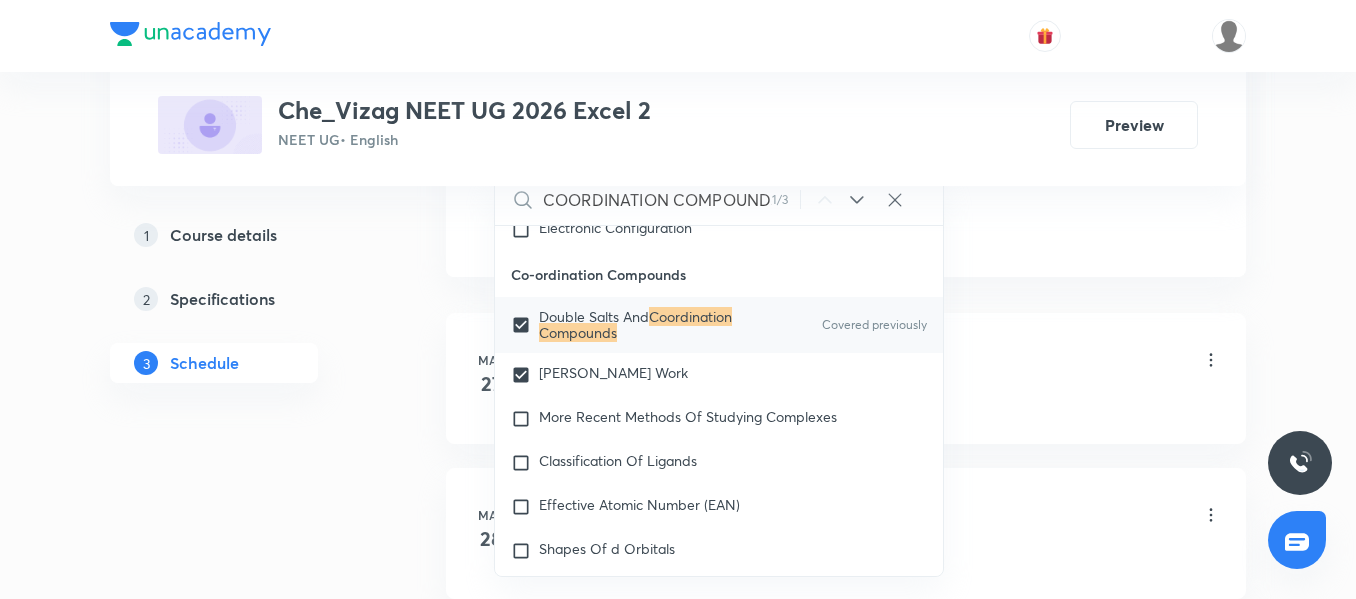 click on "1 Course details 2 Specifications 3 Schedule" at bounding box center [246, 2273] 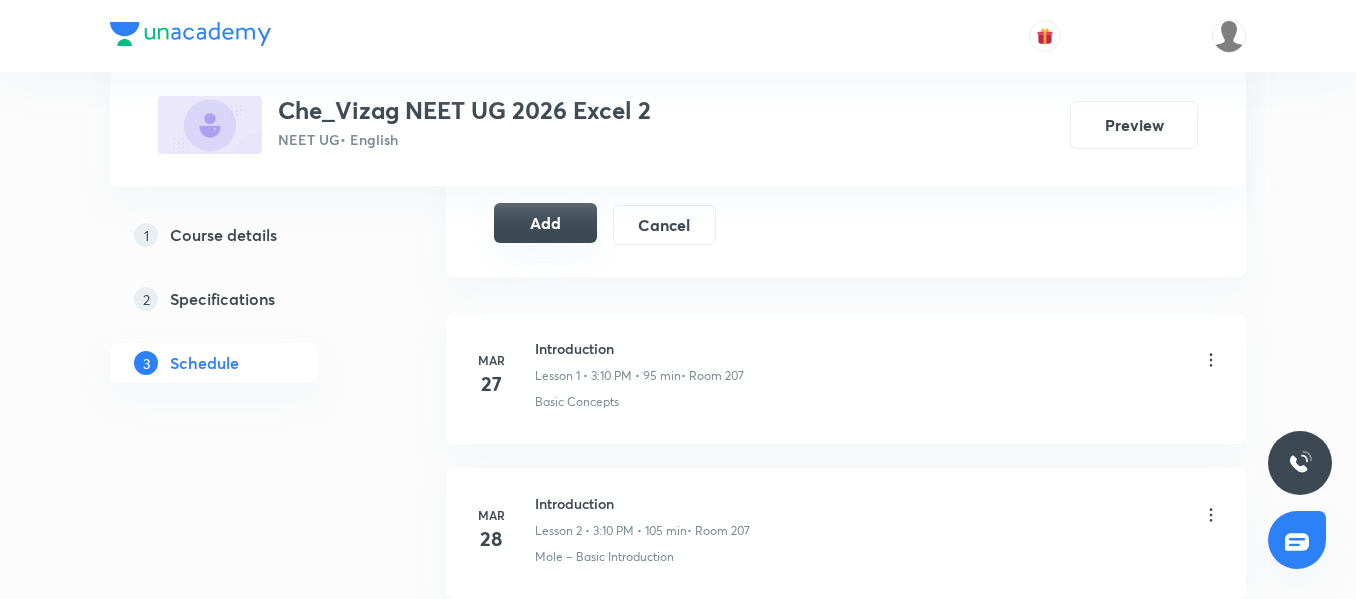 click on "Add" at bounding box center (545, 223) 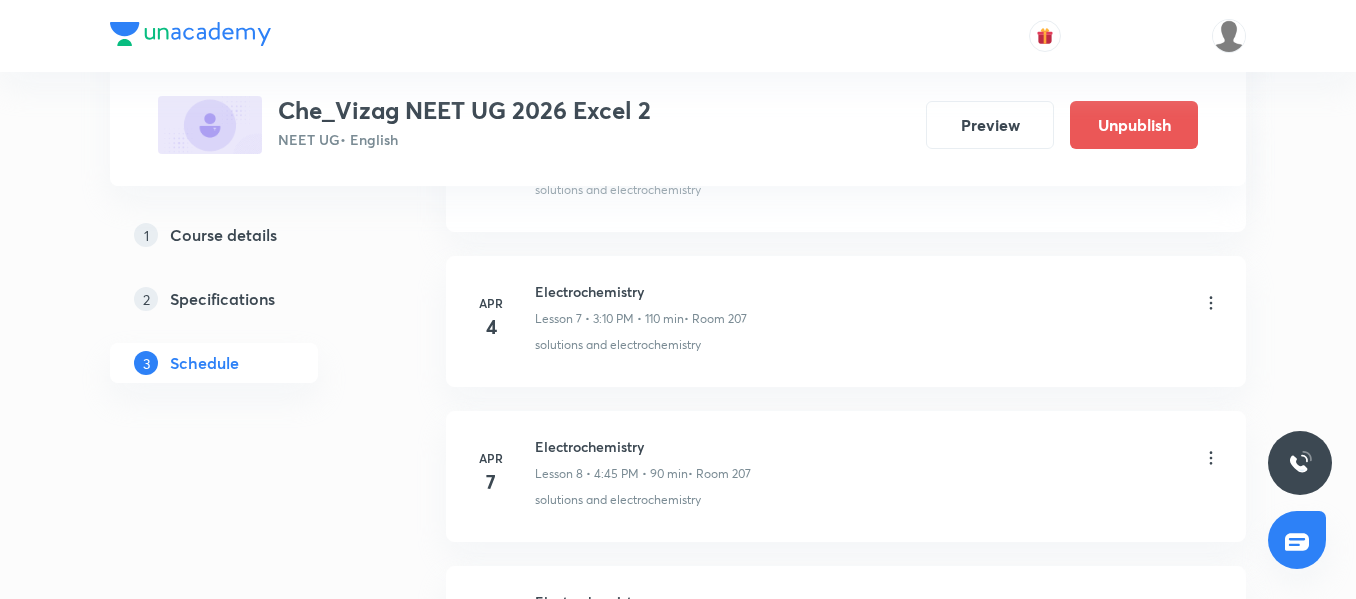 click on "1 Course details 2 Specifications 3 Schedule" at bounding box center [246, 1857] 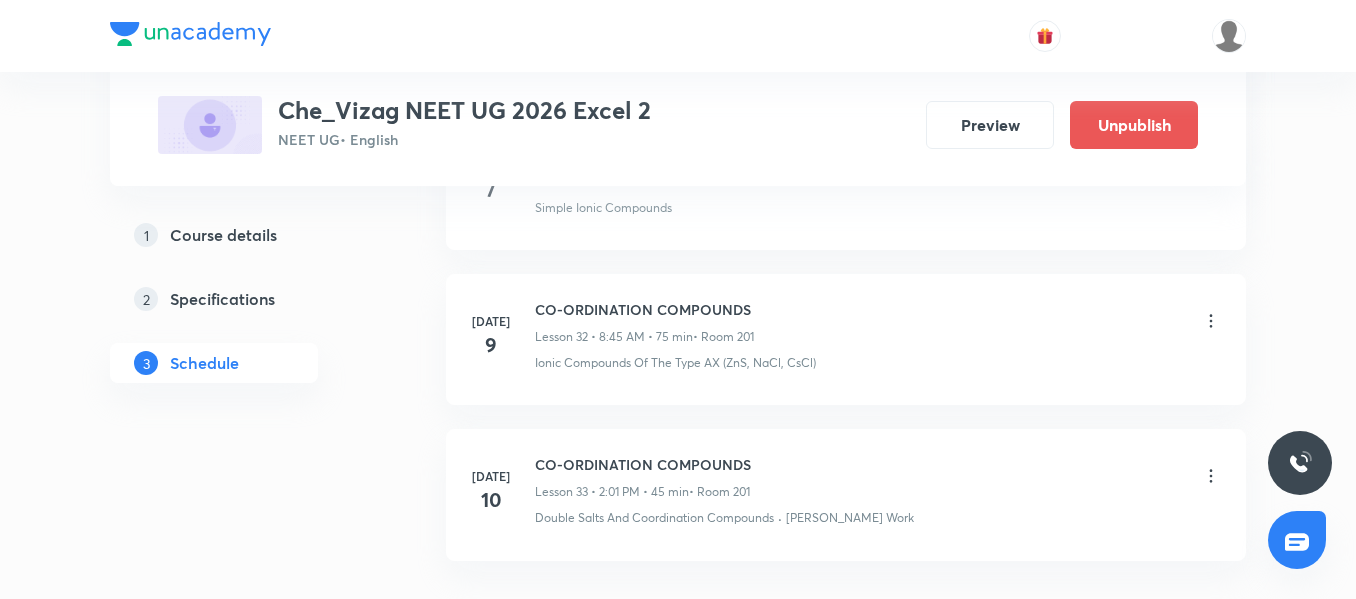 scroll, scrollTop: 5202, scrollLeft: 0, axis: vertical 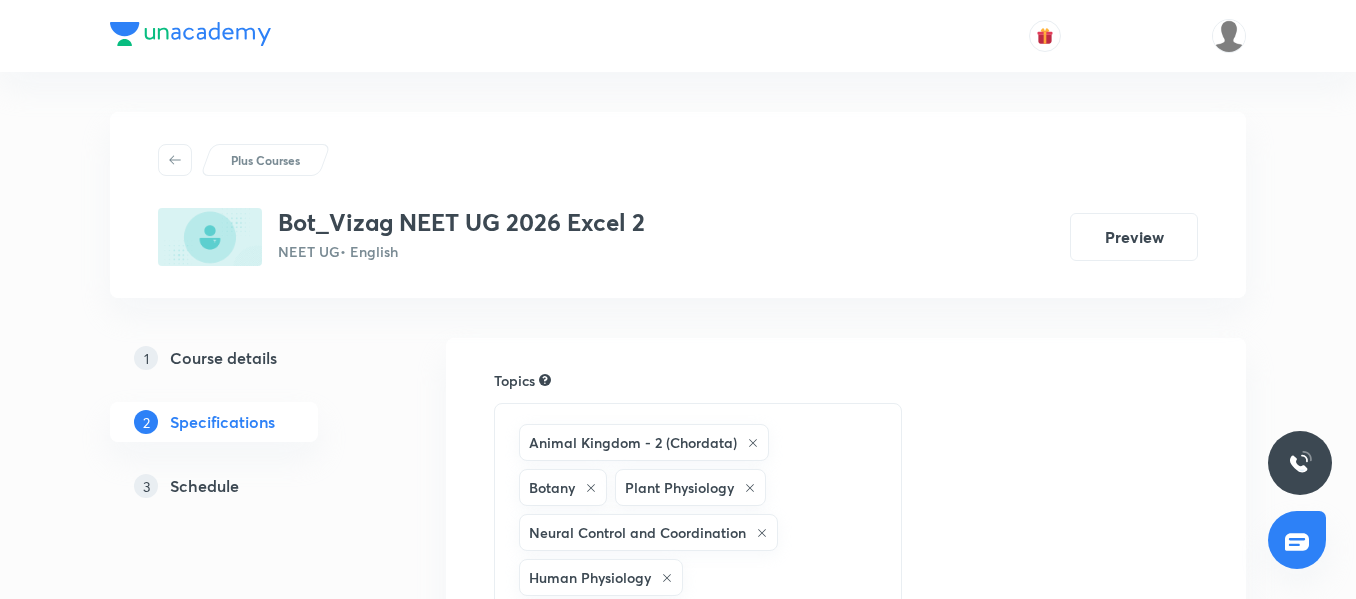 click on "Schedule" at bounding box center (204, 486) 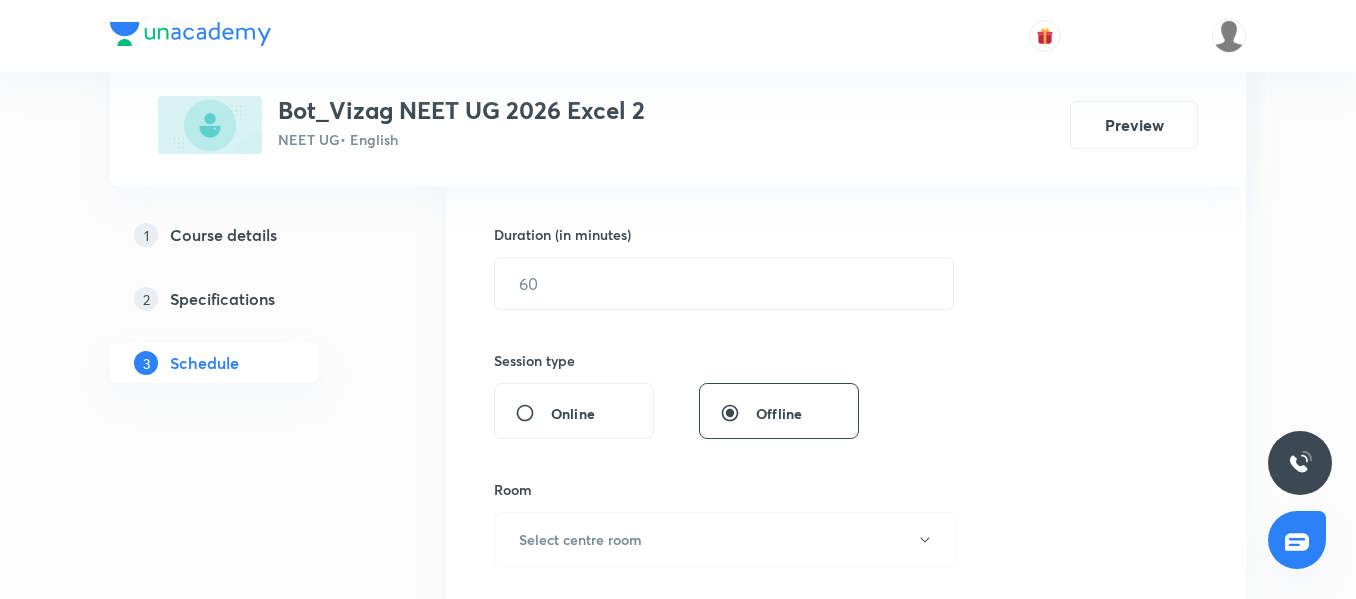 scroll, scrollTop: 599, scrollLeft: 0, axis: vertical 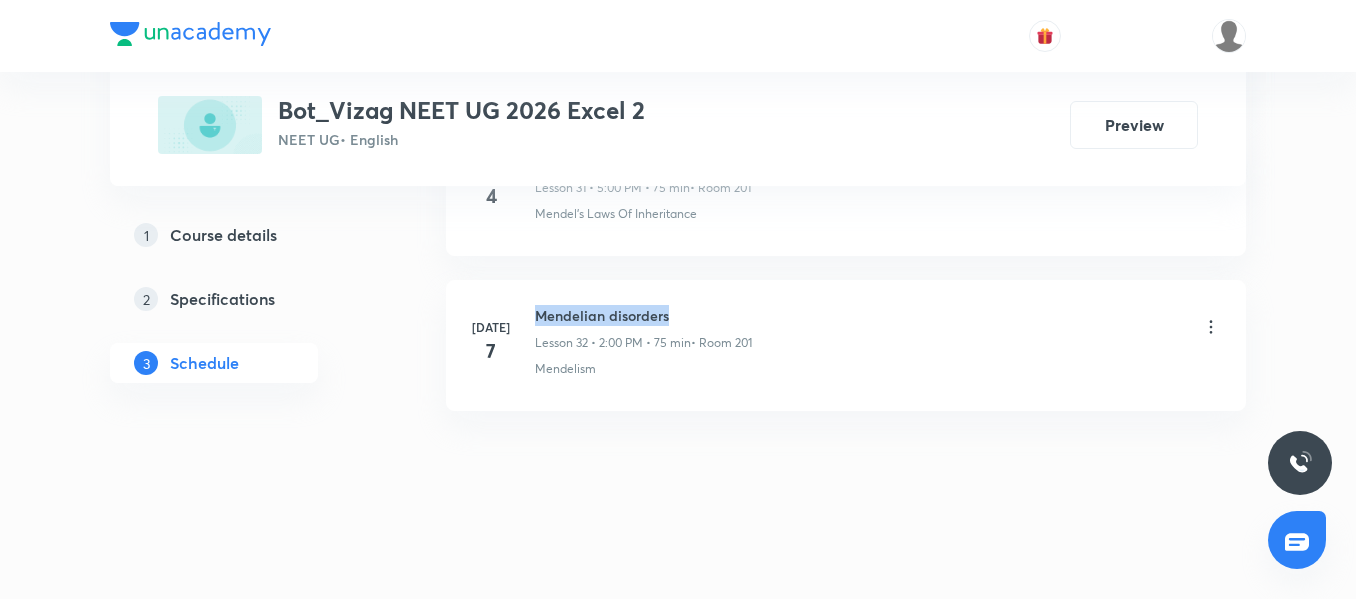 drag, startPoint x: 671, startPoint y: 314, endPoint x: 538, endPoint y: 314, distance: 133 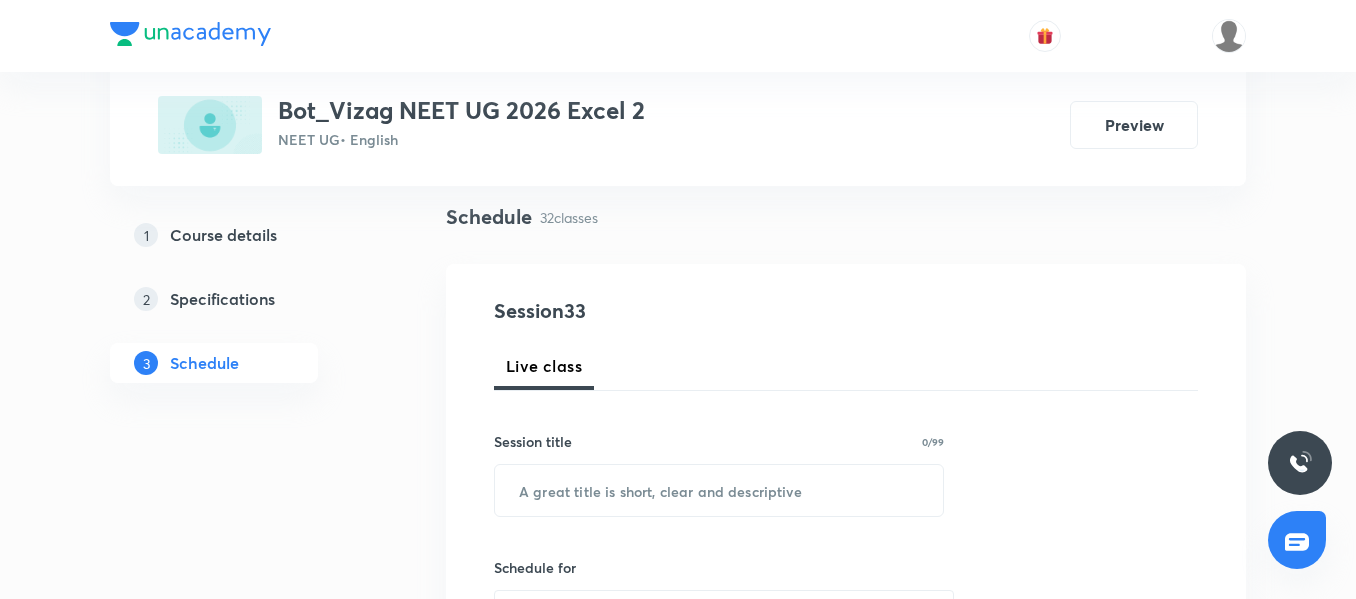 scroll, scrollTop: 137, scrollLeft: 0, axis: vertical 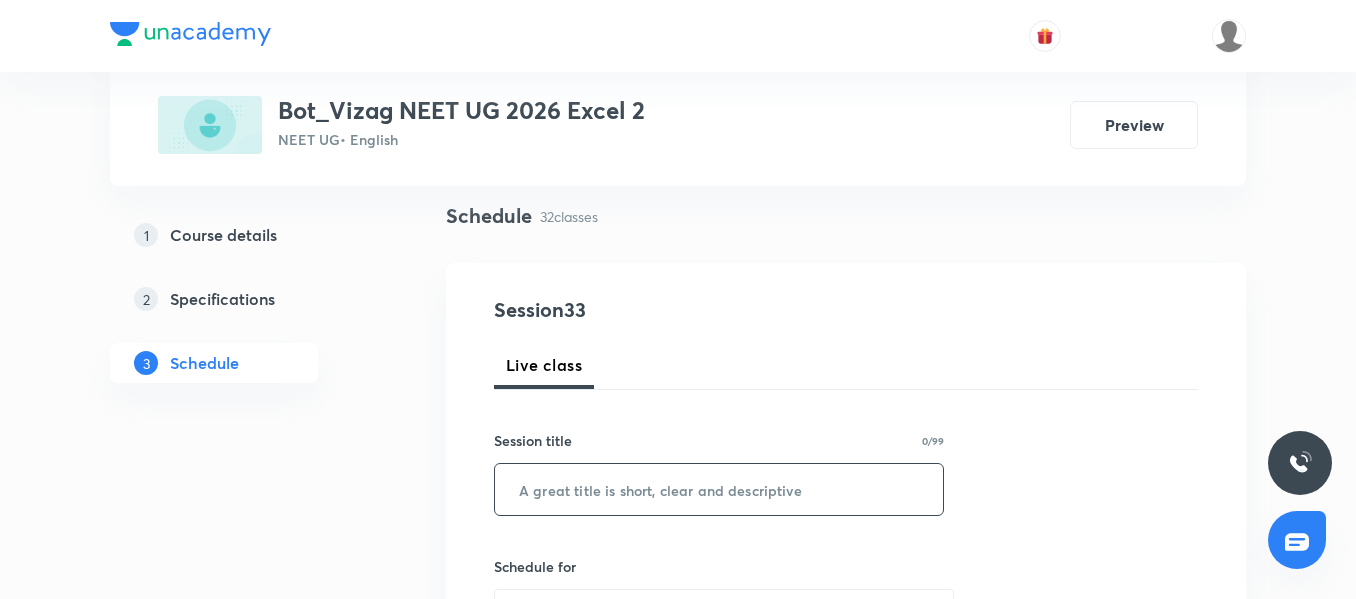 click at bounding box center [719, 489] 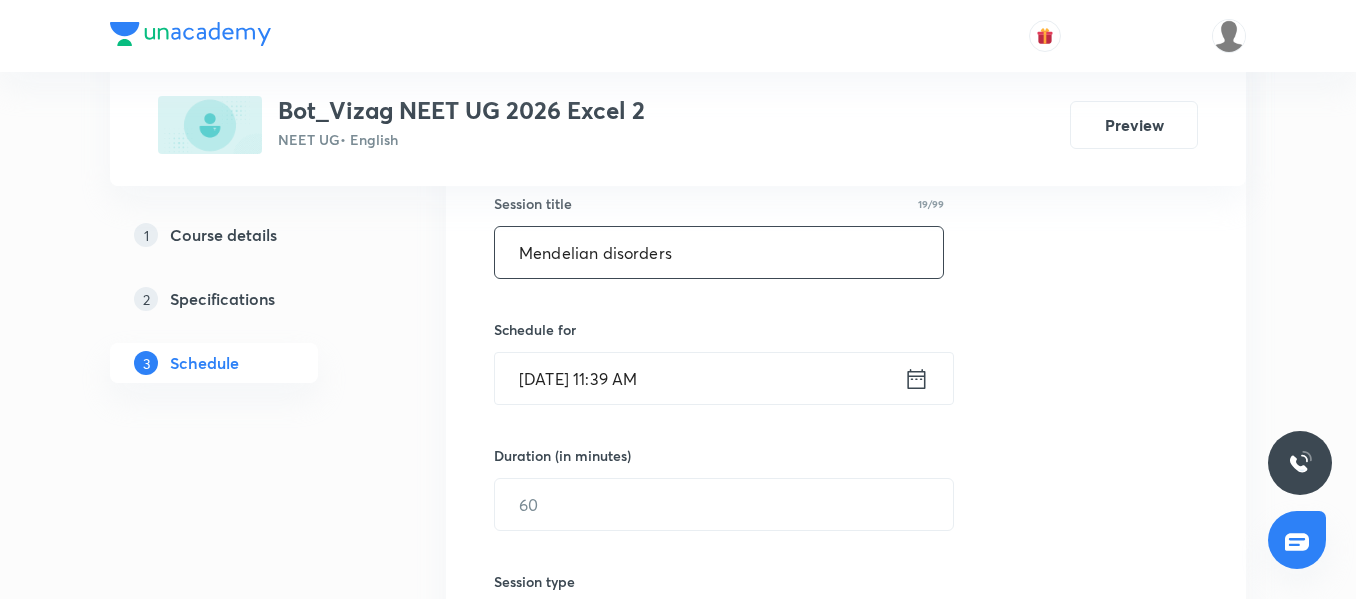 scroll, scrollTop: 375, scrollLeft: 0, axis: vertical 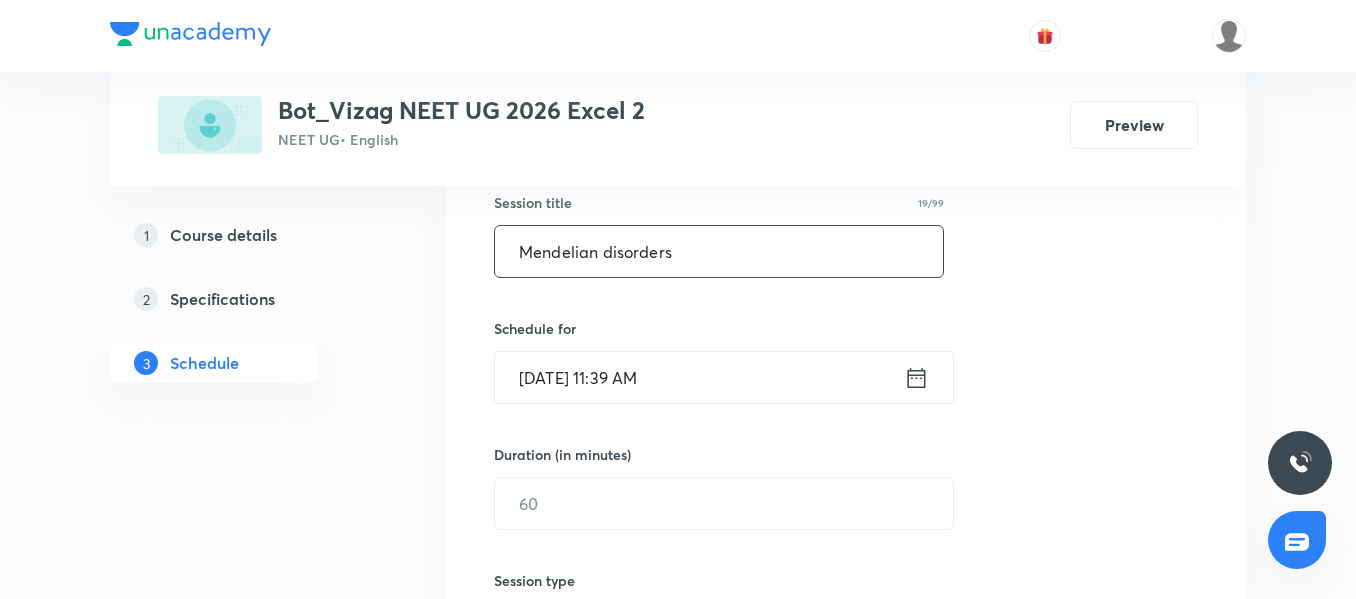 type on "Mendelian disorders" 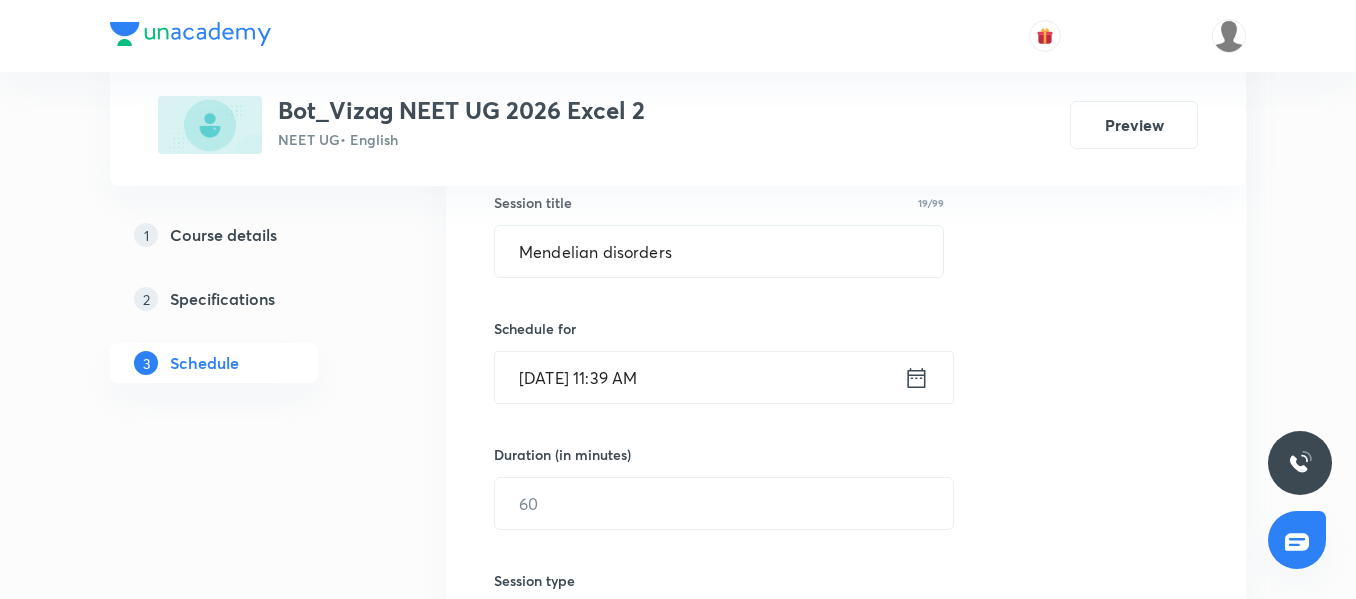 click 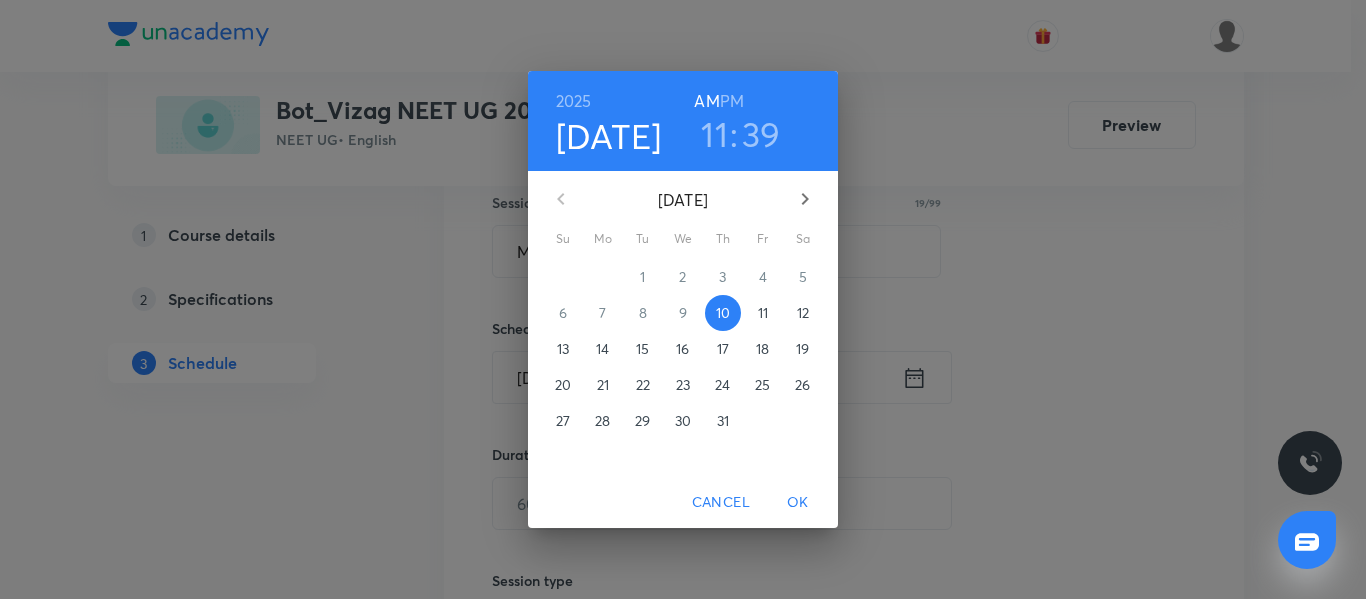 click on "PM" at bounding box center [732, 101] 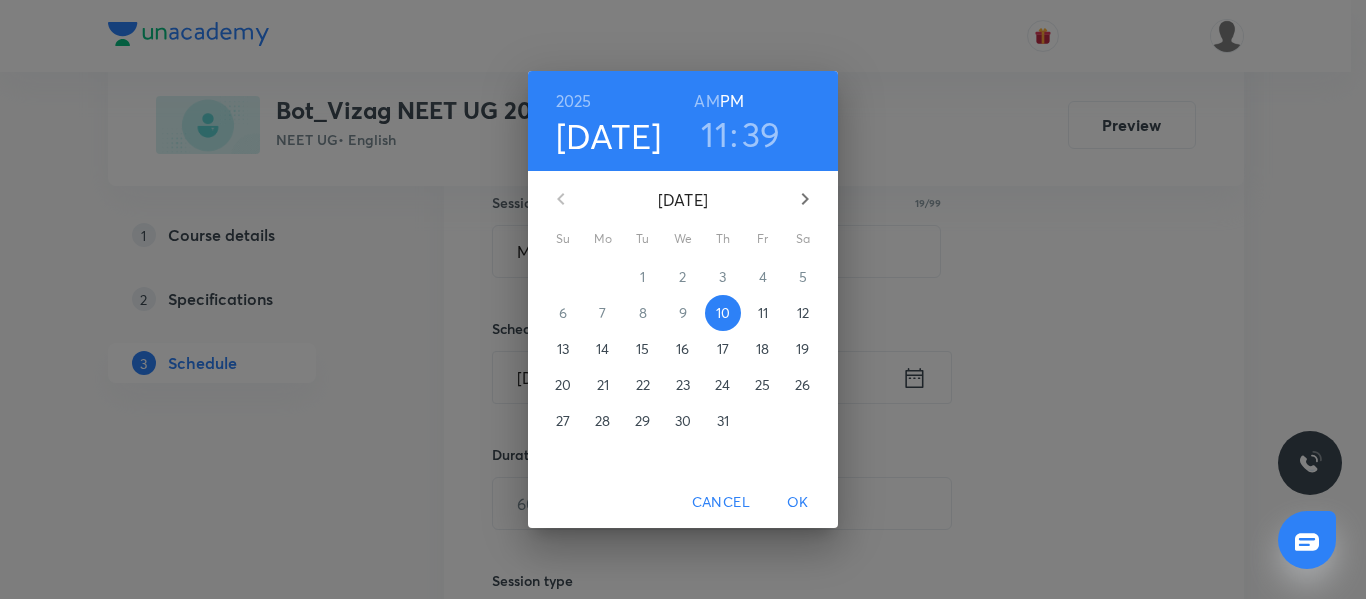 click on "11" at bounding box center [714, 134] 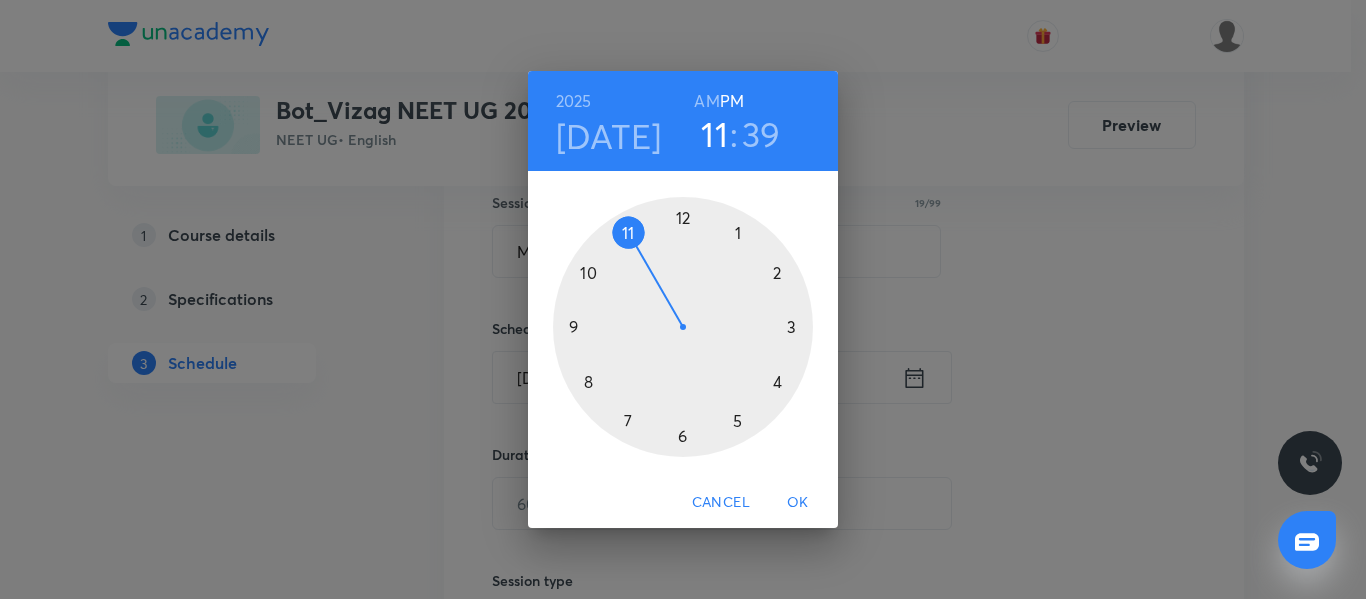 click at bounding box center (683, 327) 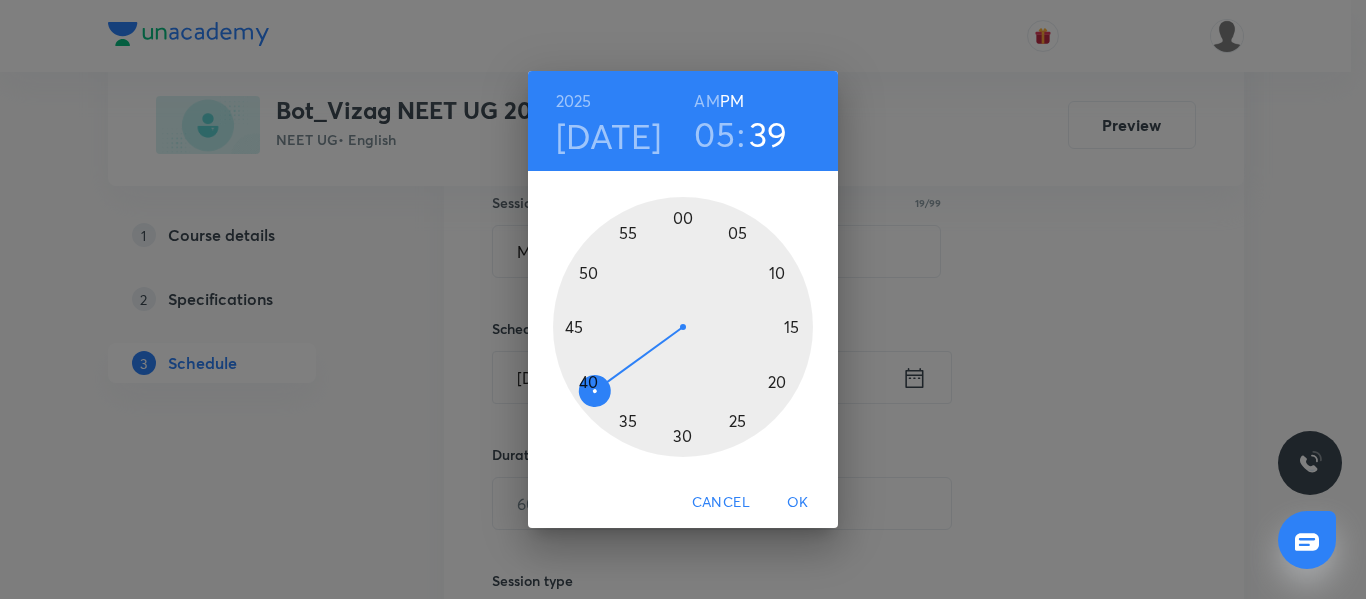 click at bounding box center [683, 327] 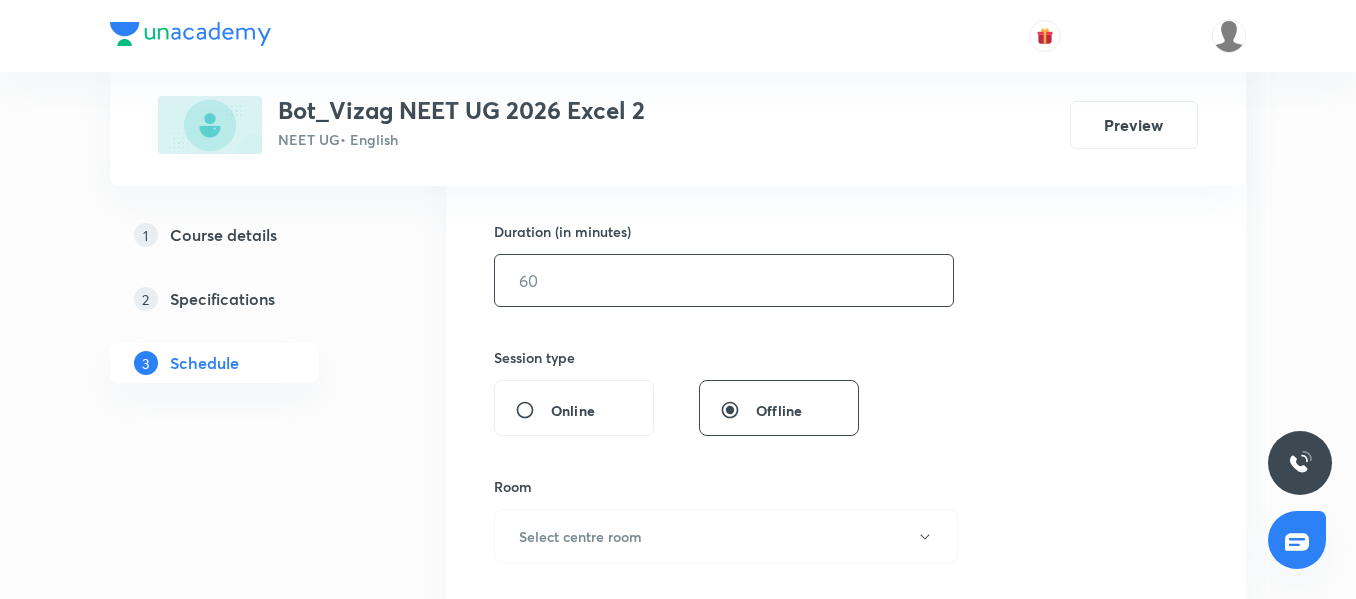 scroll, scrollTop: 599, scrollLeft: 0, axis: vertical 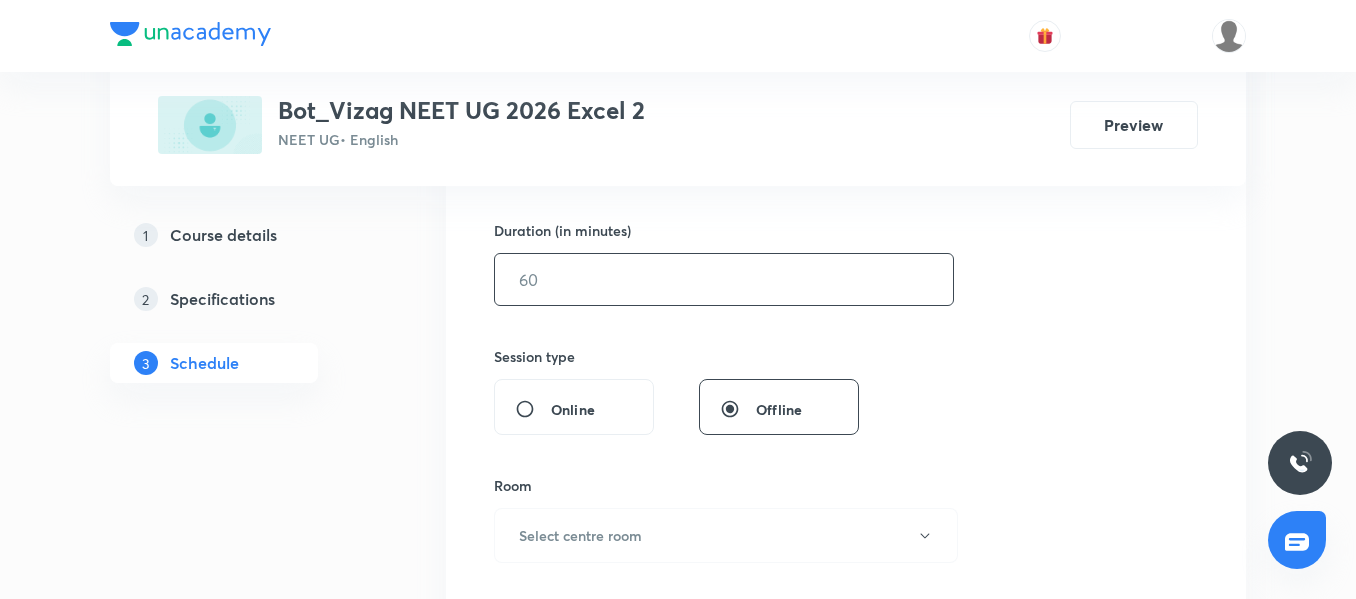 click at bounding box center [724, 279] 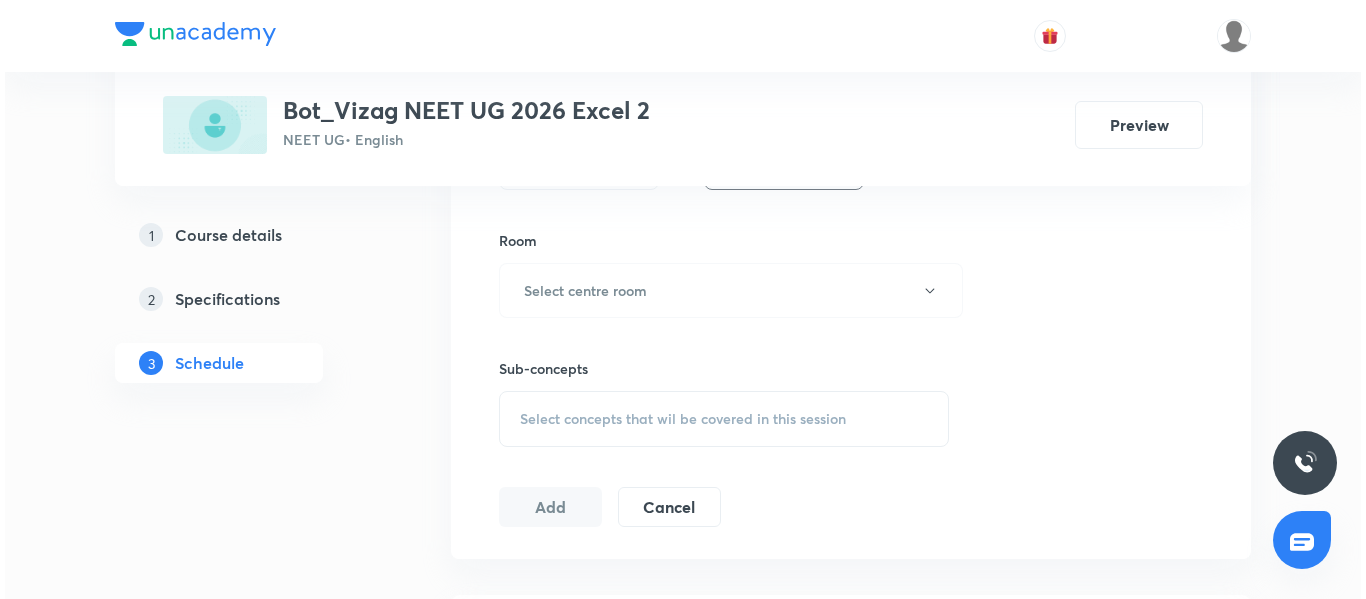 scroll, scrollTop: 848, scrollLeft: 0, axis: vertical 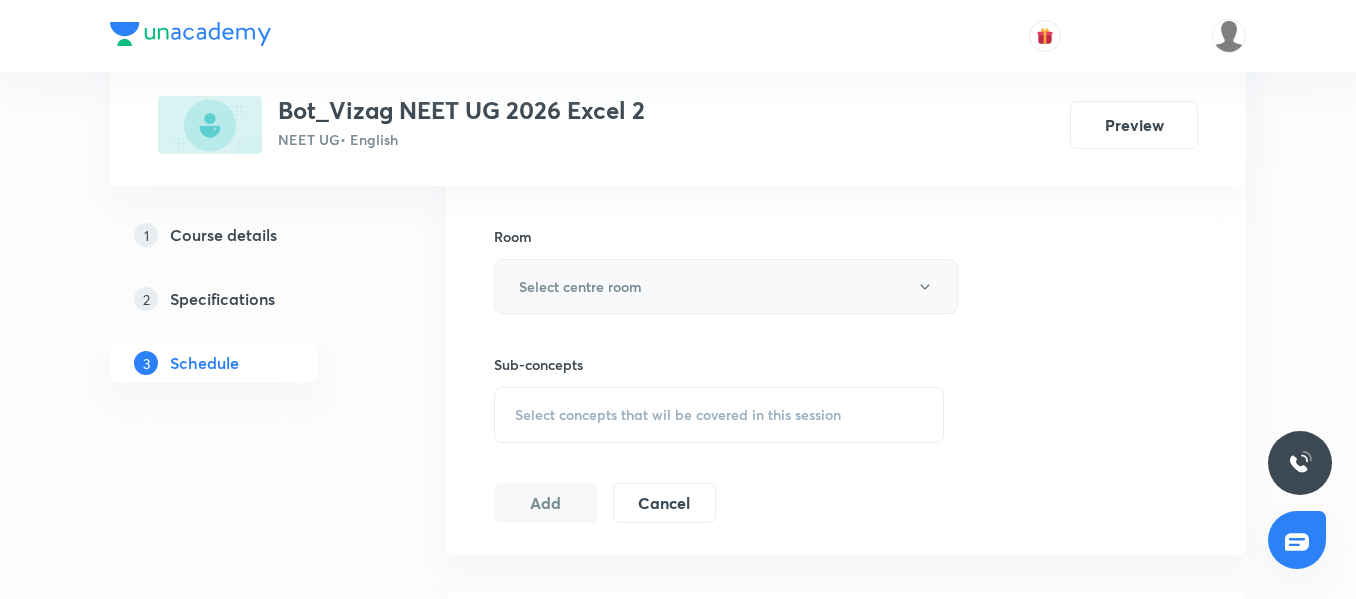 type on "75" 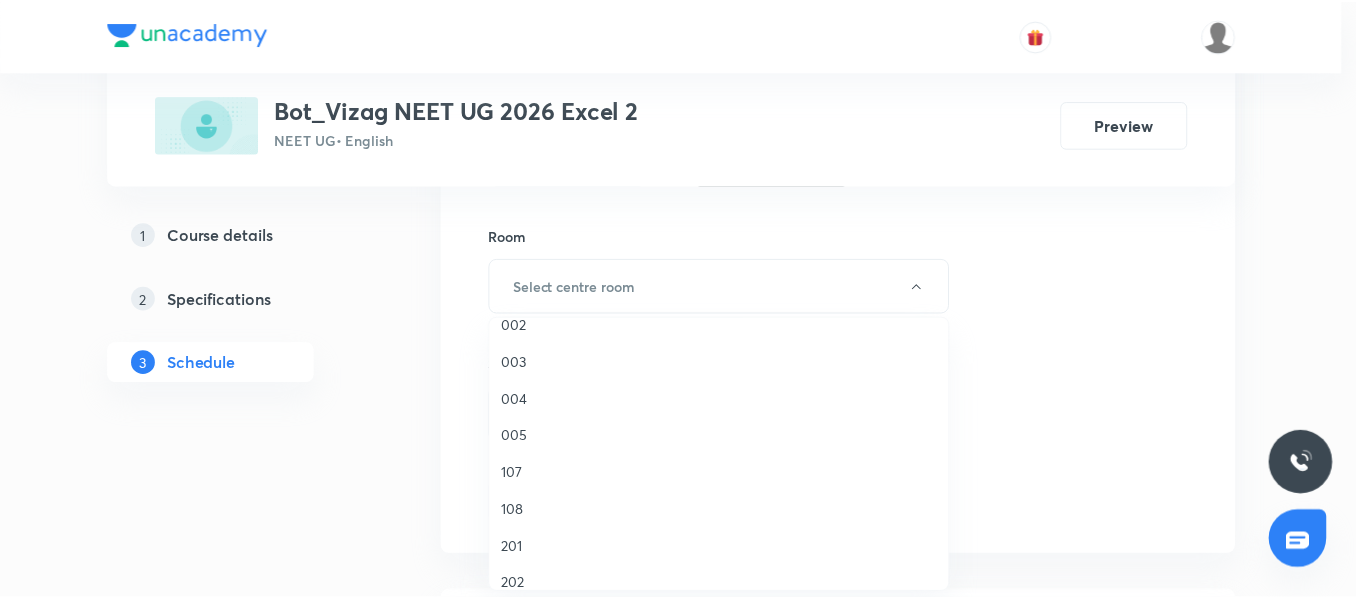scroll, scrollTop: 251, scrollLeft: 0, axis: vertical 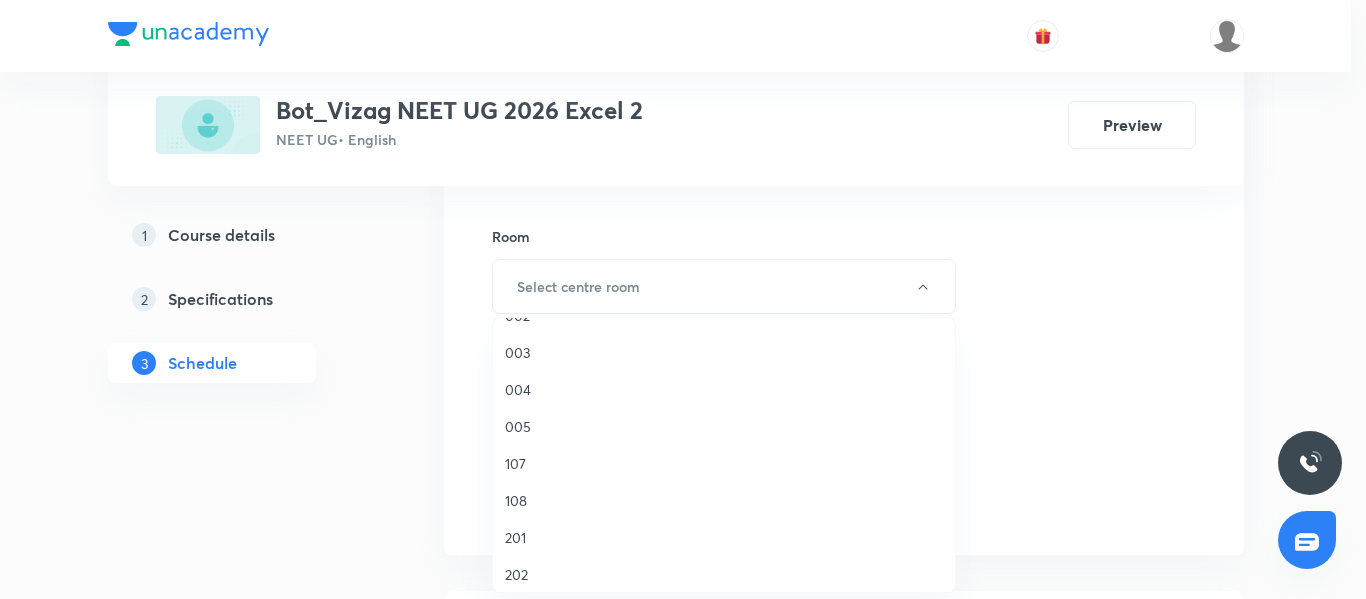 click on "201" at bounding box center [724, 537] 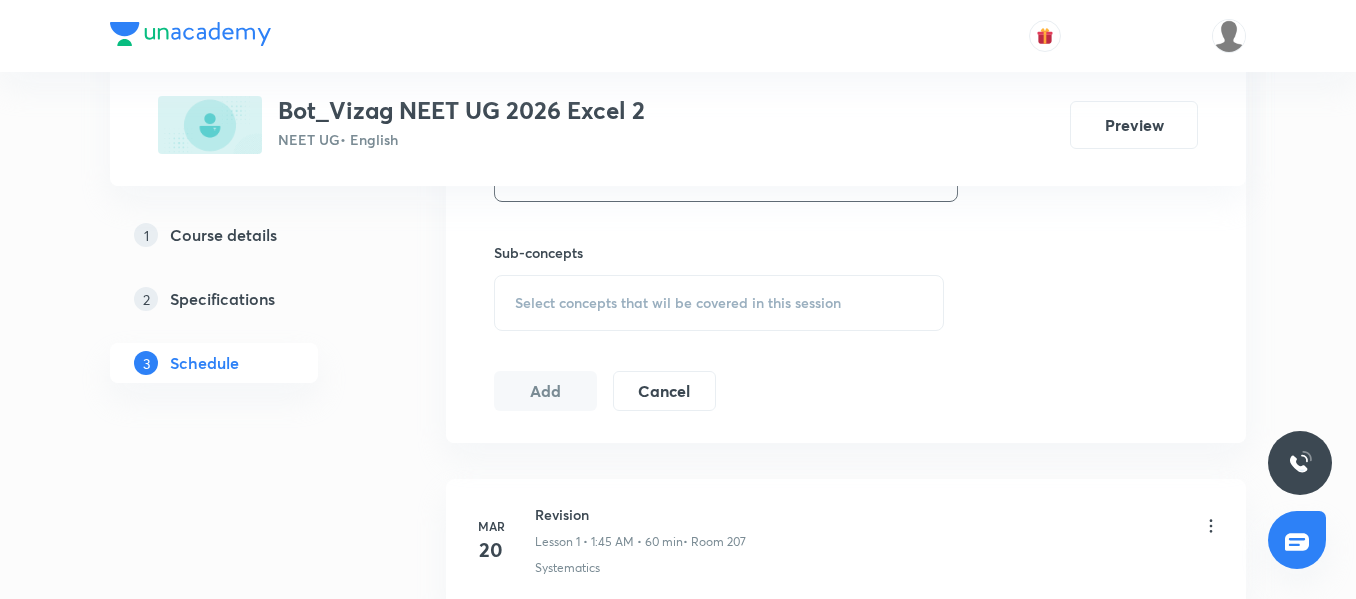 scroll, scrollTop: 964, scrollLeft: 0, axis: vertical 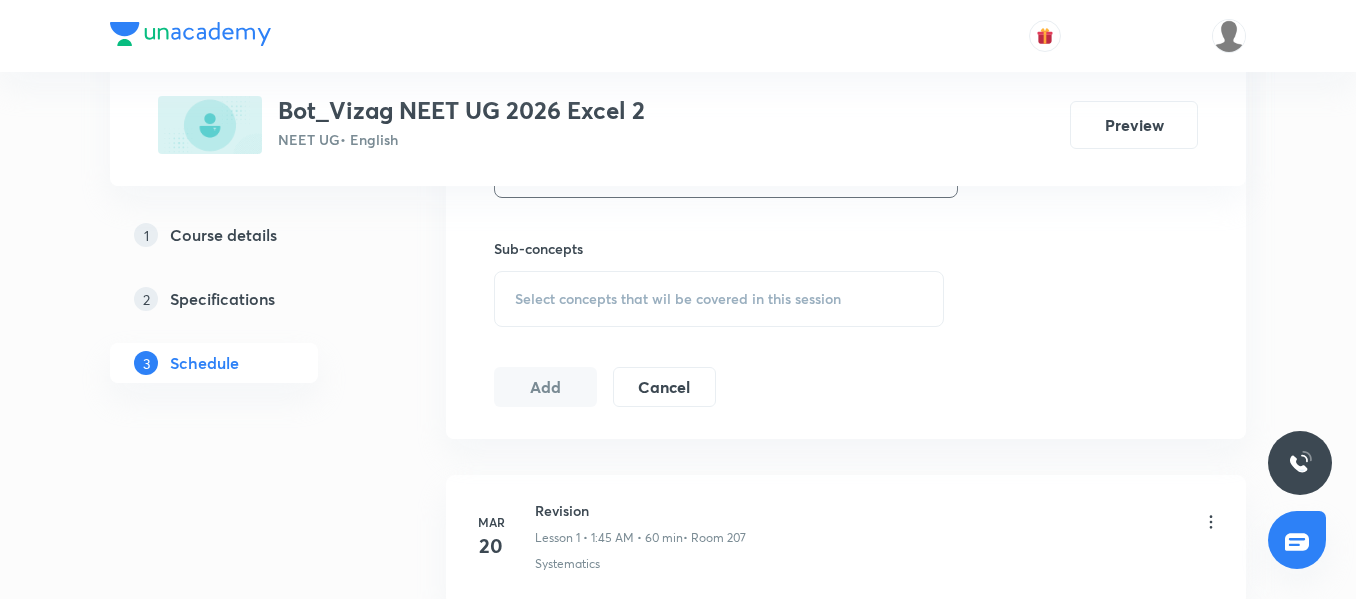 click on "Select concepts that wil be covered in this session" at bounding box center [678, 299] 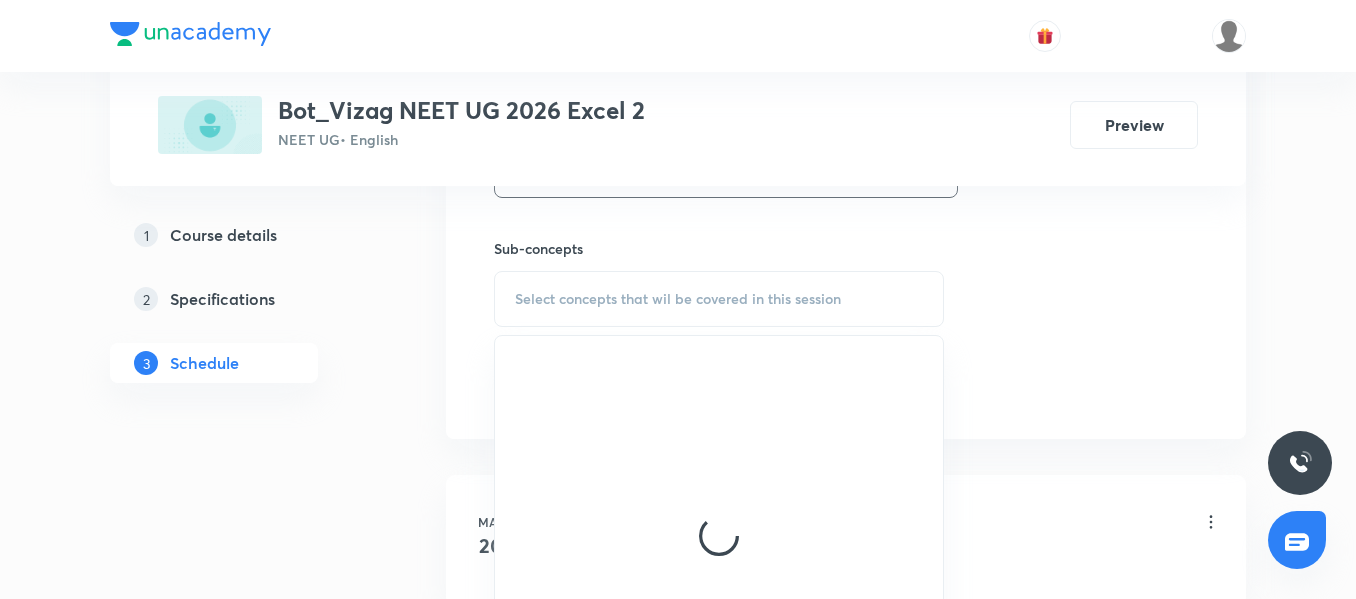 click on "Select concepts that wil be covered in this session" at bounding box center [678, 299] 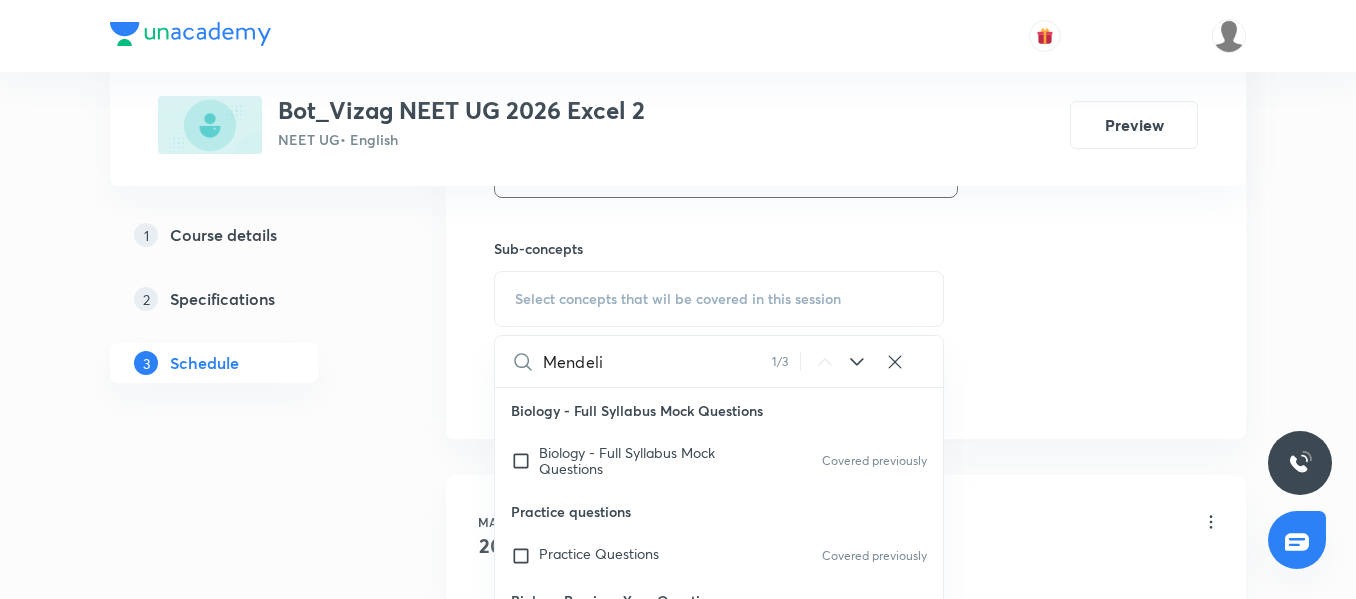 scroll, scrollTop: 14388, scrollLeft: 0, axis: vertical 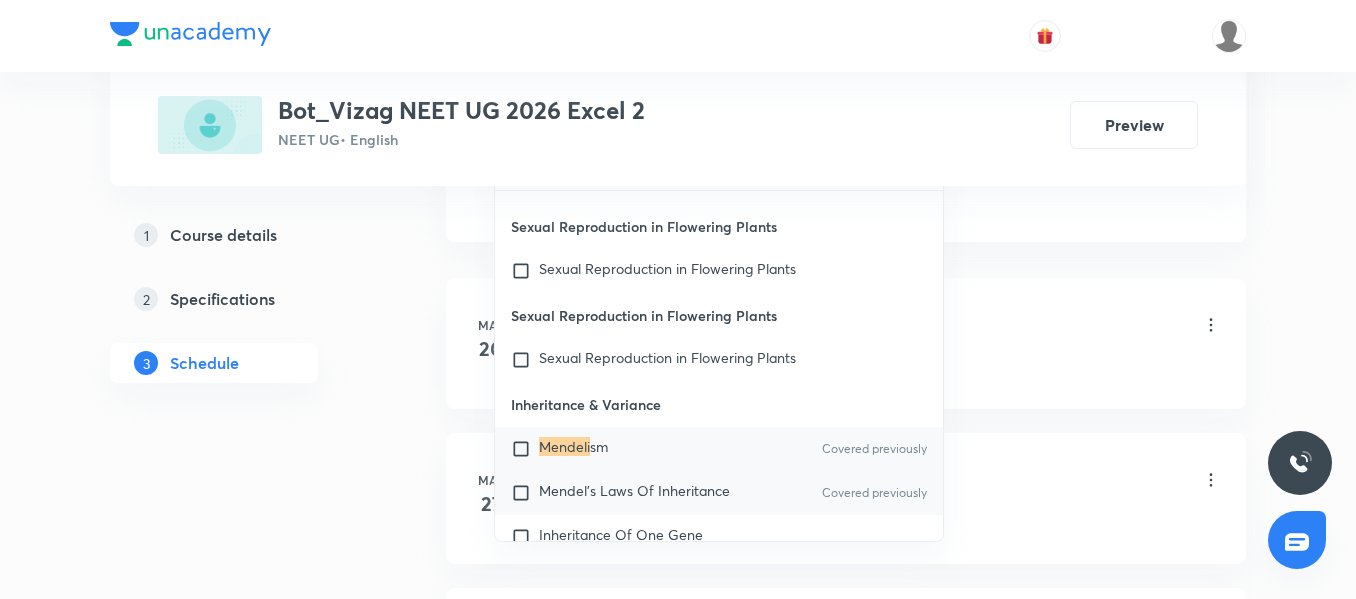 type on "Mendeli" 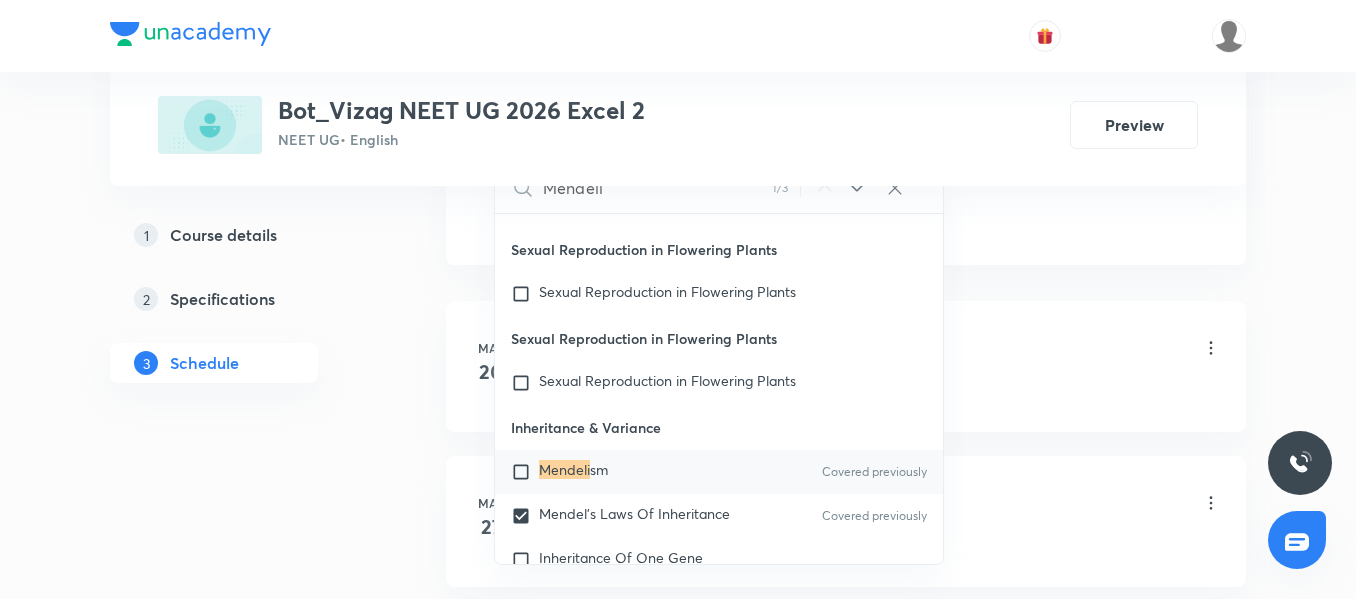 click on "1 Course details 2 Specifications 3 Schedule" at bounding box center (246, 2348) 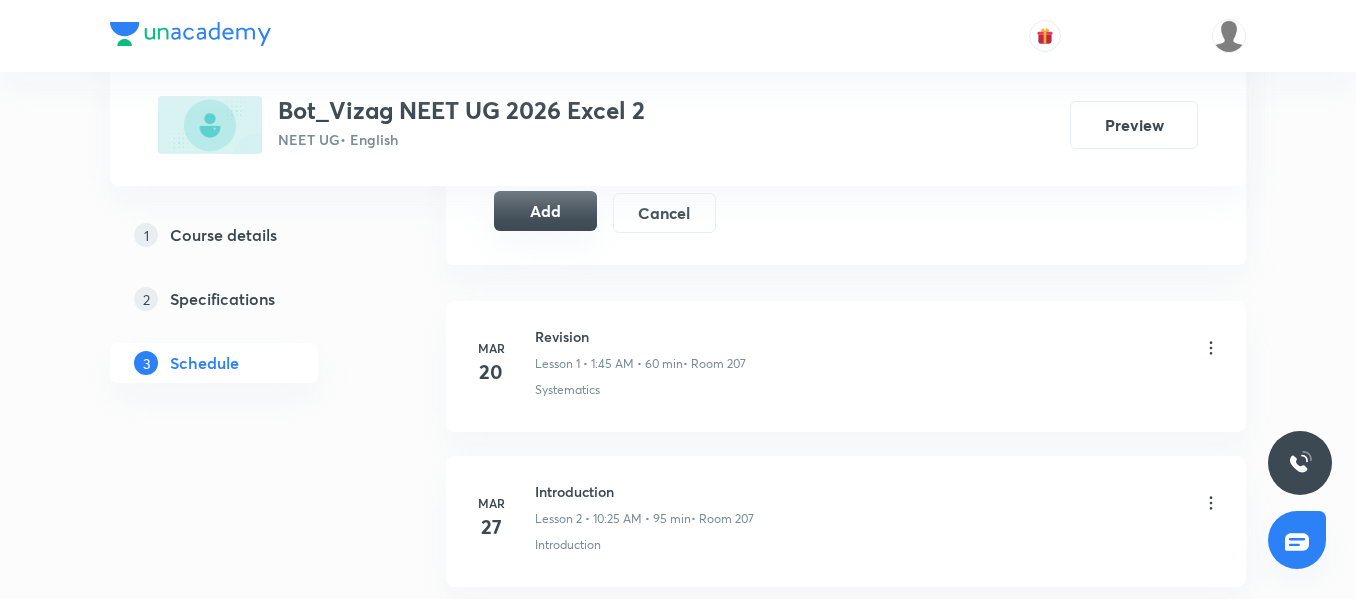 click on "Add" at bounding box center [545, 211] 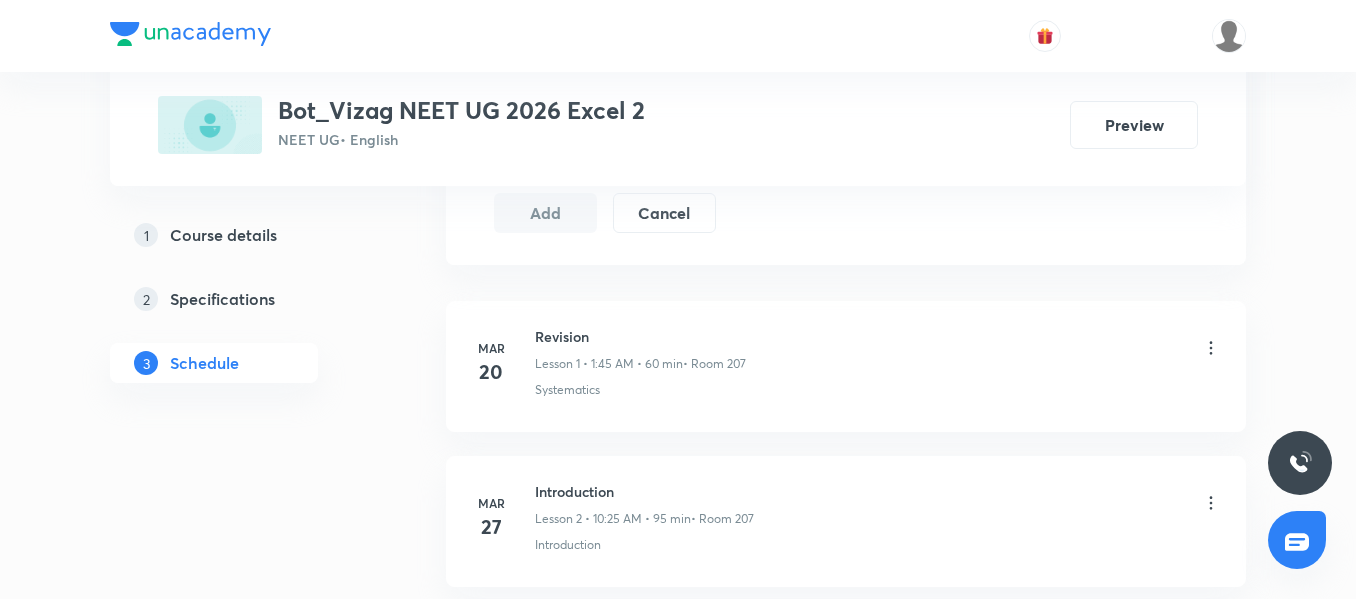 click on "Plus Courses Bot_Vizag NEET UG 2026 Excel 2 NEET UG  • English Preview 1 Course details 2 Specifications 3 Schedule Schedule 32  classes Session  33 Live class Session title 19/99 Mendelian disorders ​ Schedule for [DATE] 5:00 PM ​ Duration (in minutes) 75 ​   Session type Online Offline Room 201 Sub-concepts Mendel’s Laws Of Inheritance CLEAR Add Cancel [DATE] Revision Lesson 1 • 1:45 AM • 60 min  • Room 207 Systematics [DATE] Introduction Lesson 2 • 10:25 AM • 95 min  • Room 207 Introduction [DATE] Introduction Lesson 3 • 10:25 AM • 95 min  • Room 207 Introduction [DATE] Photosynthesis in Higher Plants Lesson 4 • 12:45 PM • 75 min  • Room 207 Where Does Photosynthesis Take Place? · Photosynthesis [MEDICAL_DATA] [DATE] Respiration in Plants Lesson 5 • 12:45 PM • 75 min  • Room 207 Respiration Efficiency [DATE] Respiration in Plants Lesson 6 • 12:45 PM • 45 min  • Room 207 Double Fertilization · Pollinator · Pollination · · · Fertilisation · · · ·" at bounding box center [678, 2235] 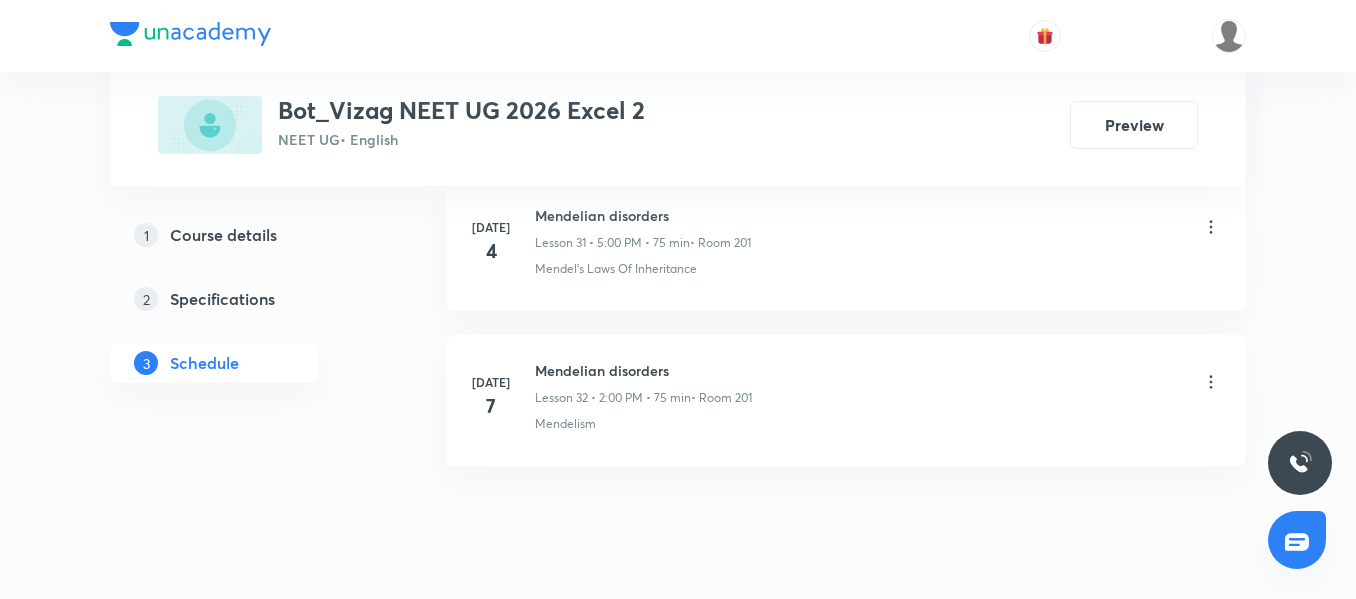 scroll, scrollTop: 5176, scrollLeft: 0, axis: vertical 